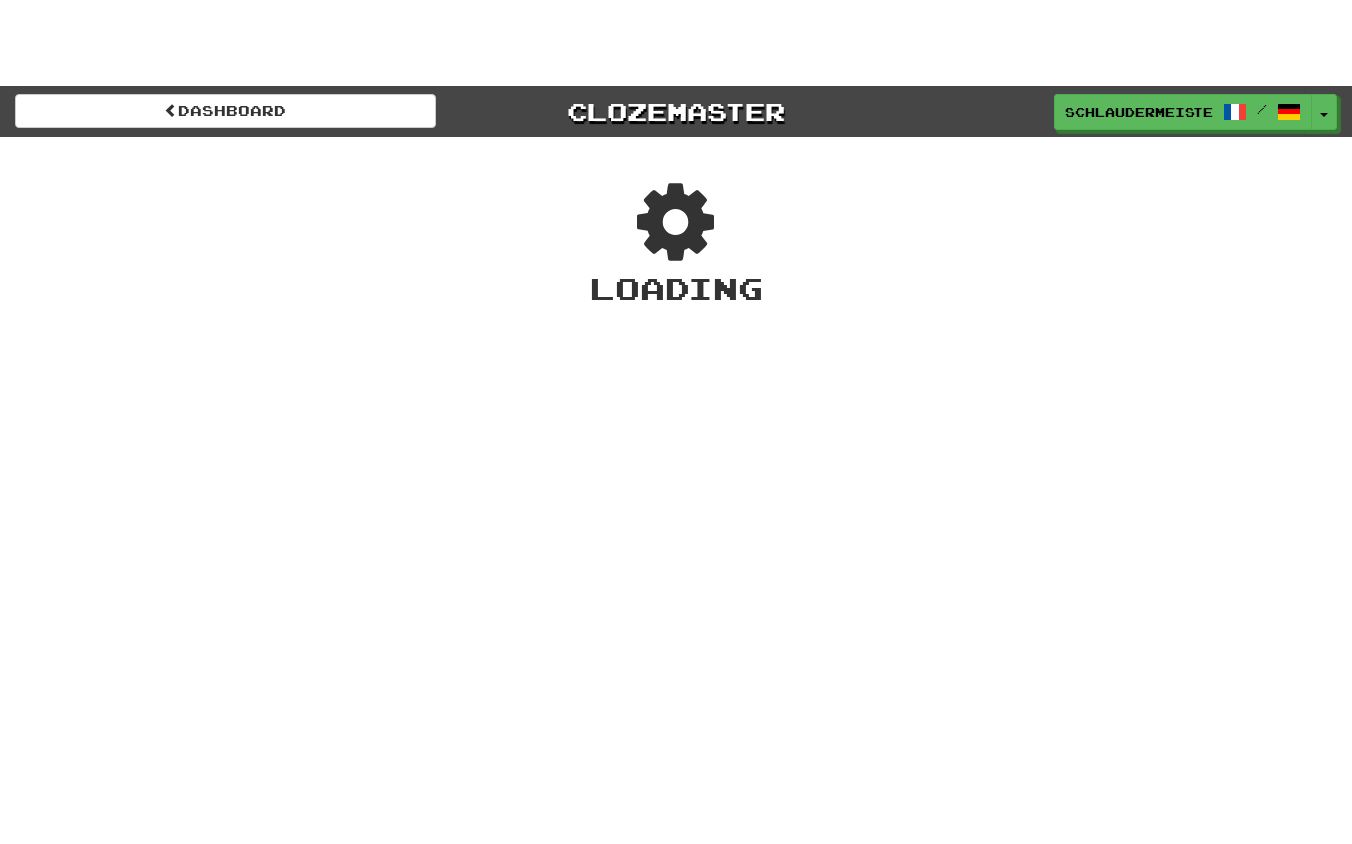scroll, scrollTop: 0, scrollLeft: 0, axis: both 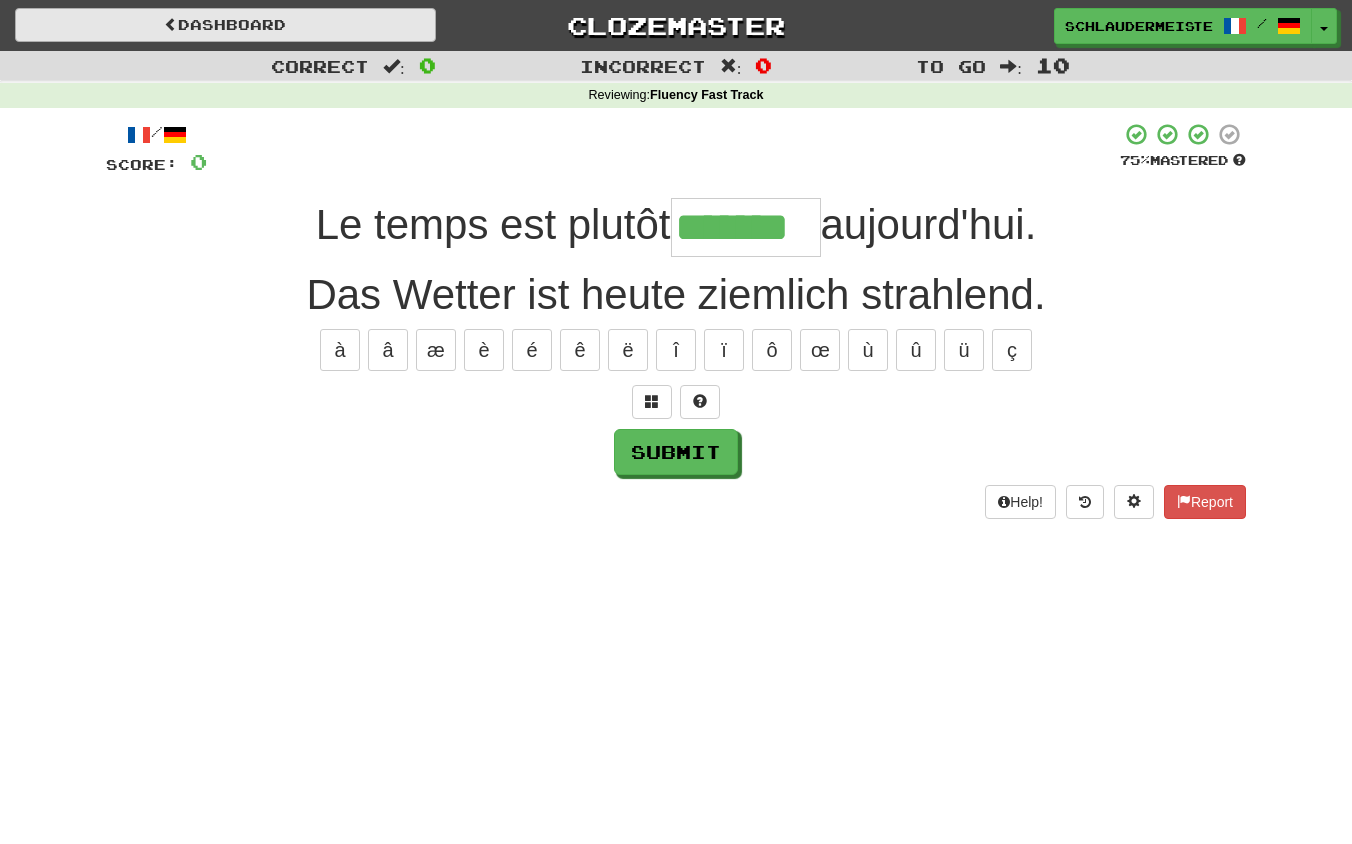 type on "*******" 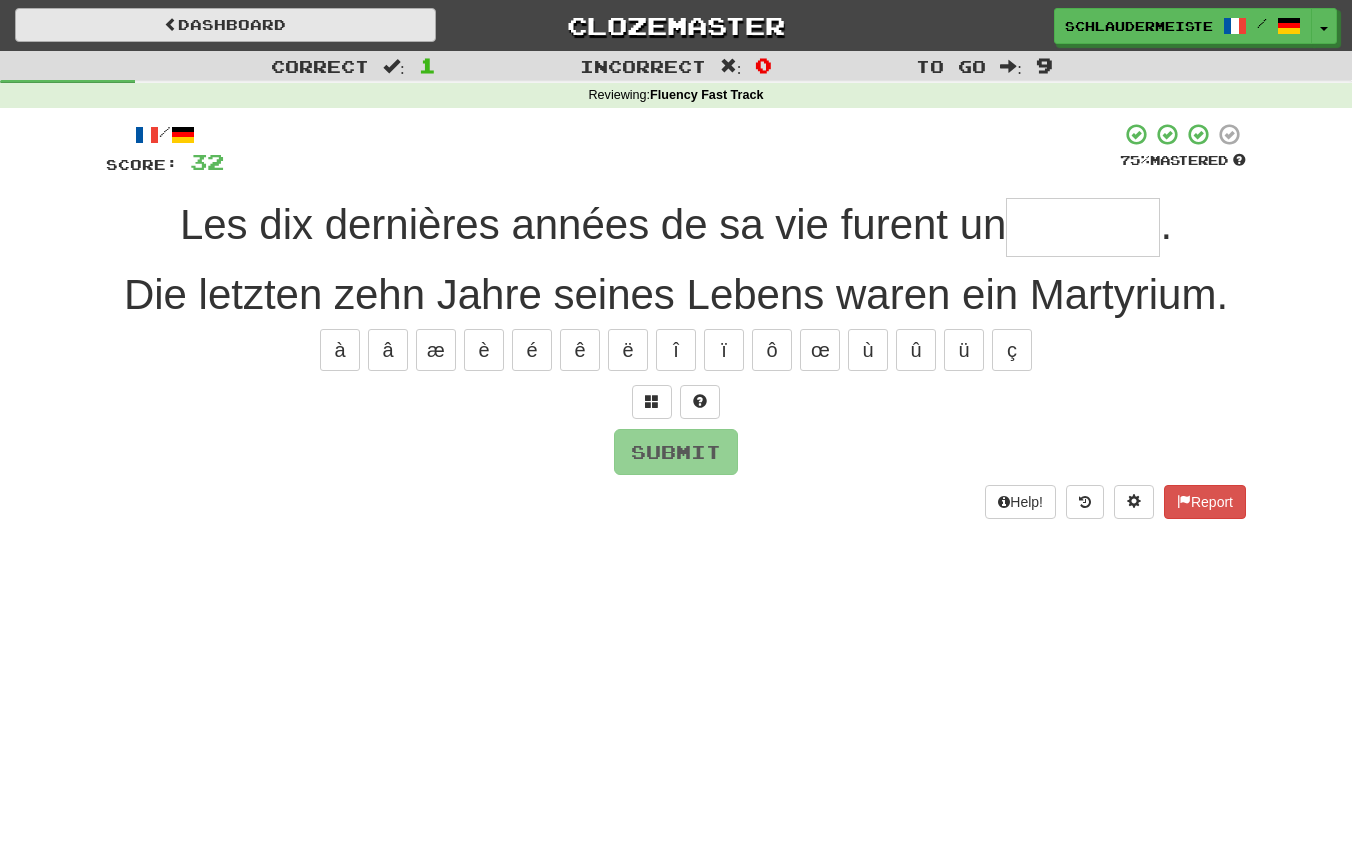 type on "*" 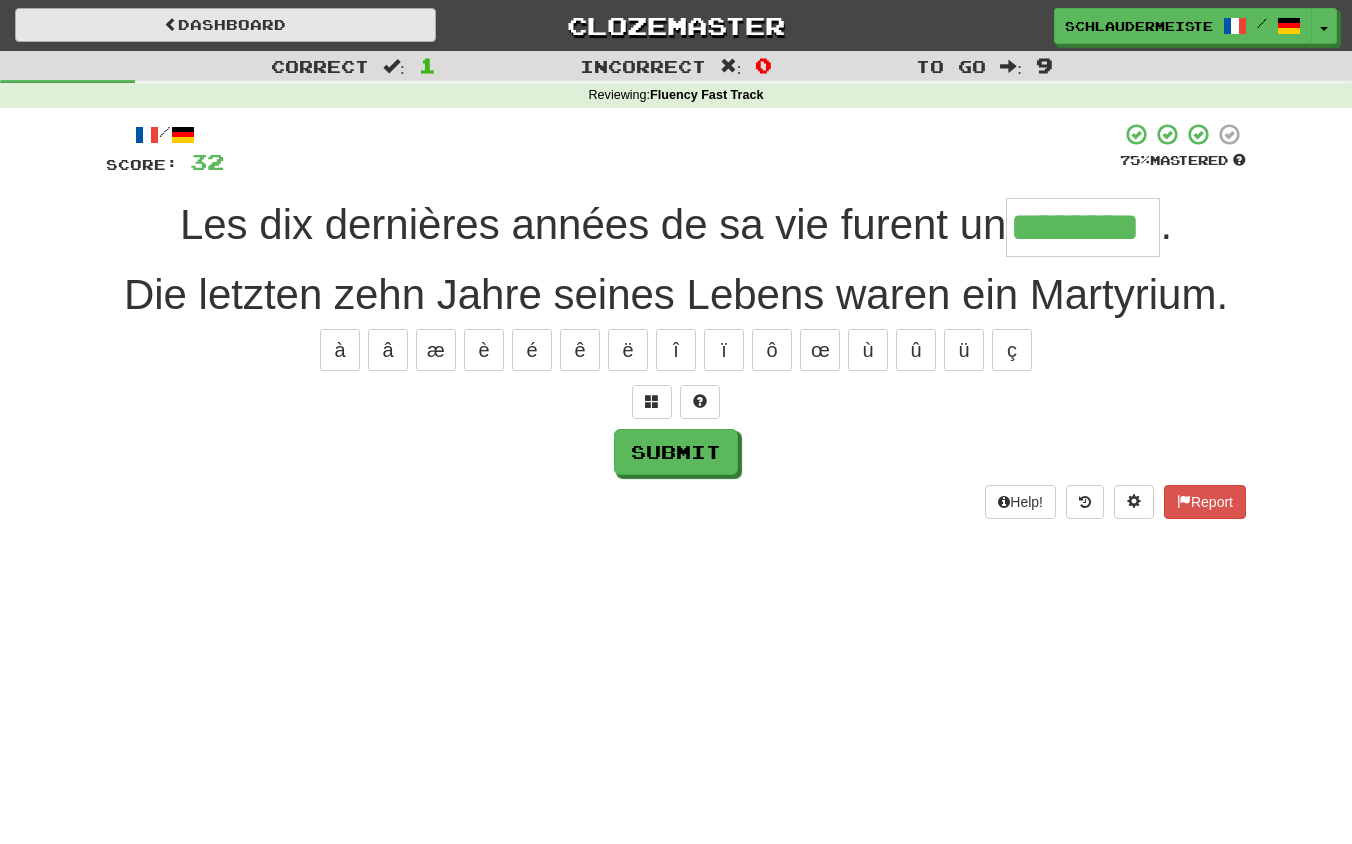 type on "********" 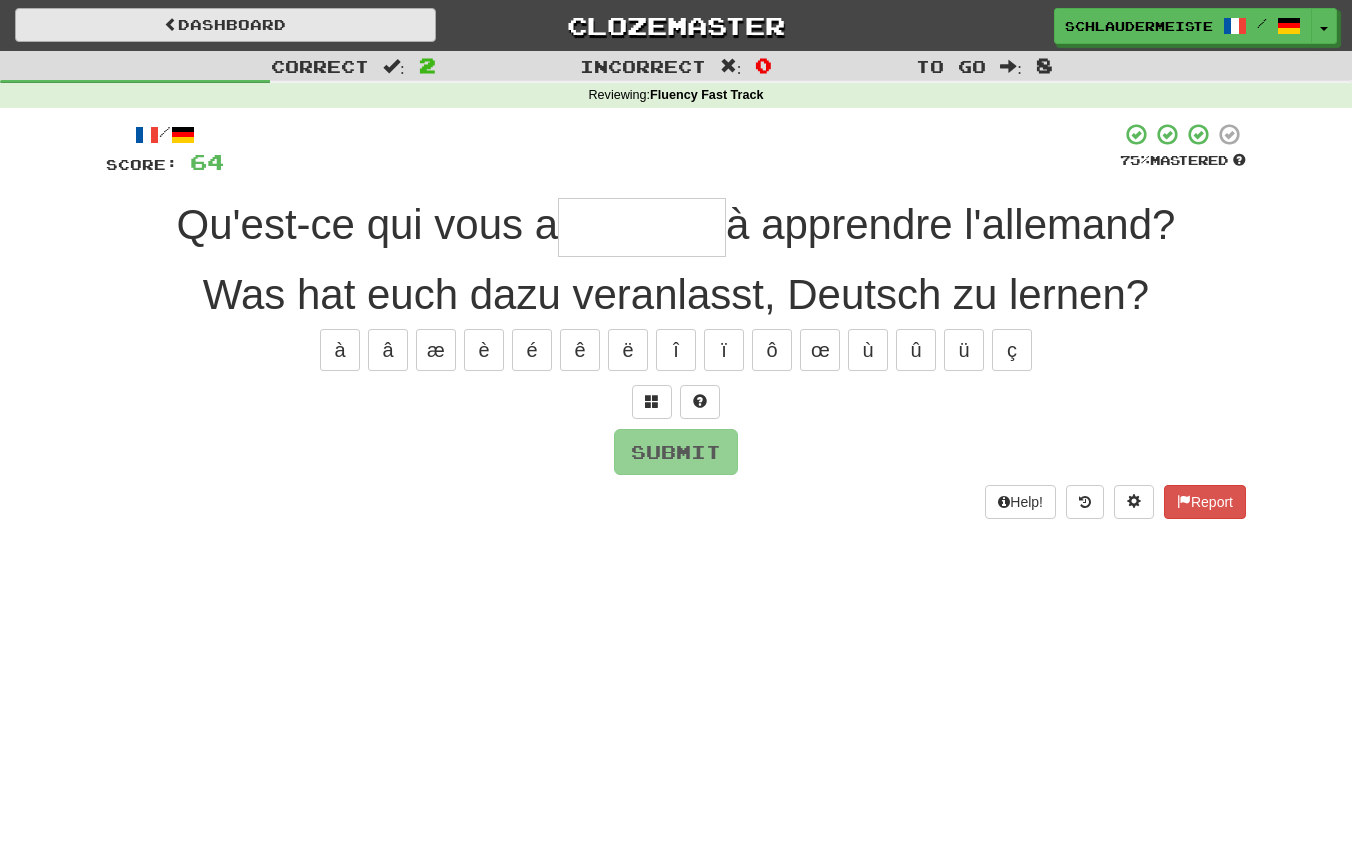 type on "*" 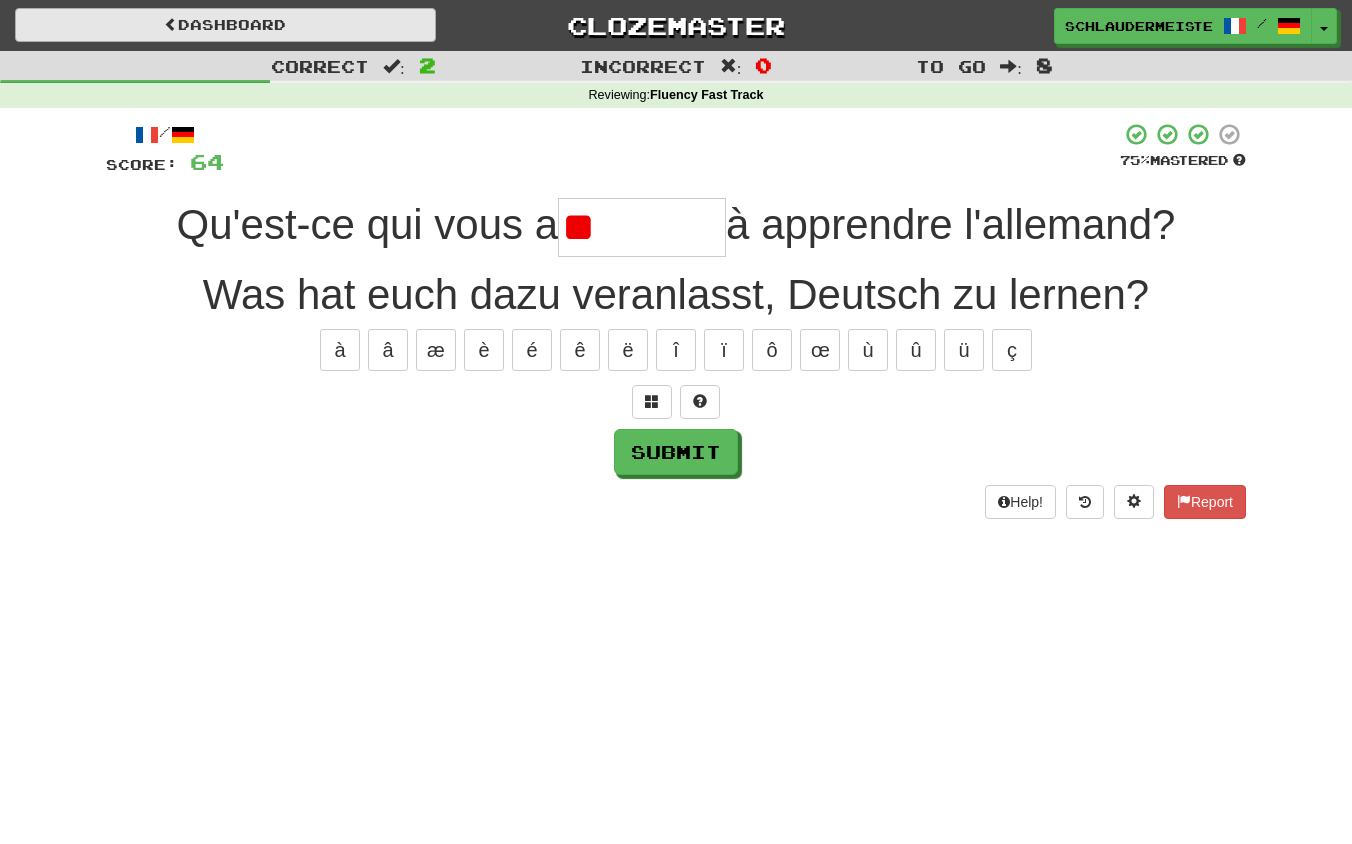 type on "*" 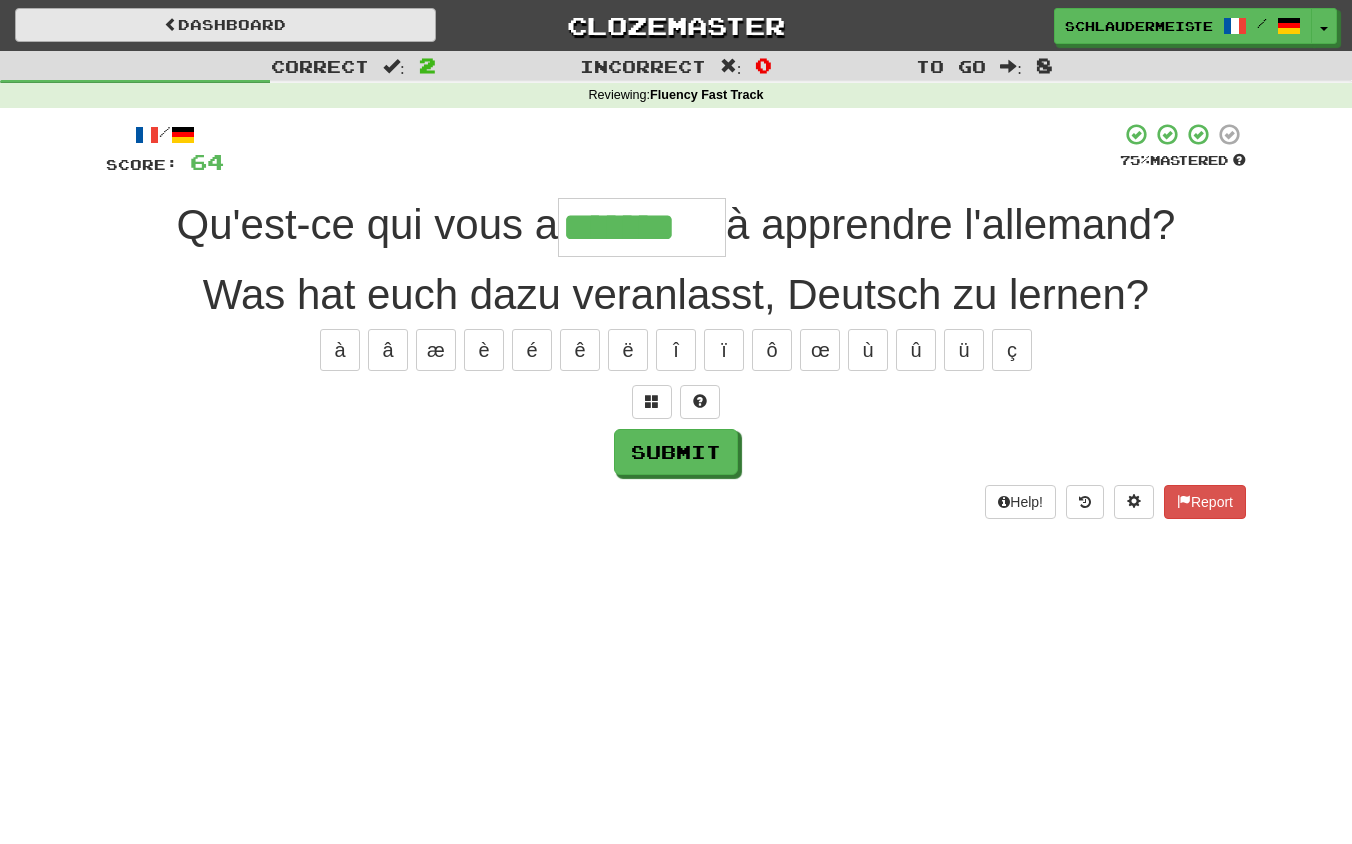 type on "*******" 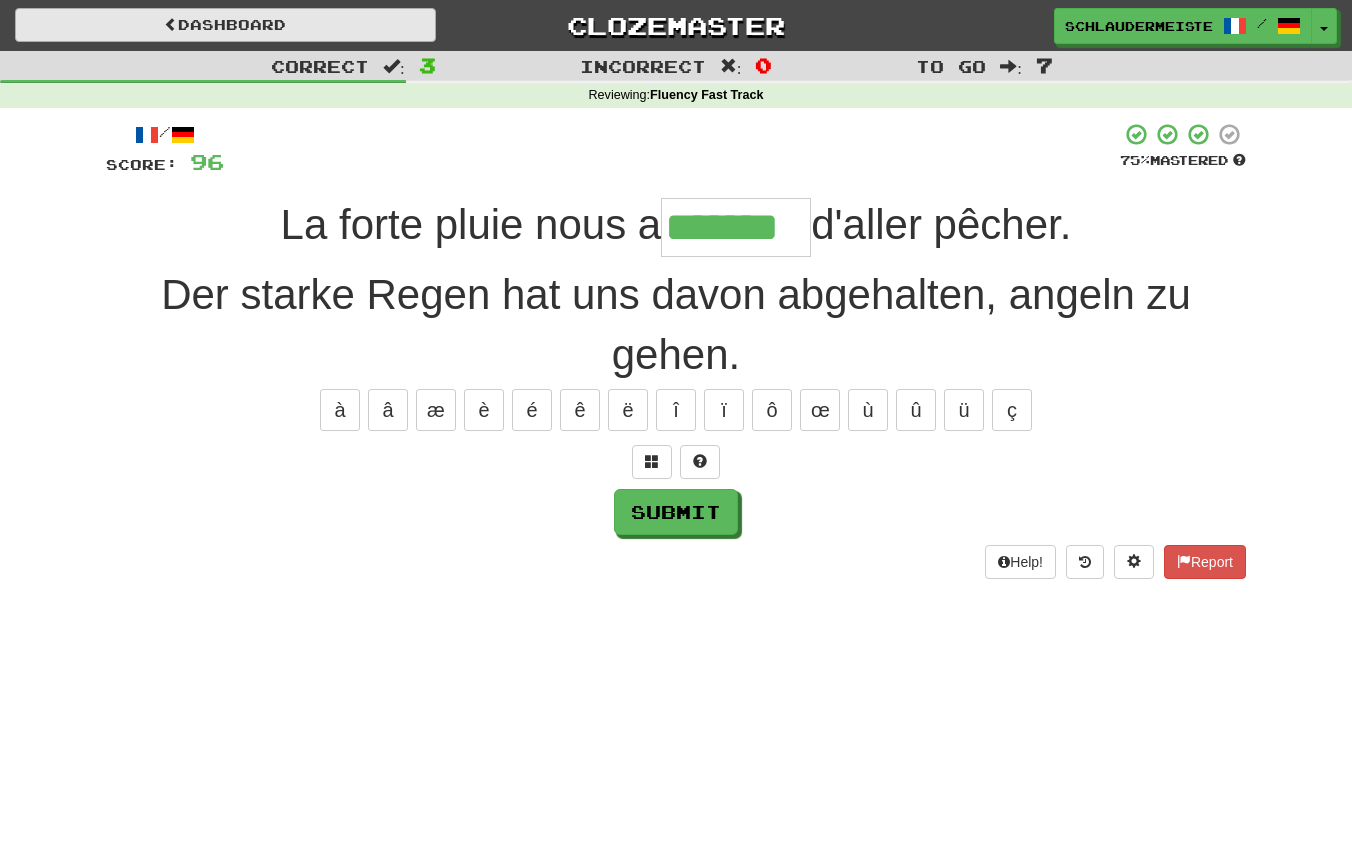 type on "*******" 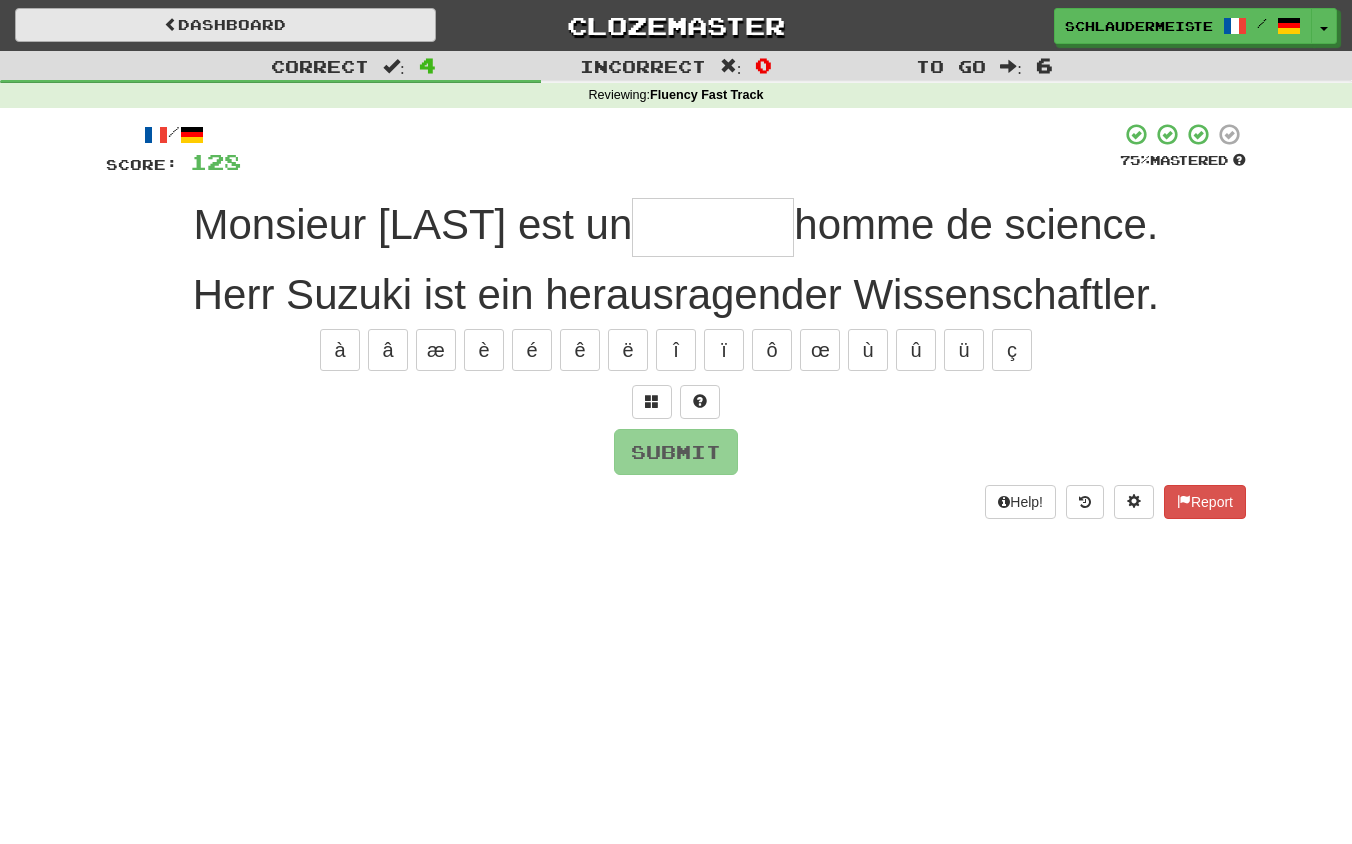type on "*" 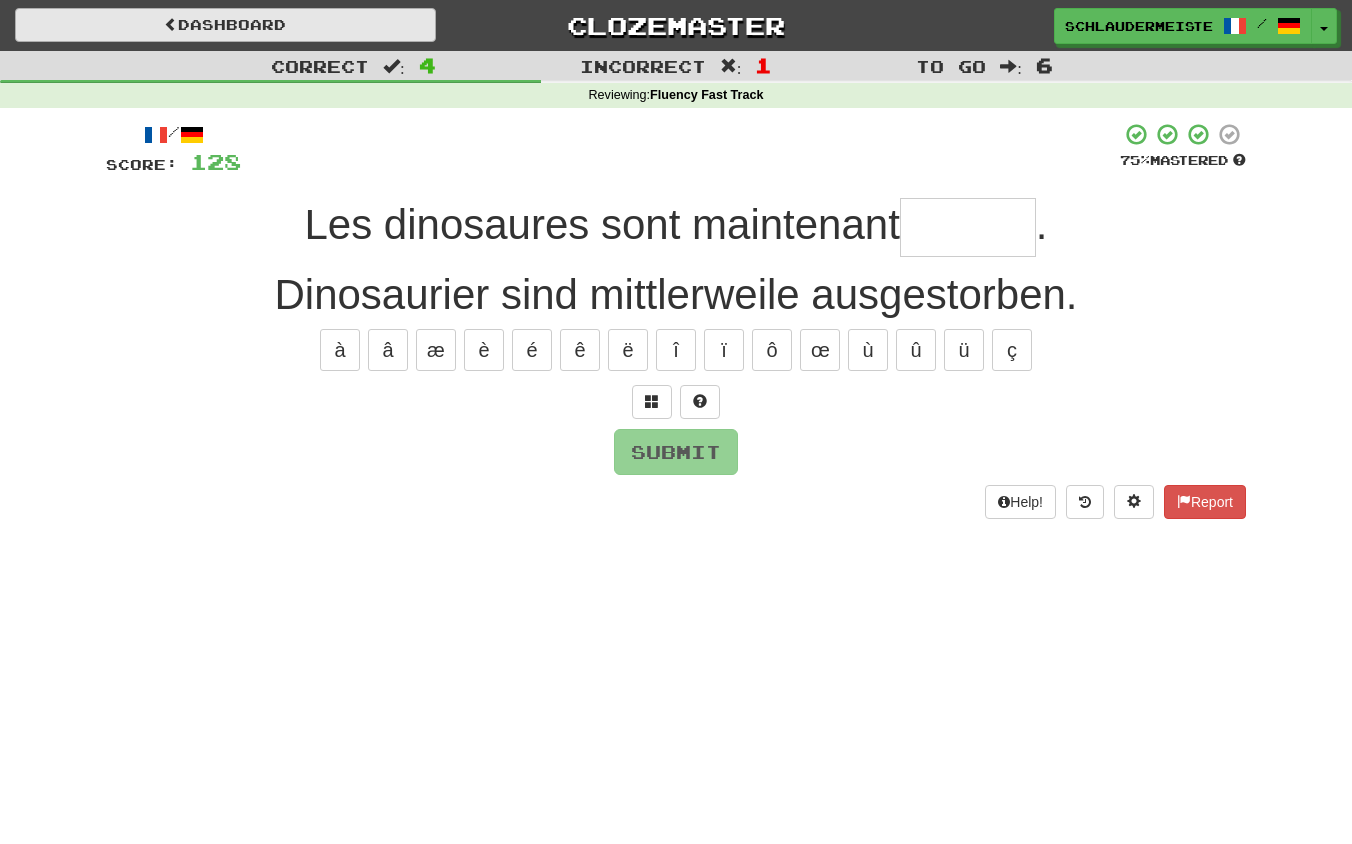 type on "*" 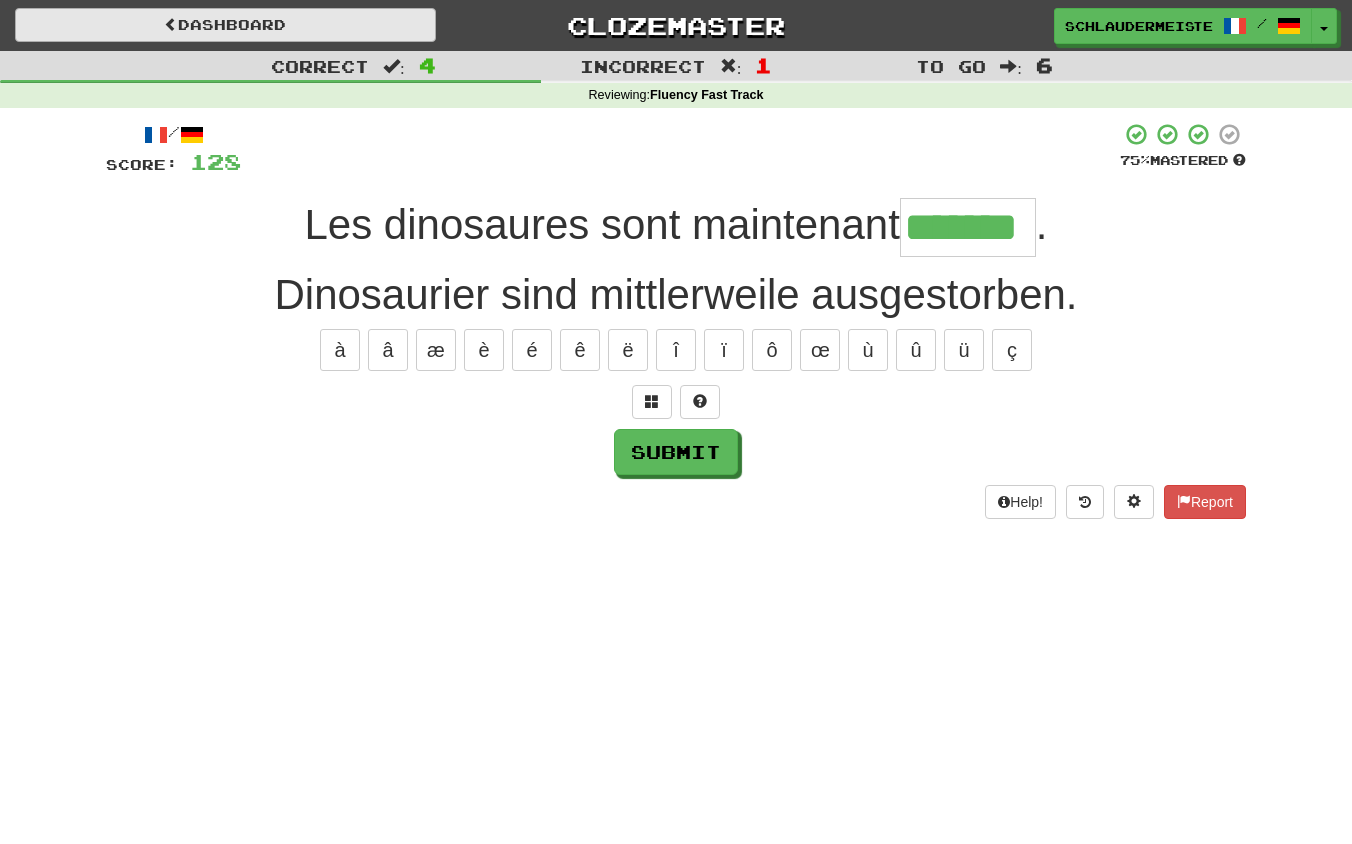 type on "*******" 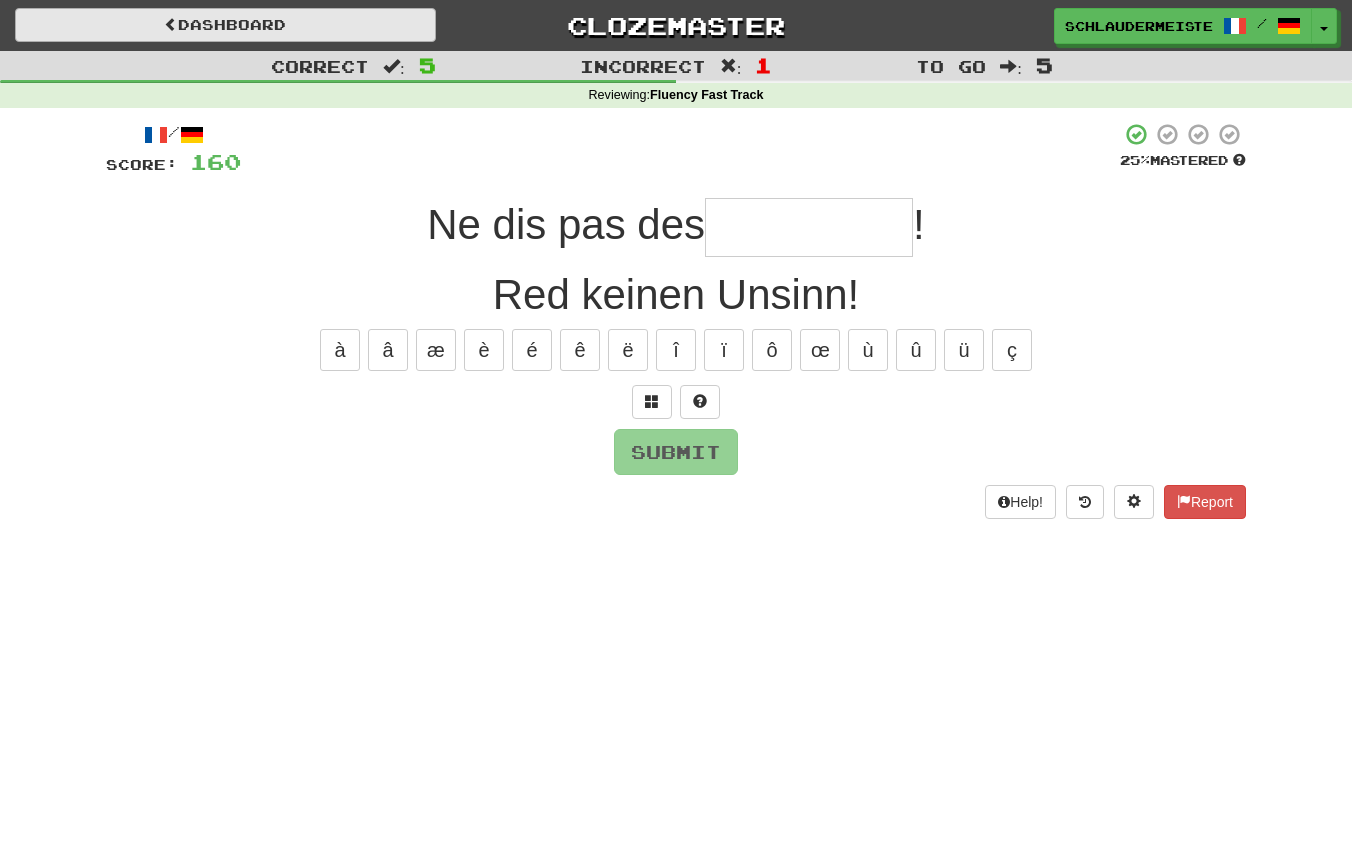 type on "*" 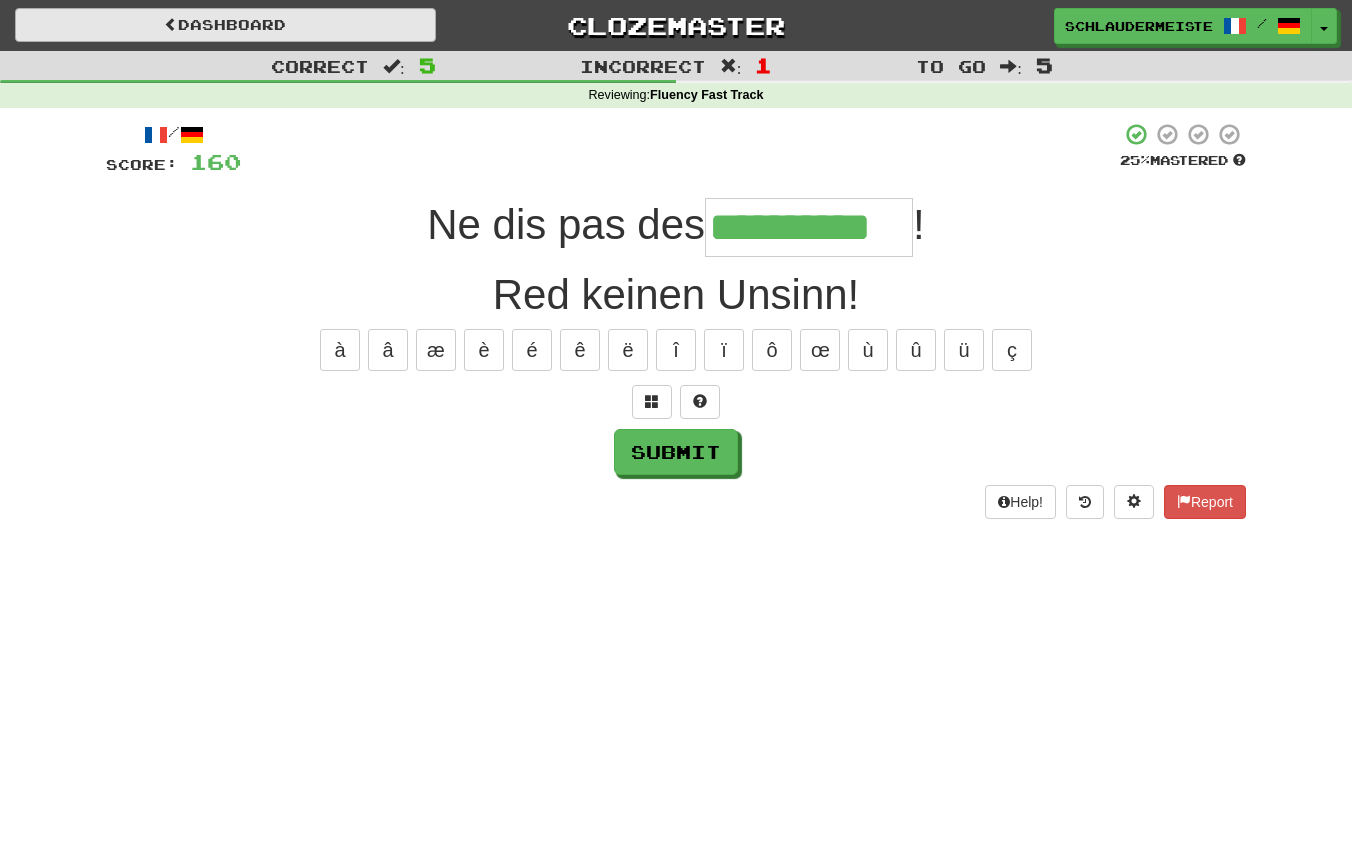 type on "**********" 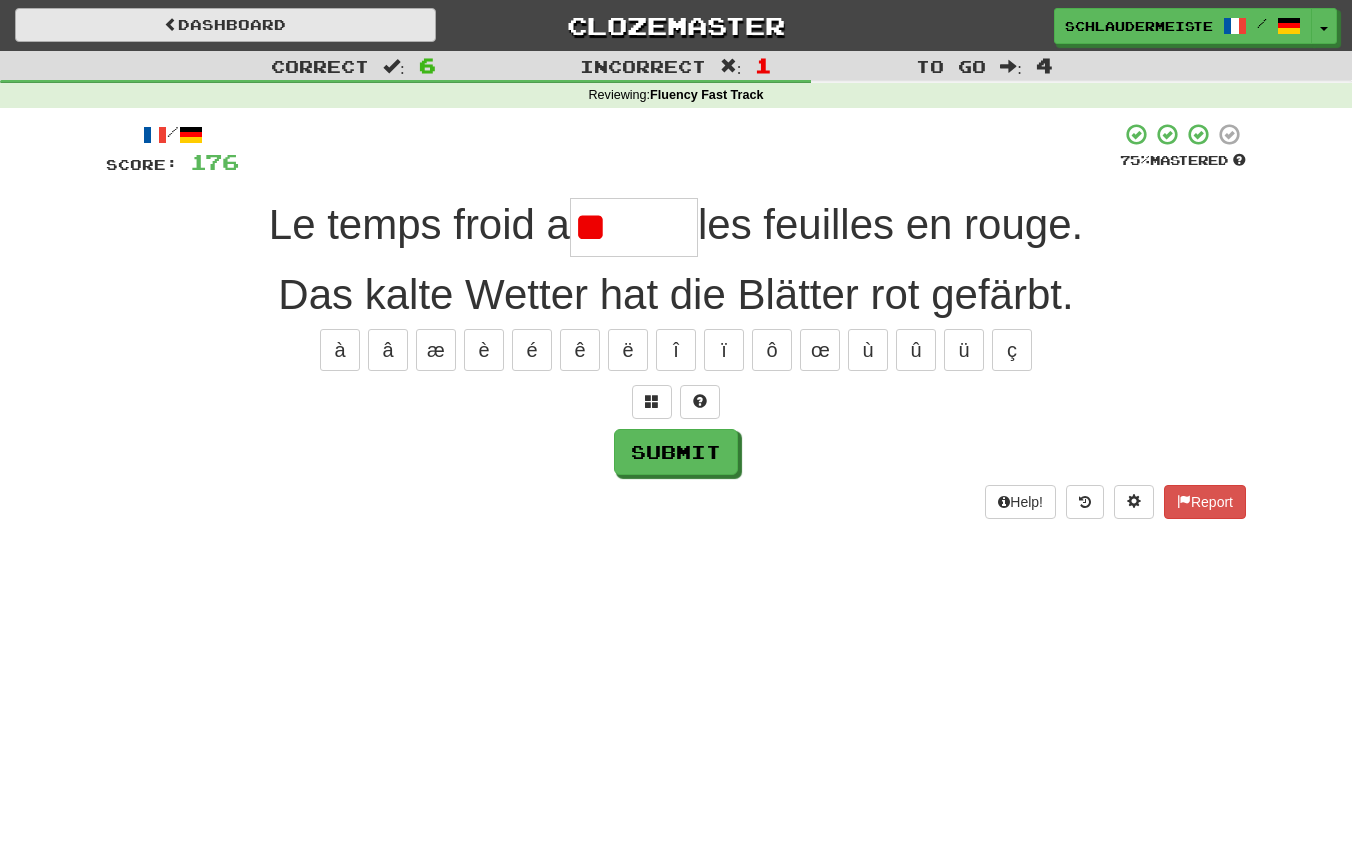 type on "*" 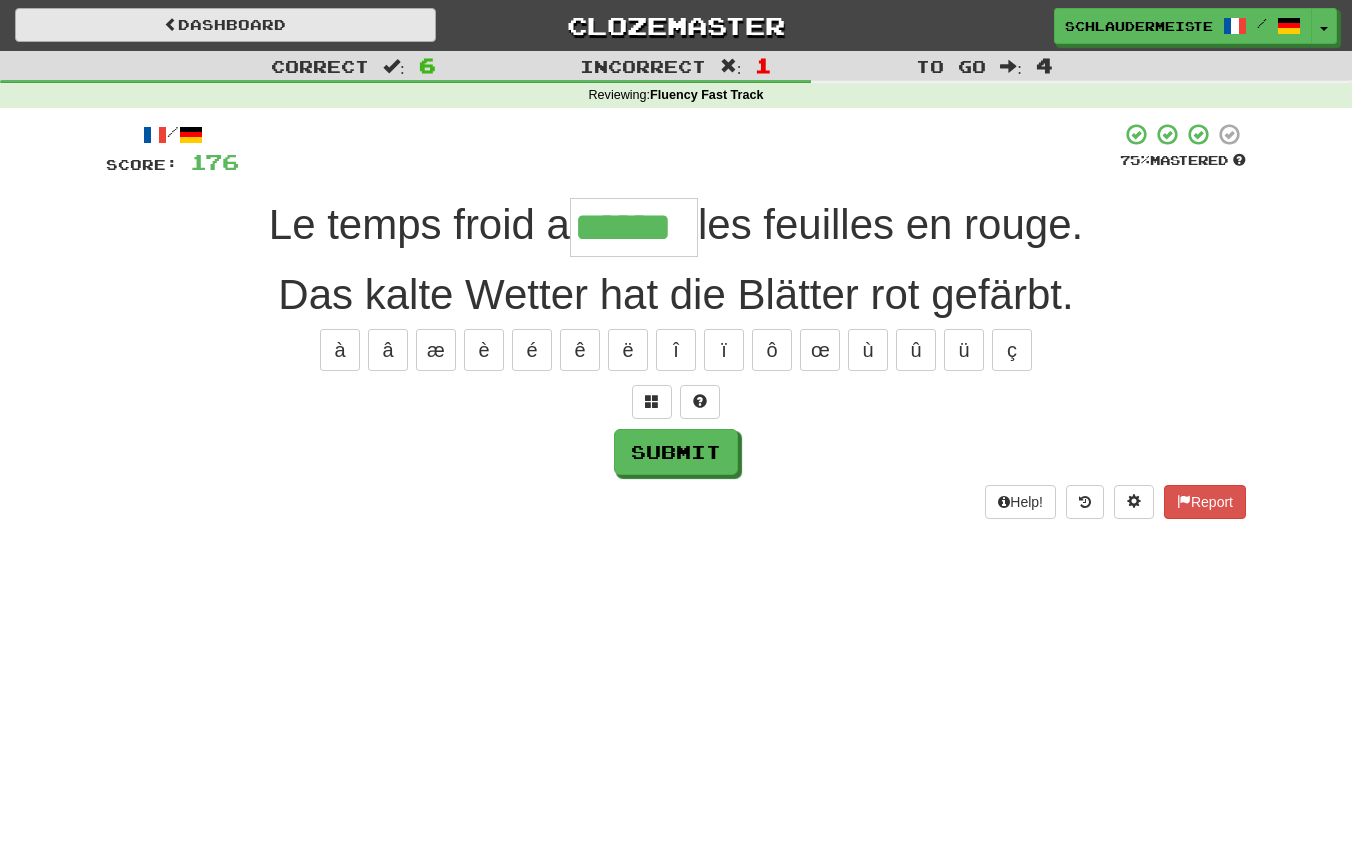 type on "******" 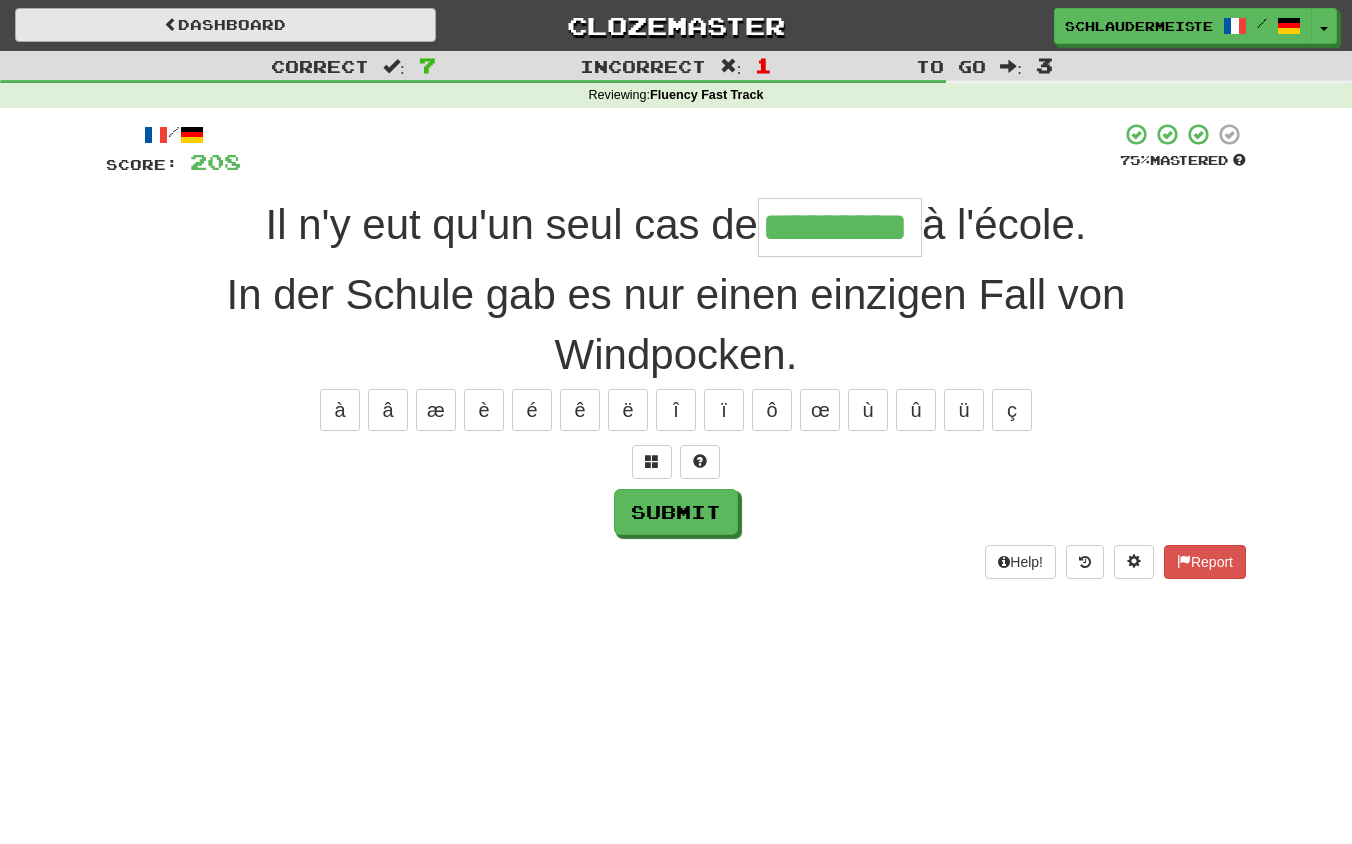 type on "*********" 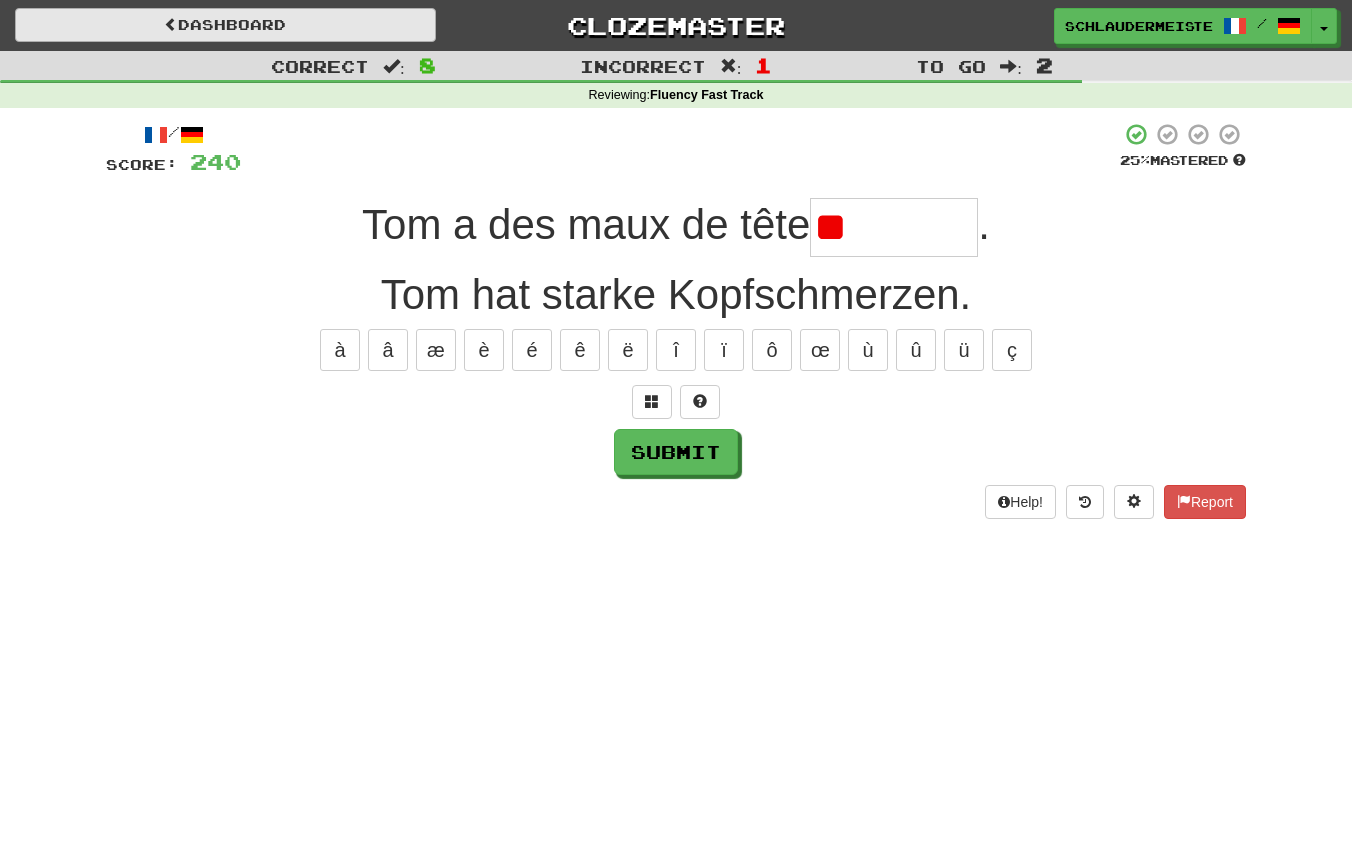 type on "*" 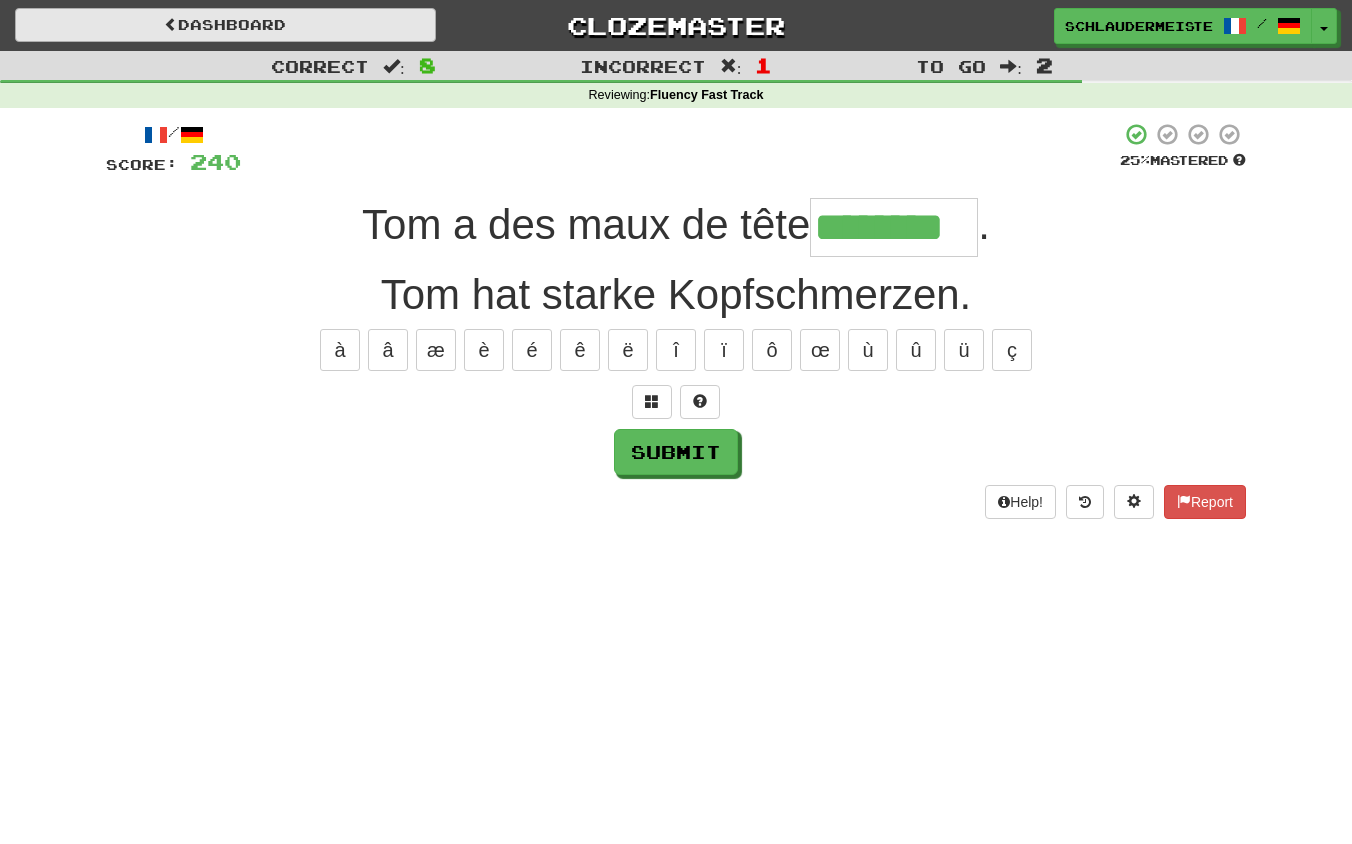 type on "********" 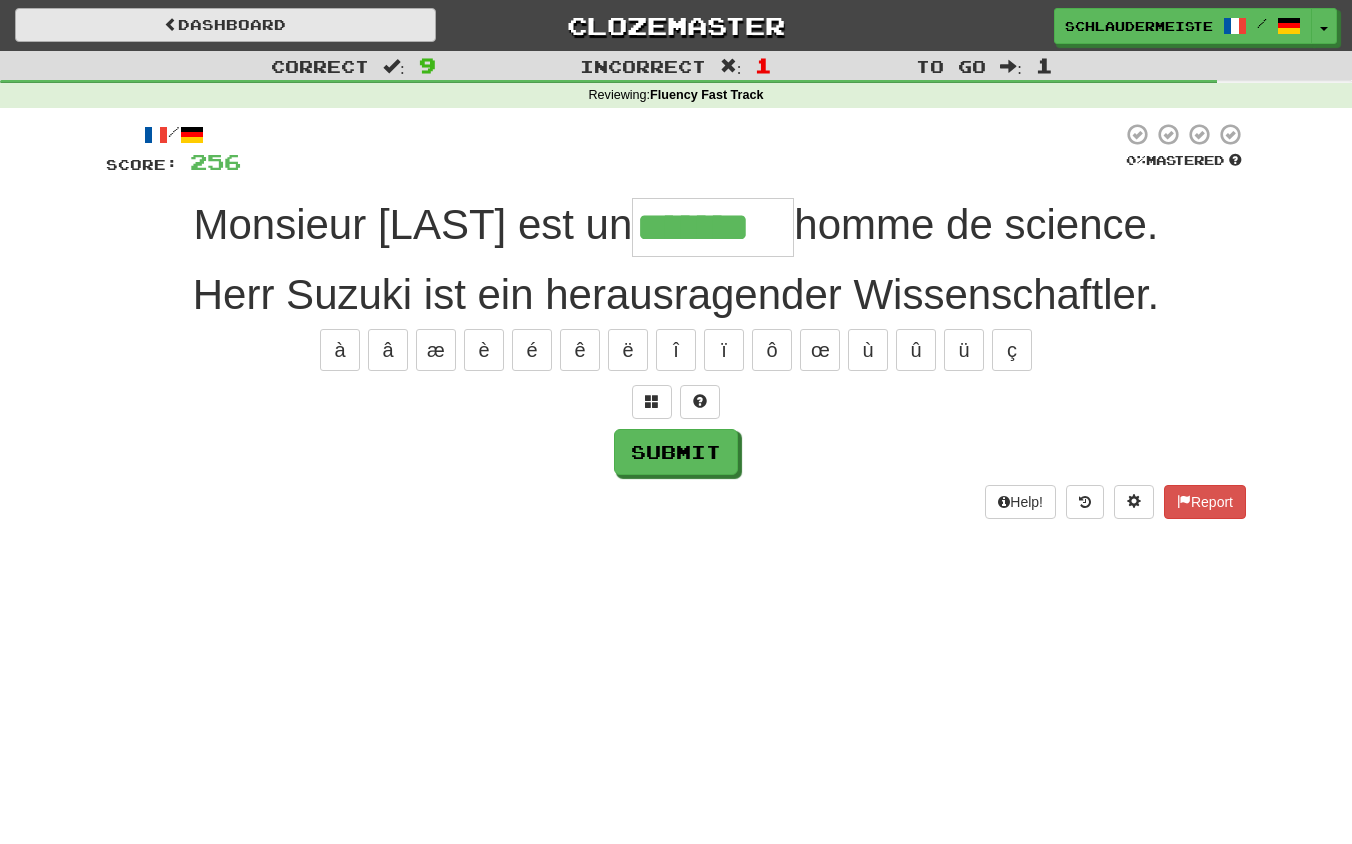 type on "*******" 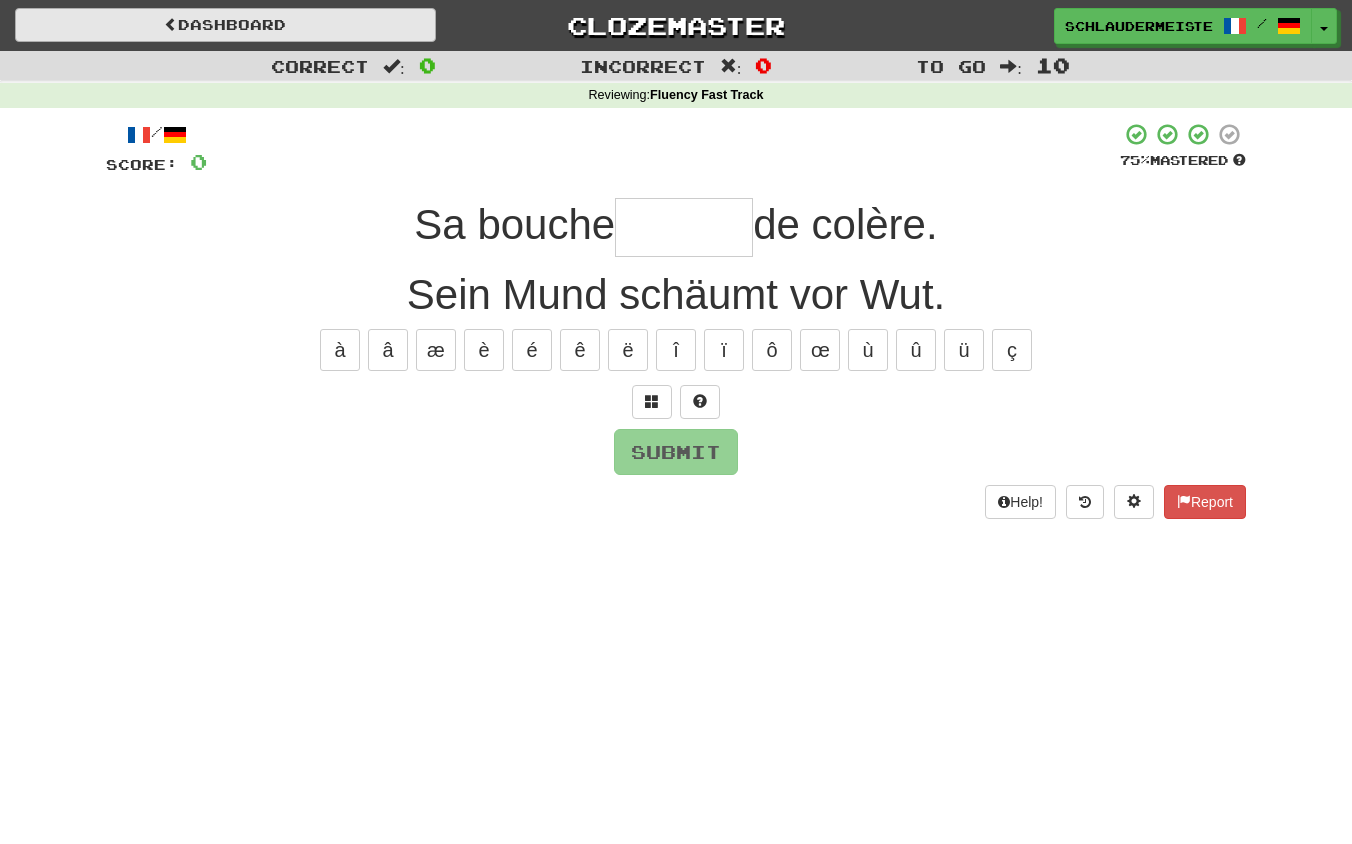 type on "*" 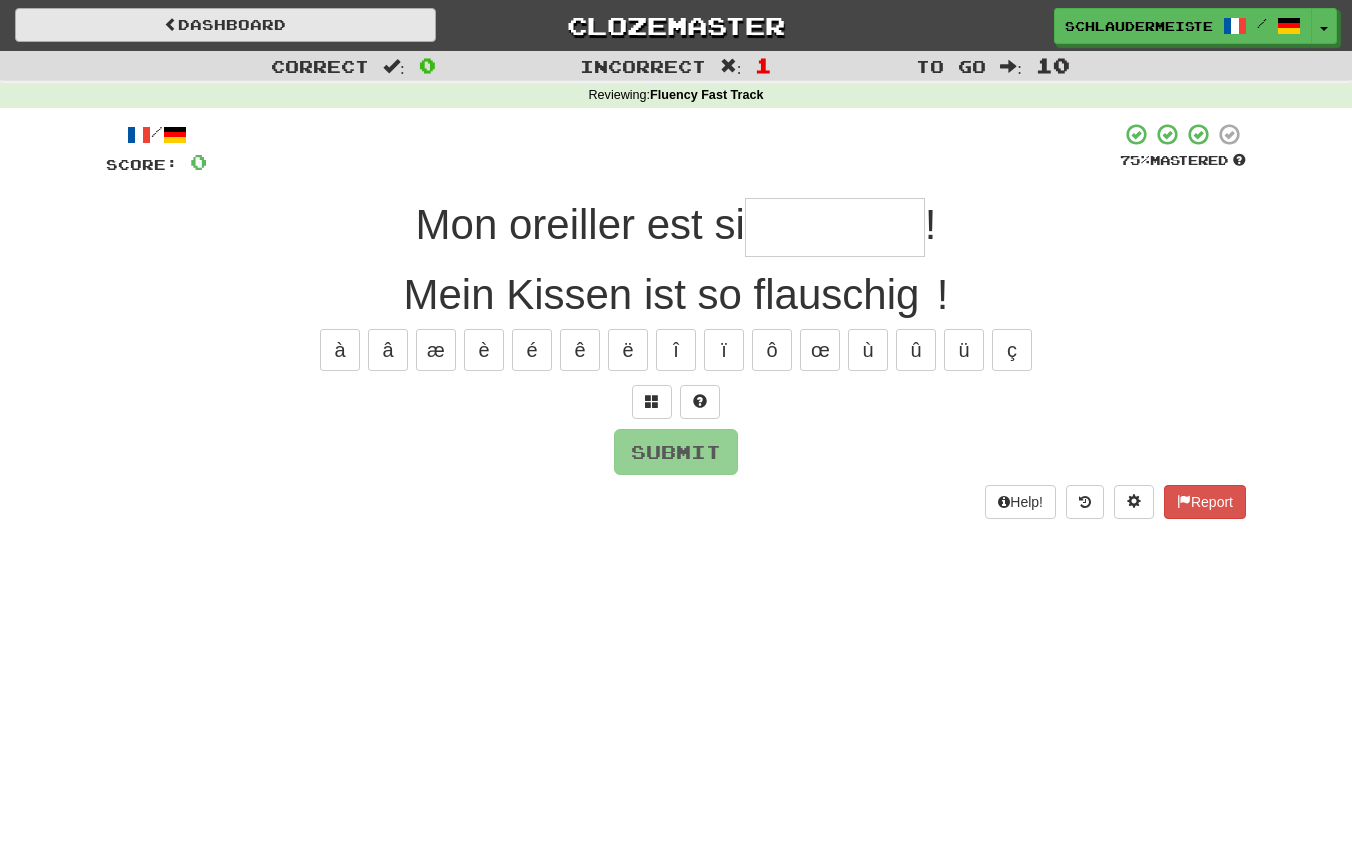 type on "*" 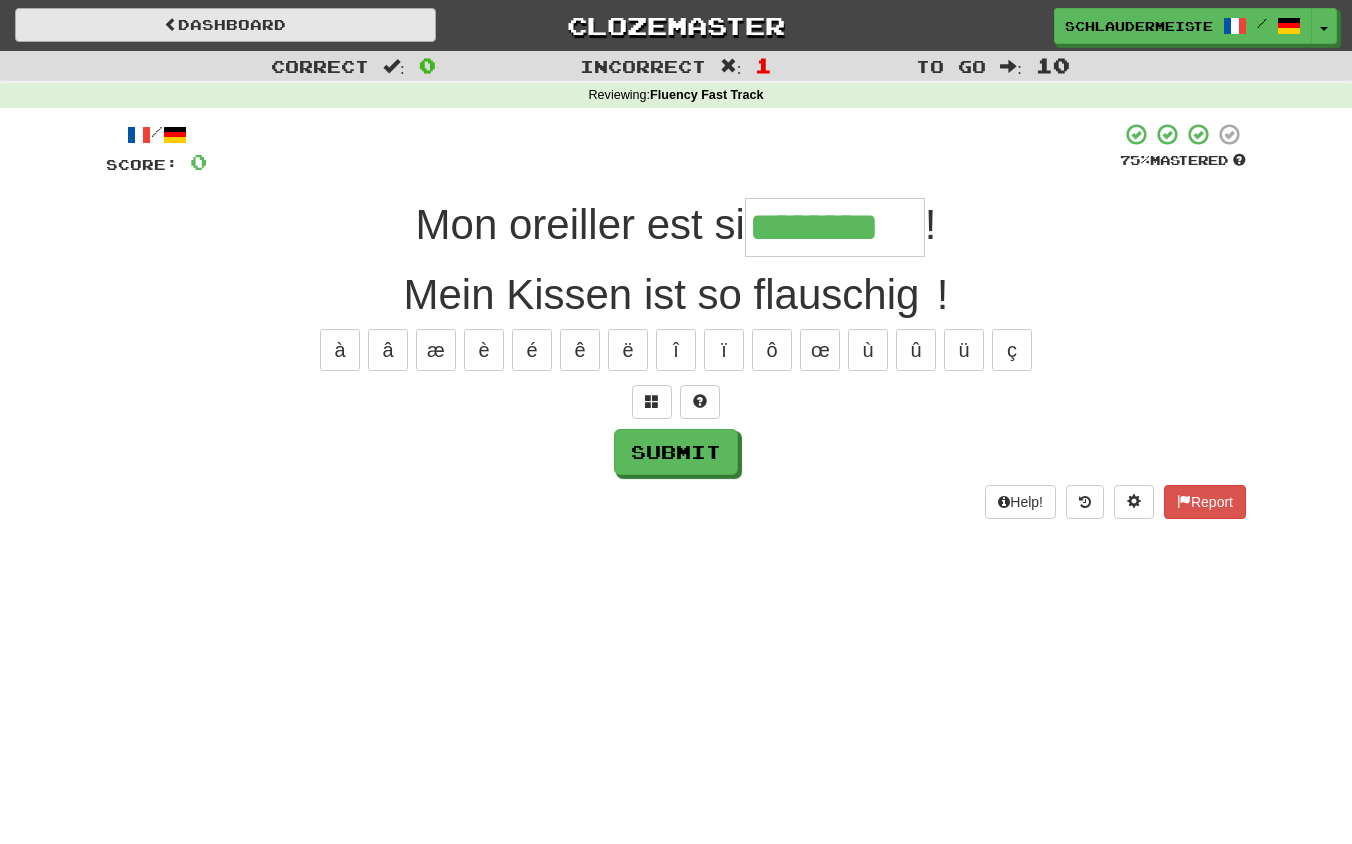type on "********" 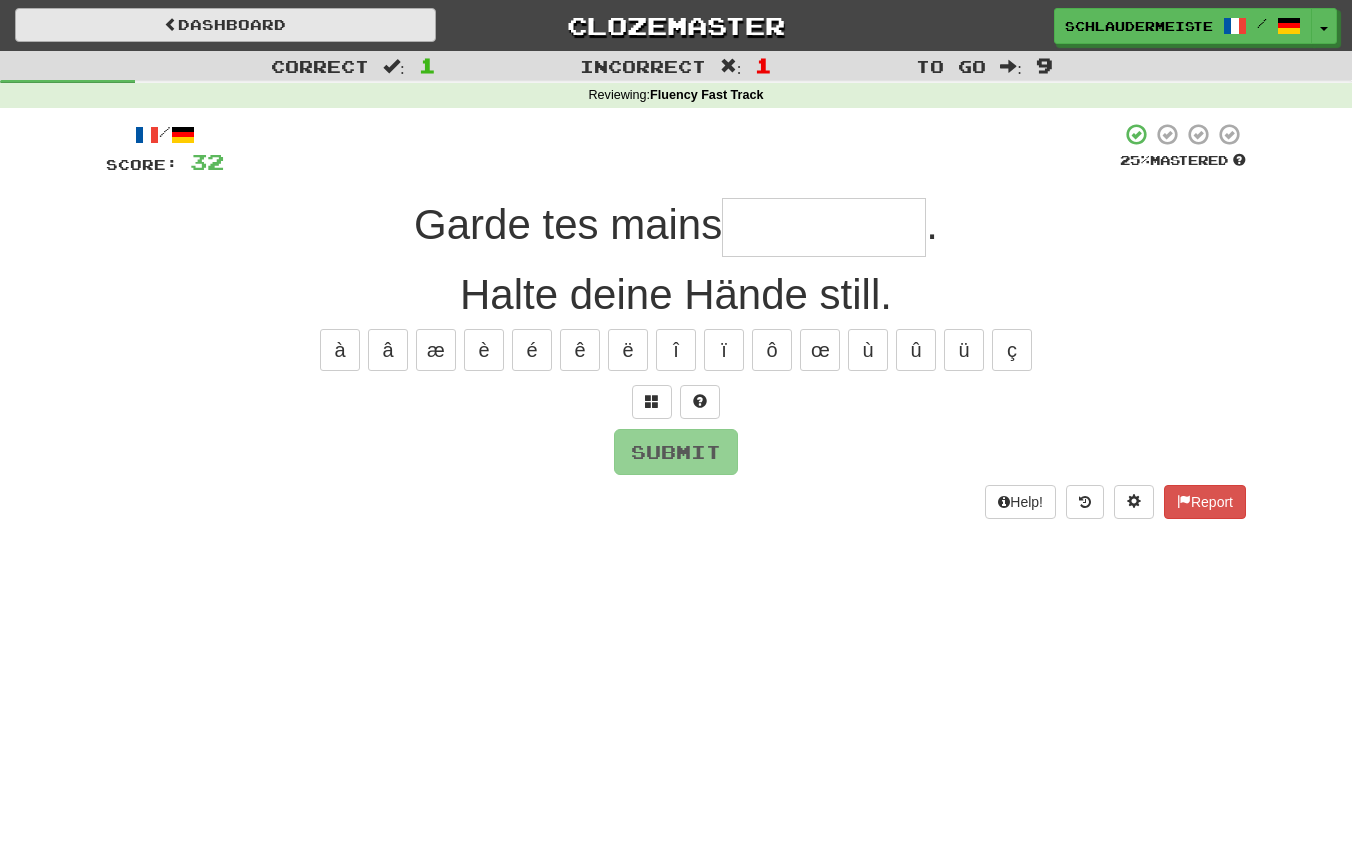 type on "*" 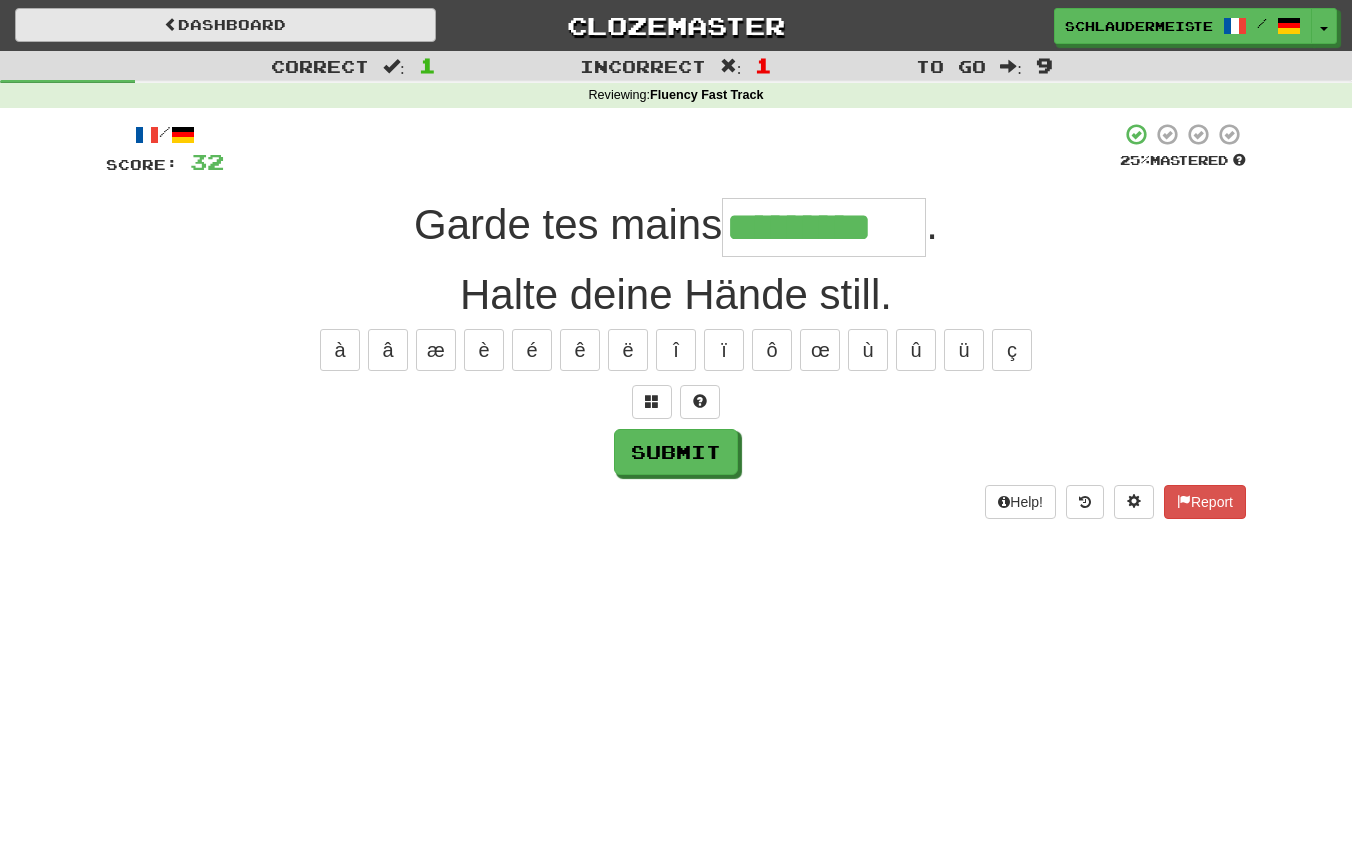 type on "*********" 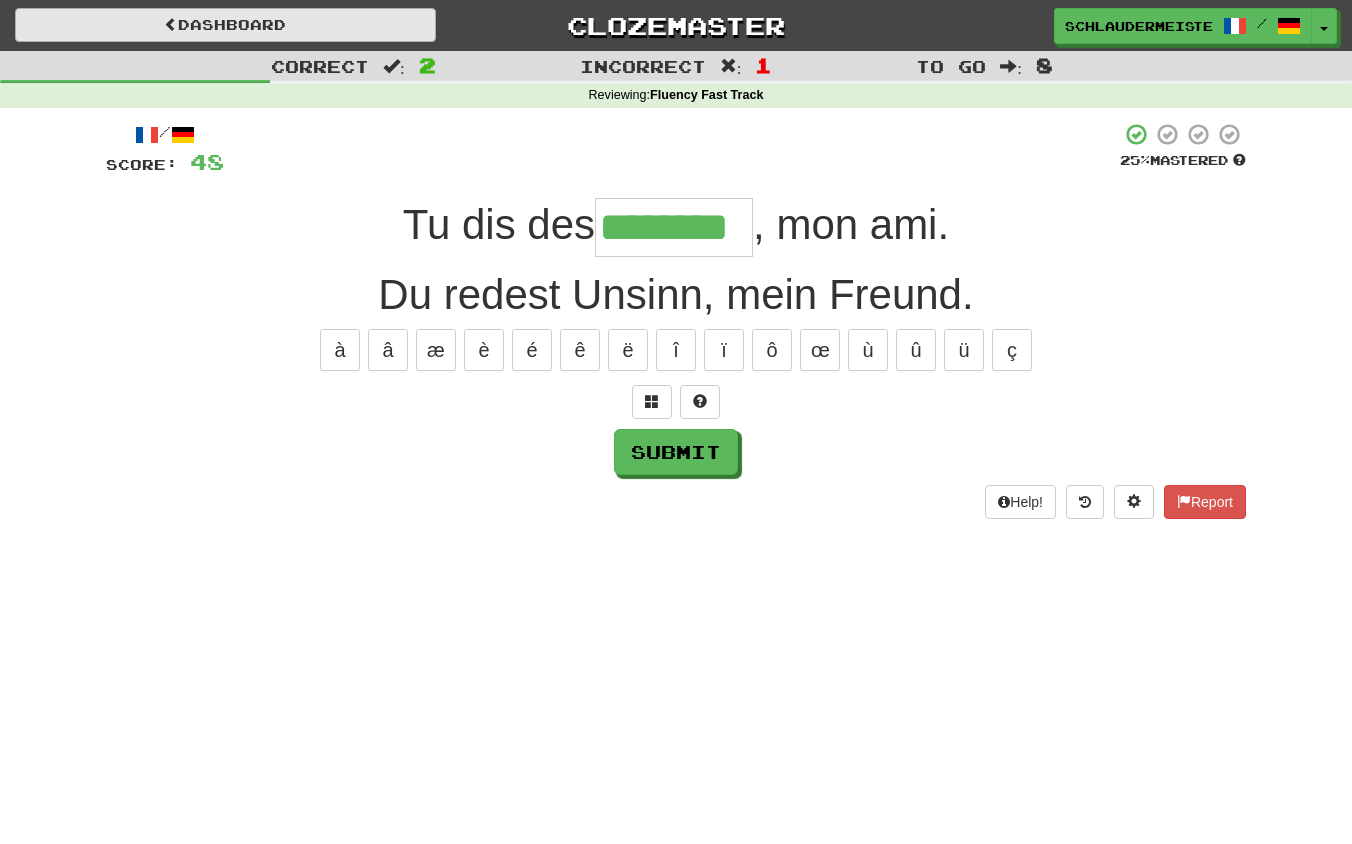 type on "********" 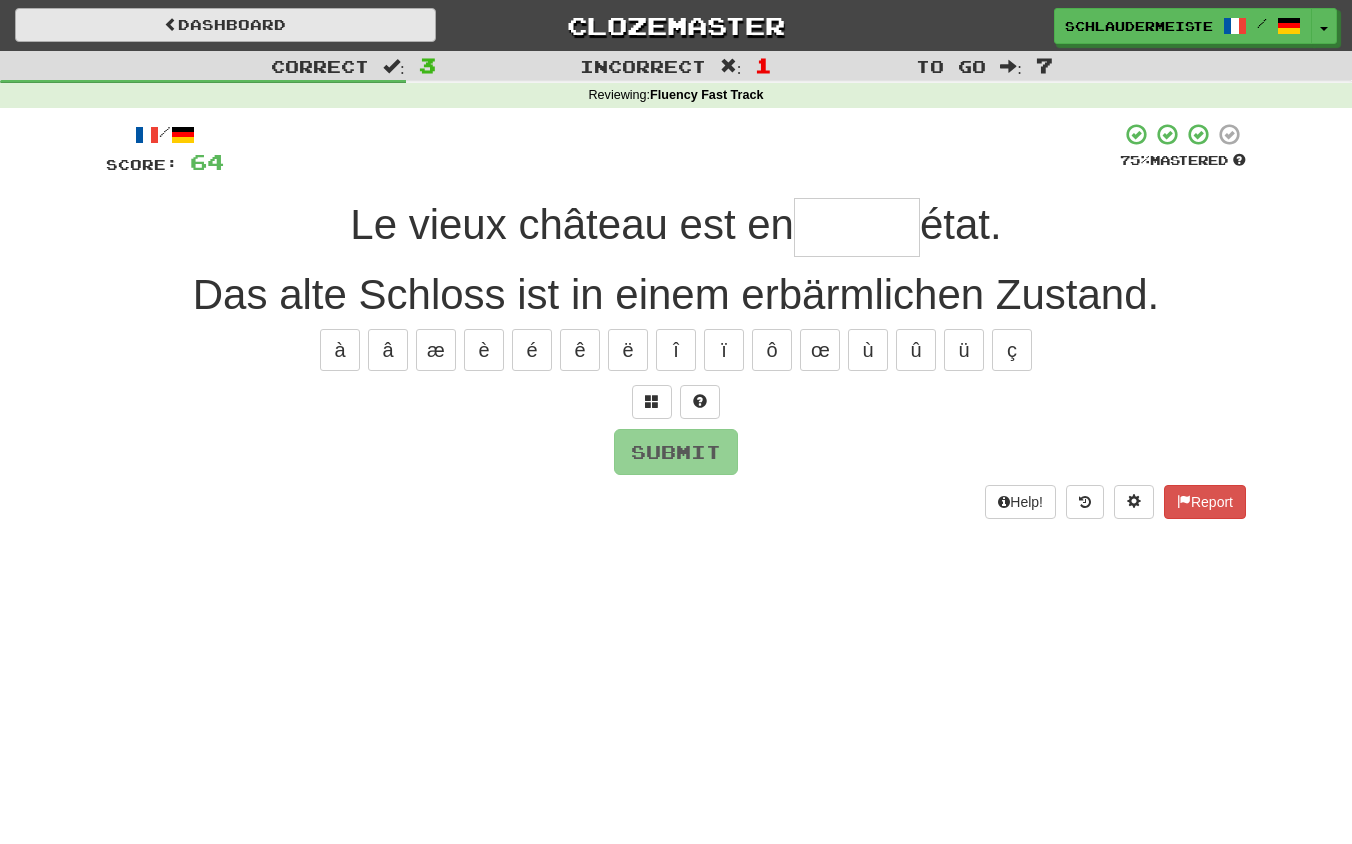 type on "*" 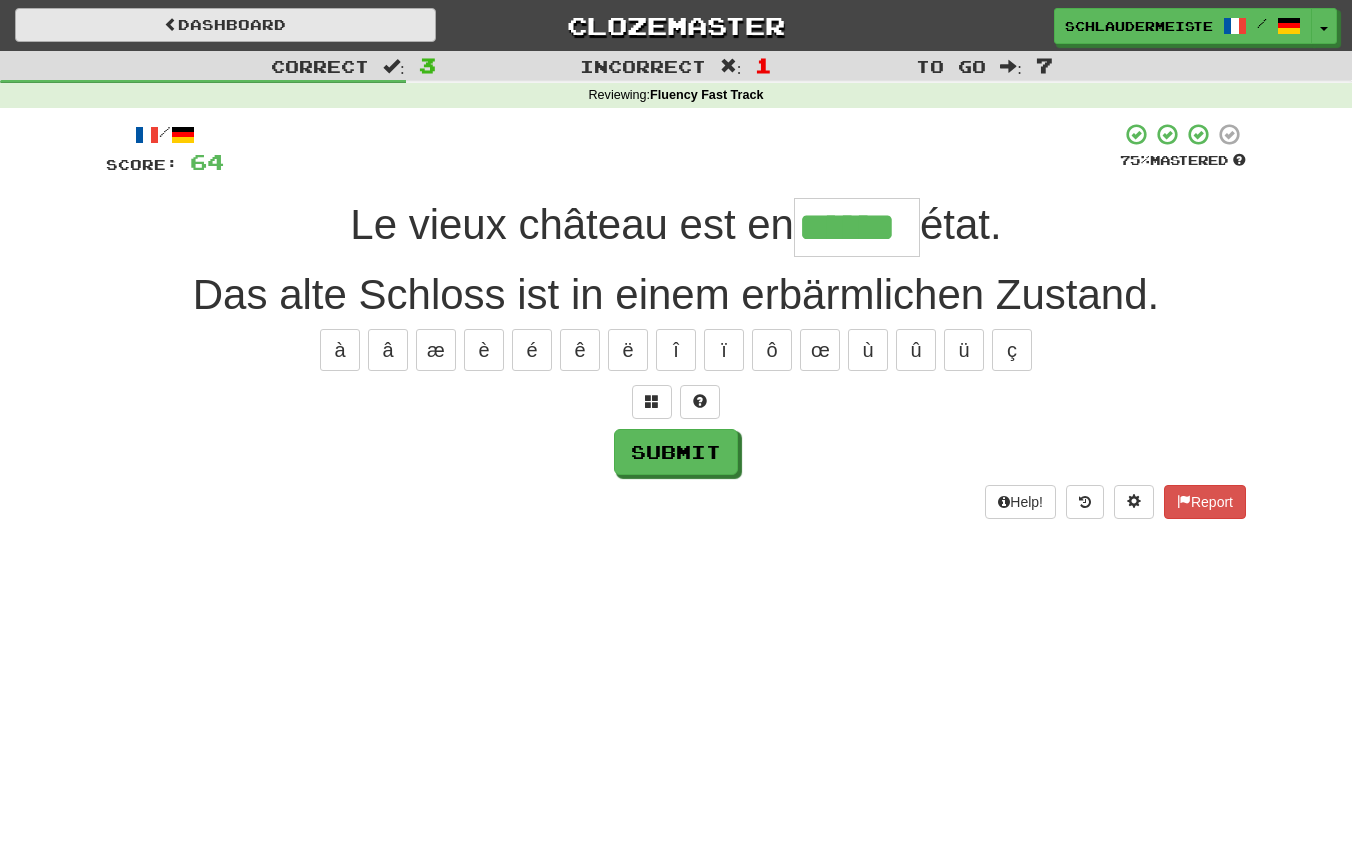 type on "******" 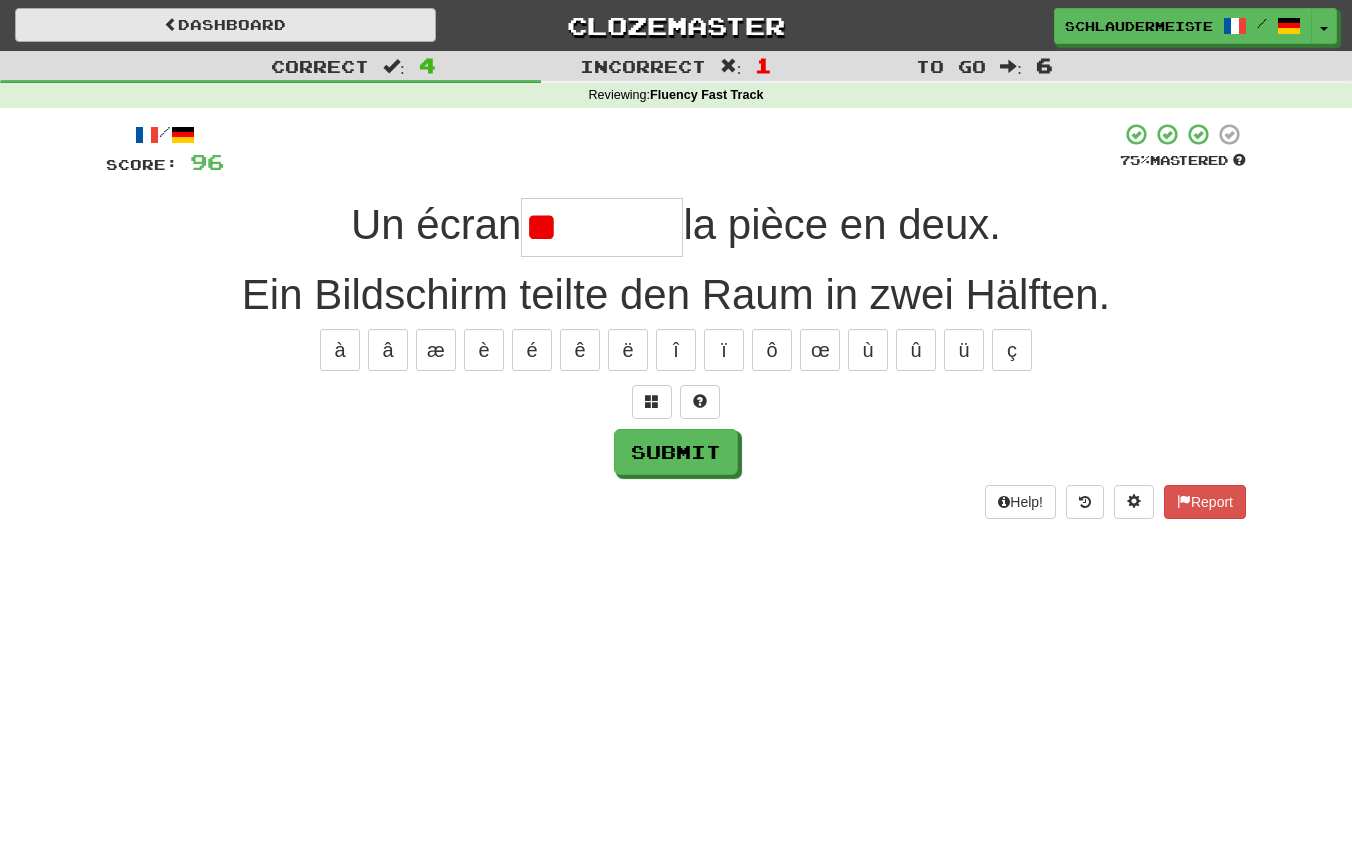 type on "*" 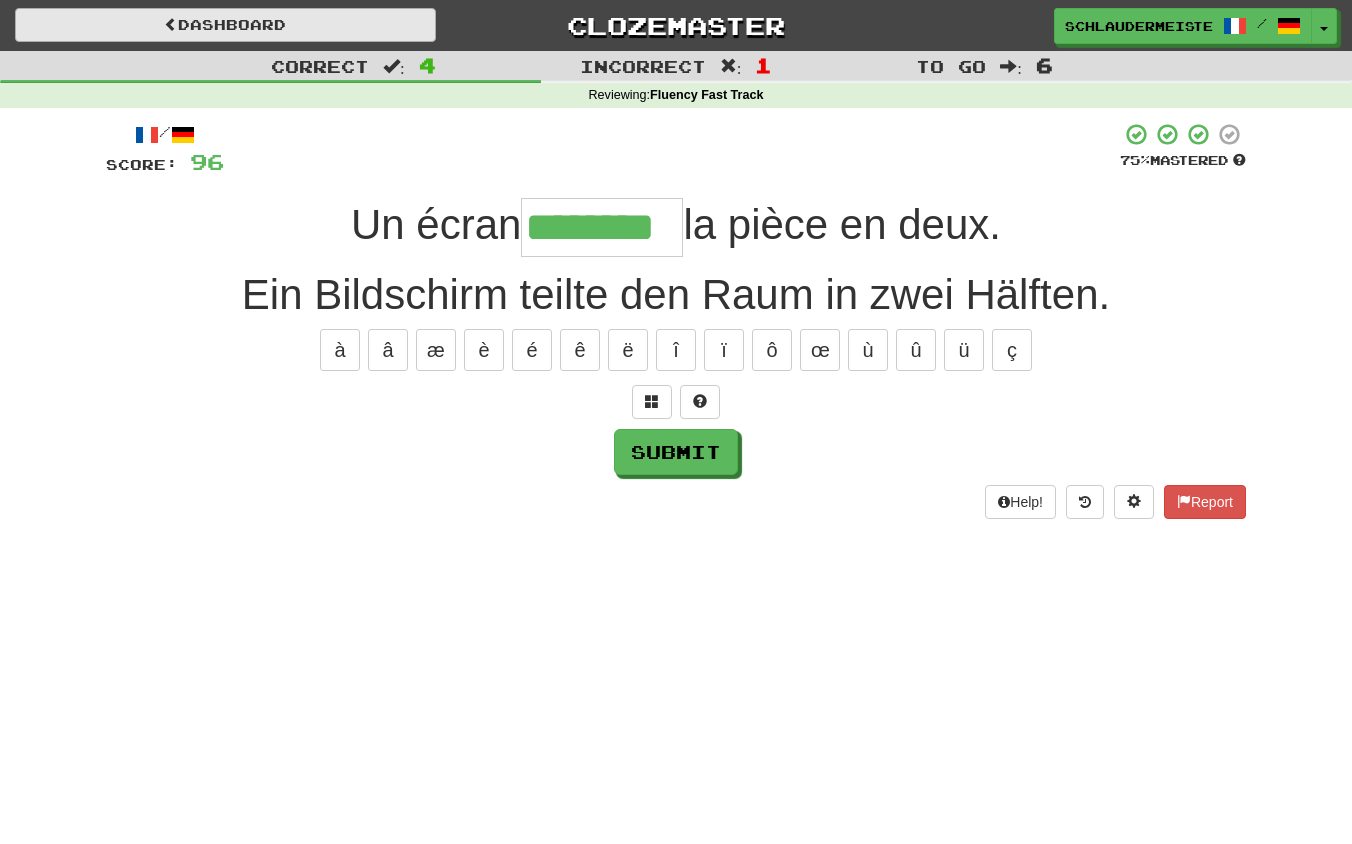 type on "********" 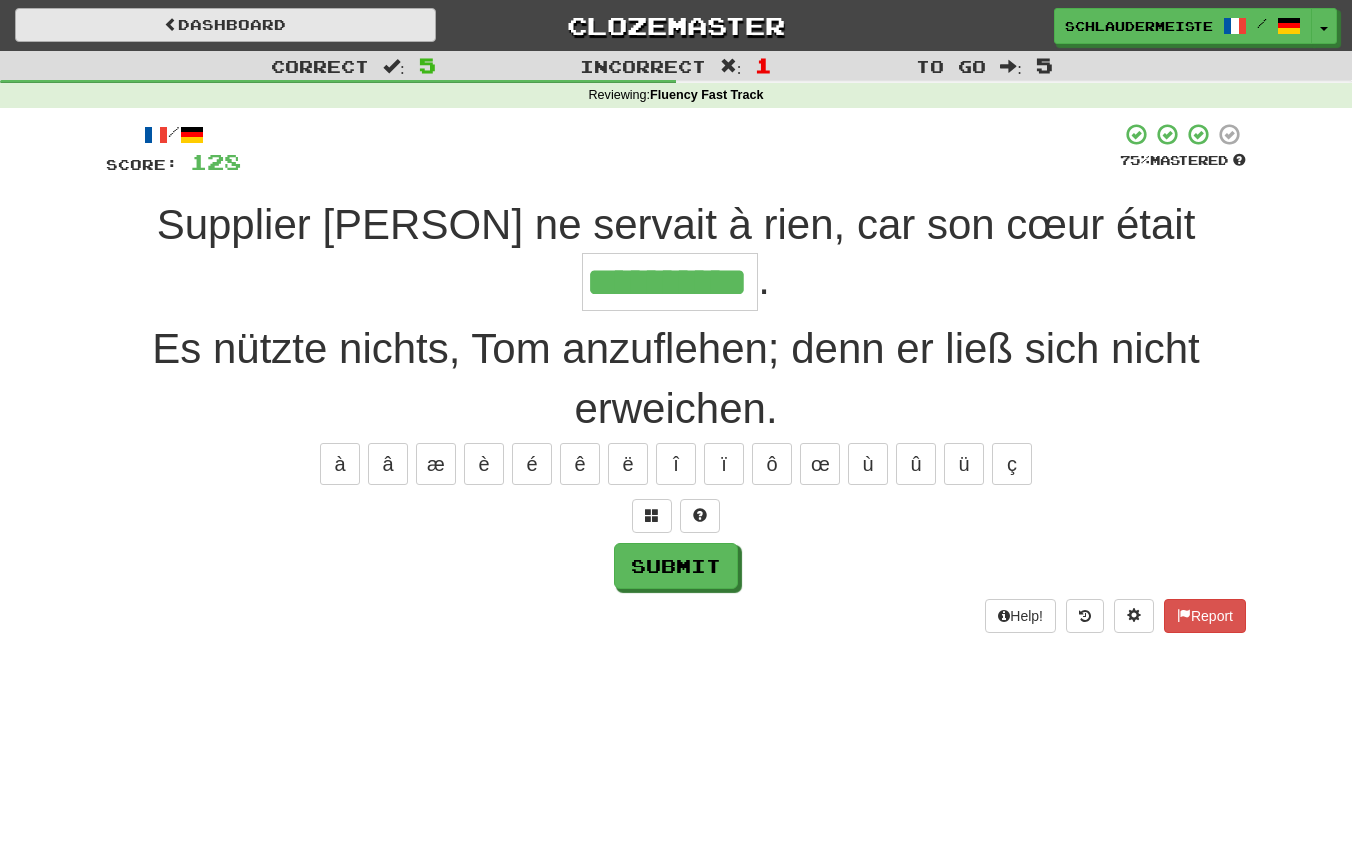 type on "**********" 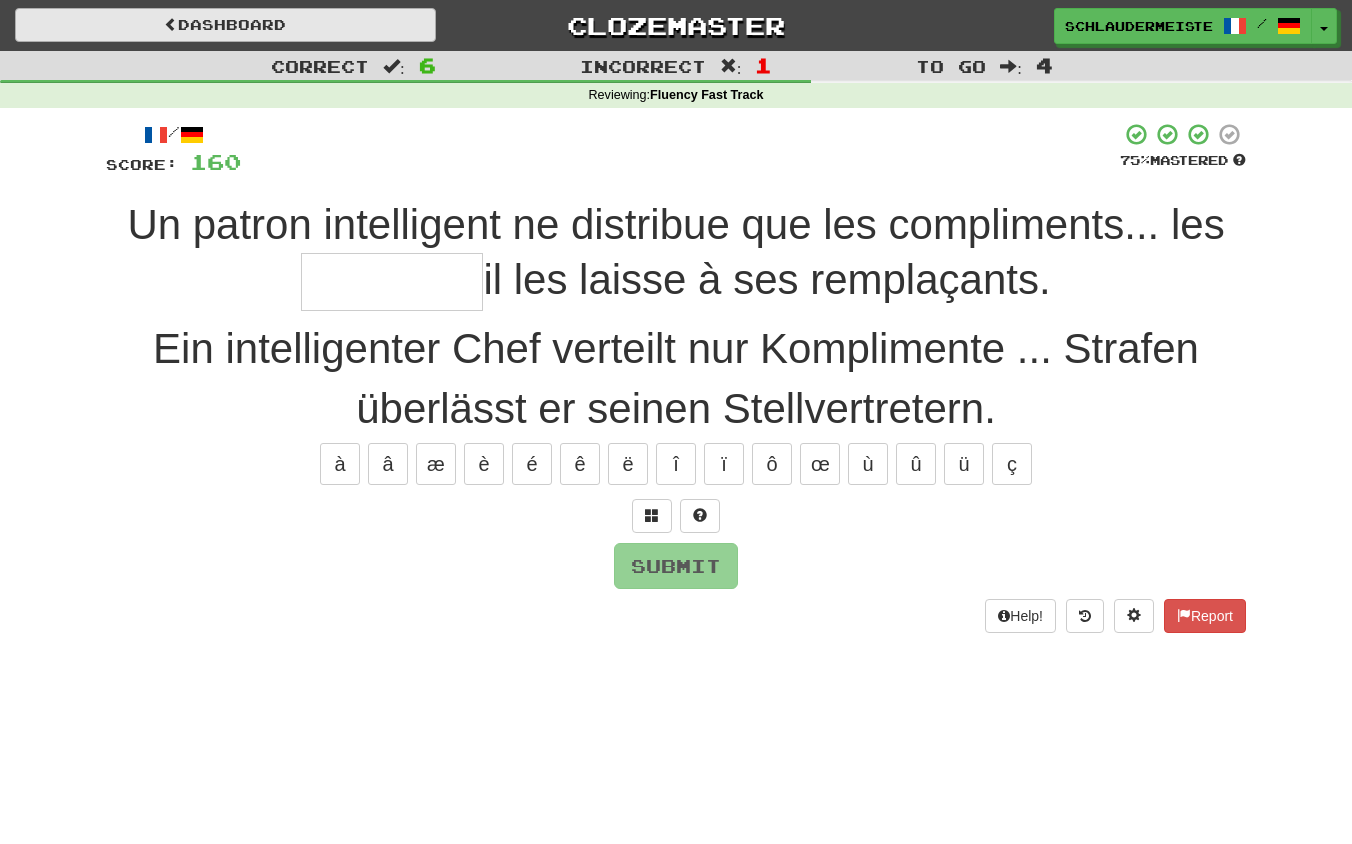 type on "*" 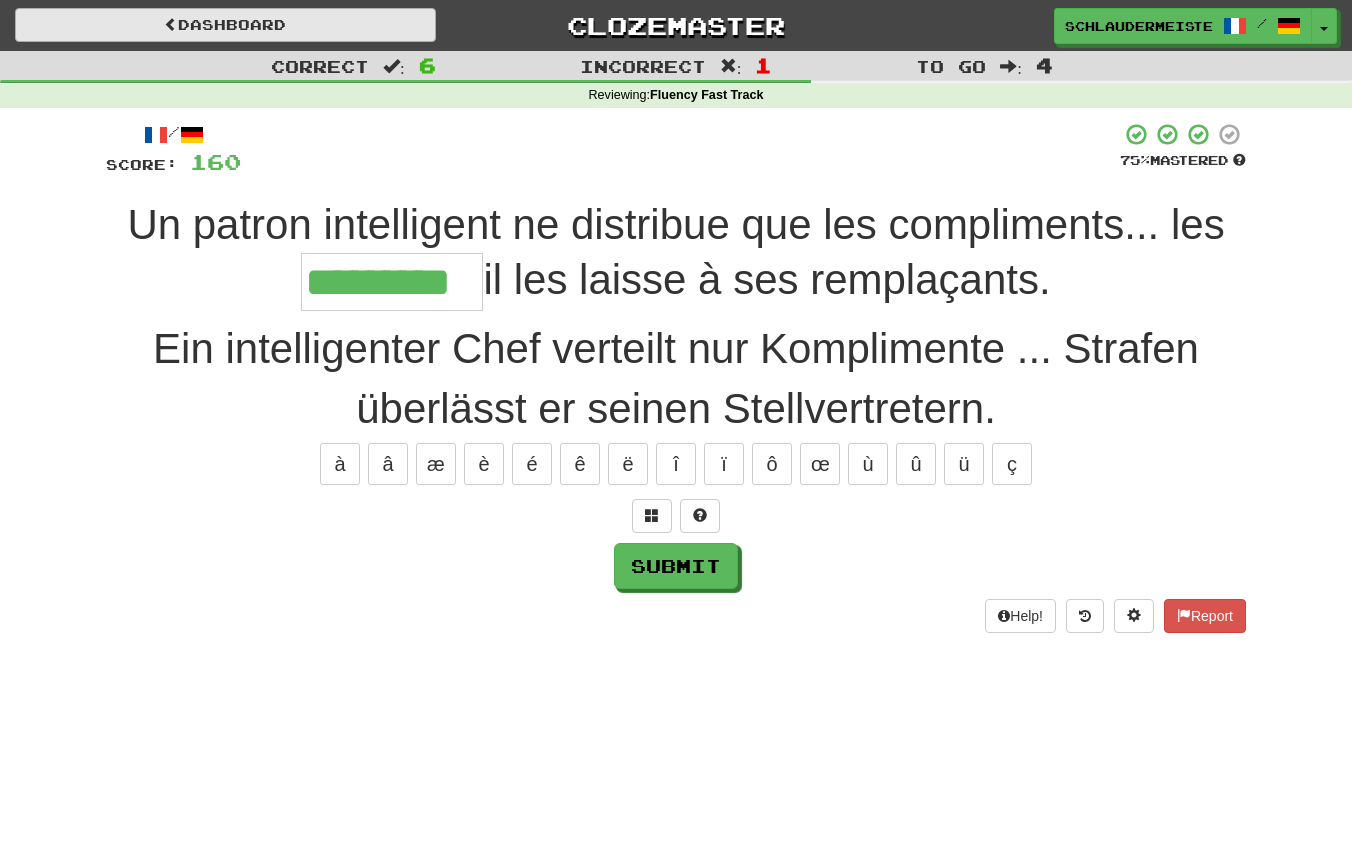 type on "*********" 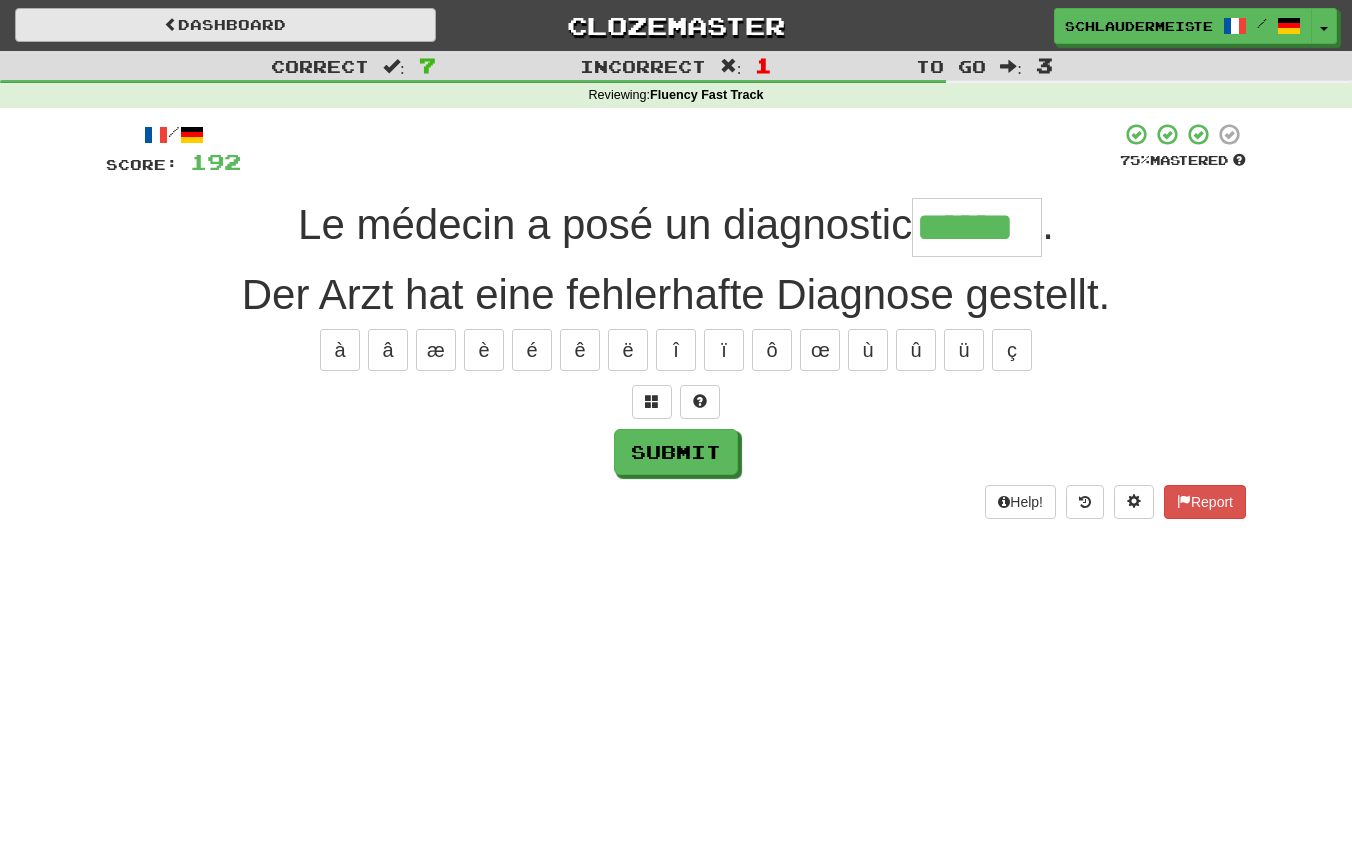 type on "******" 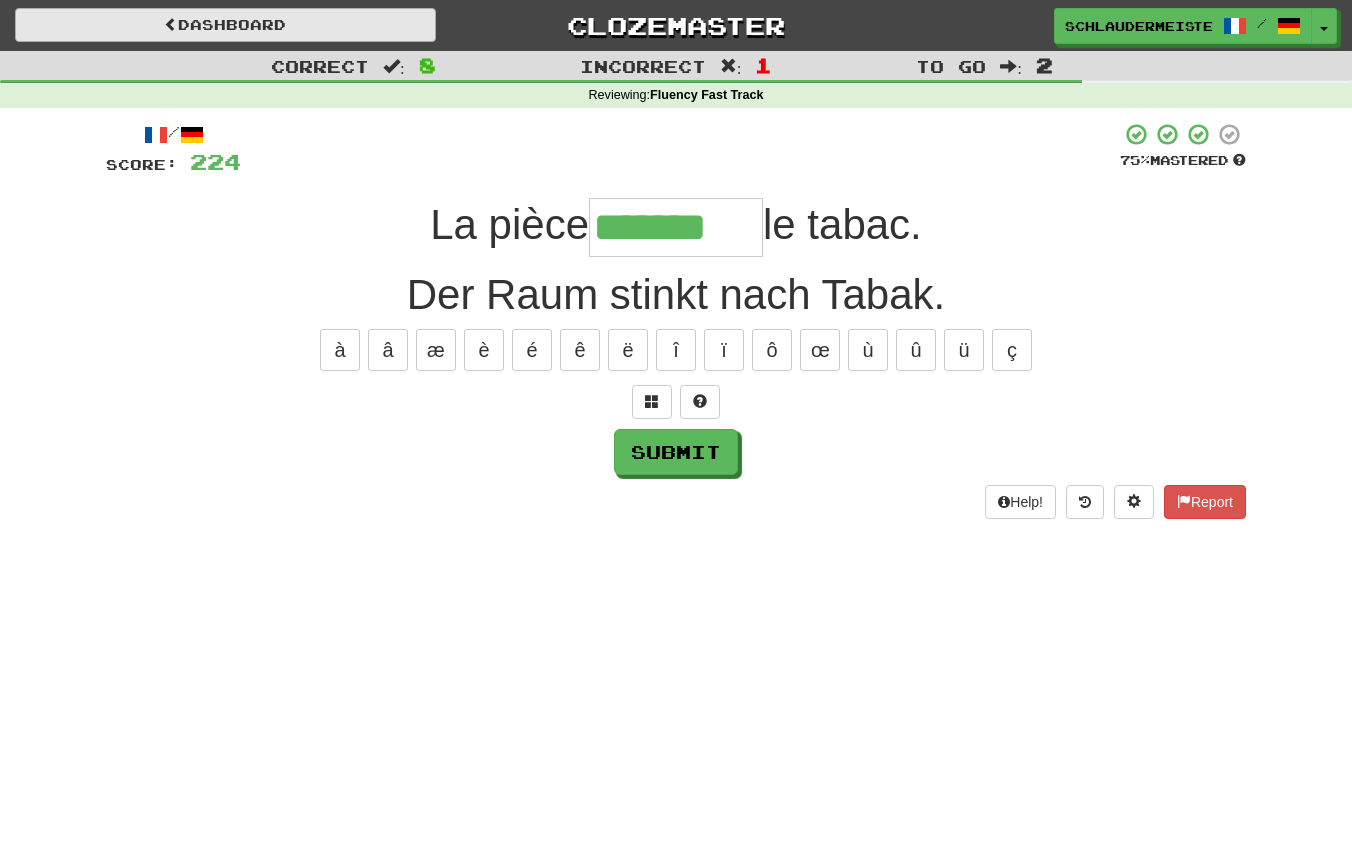 type on "*******" 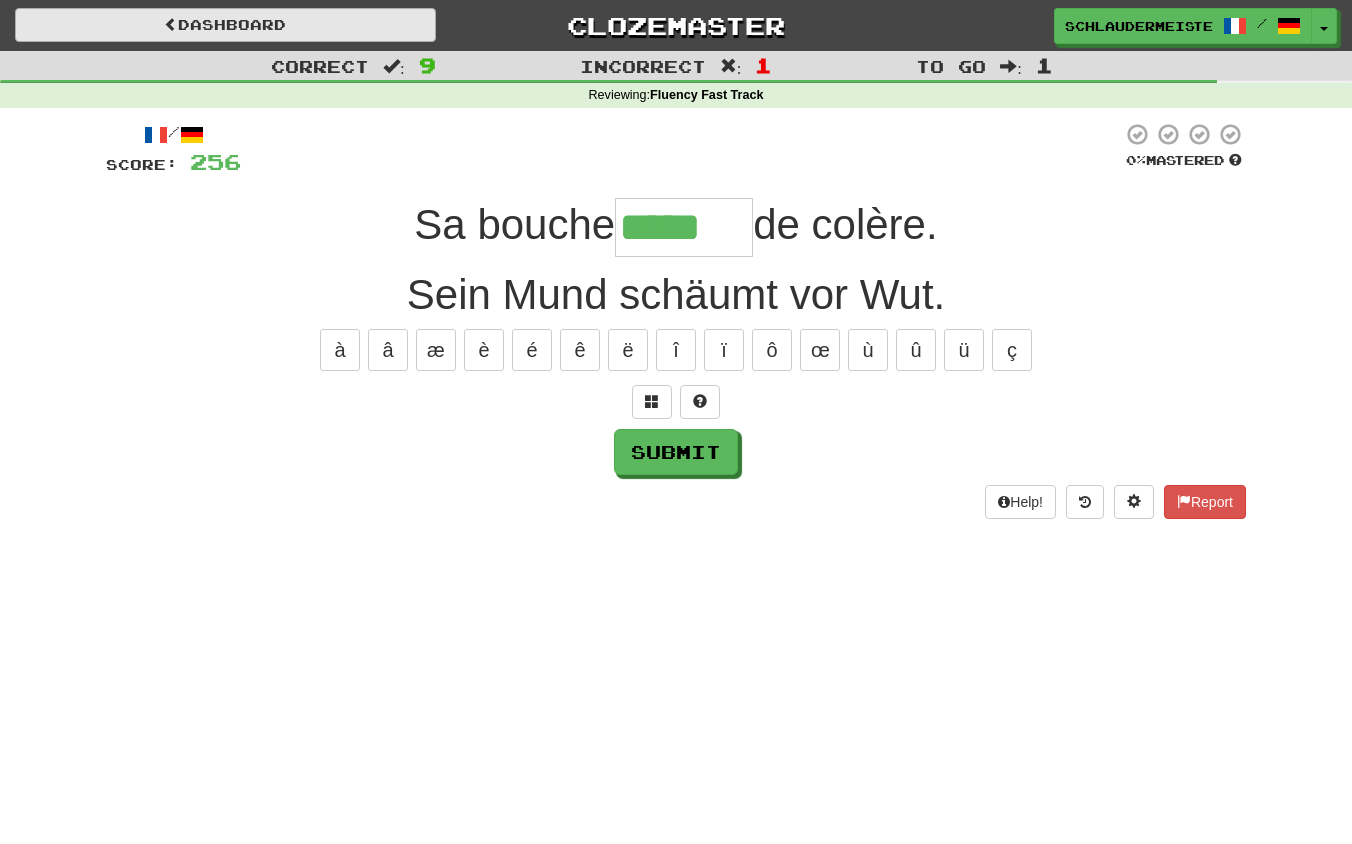 type on "*****" 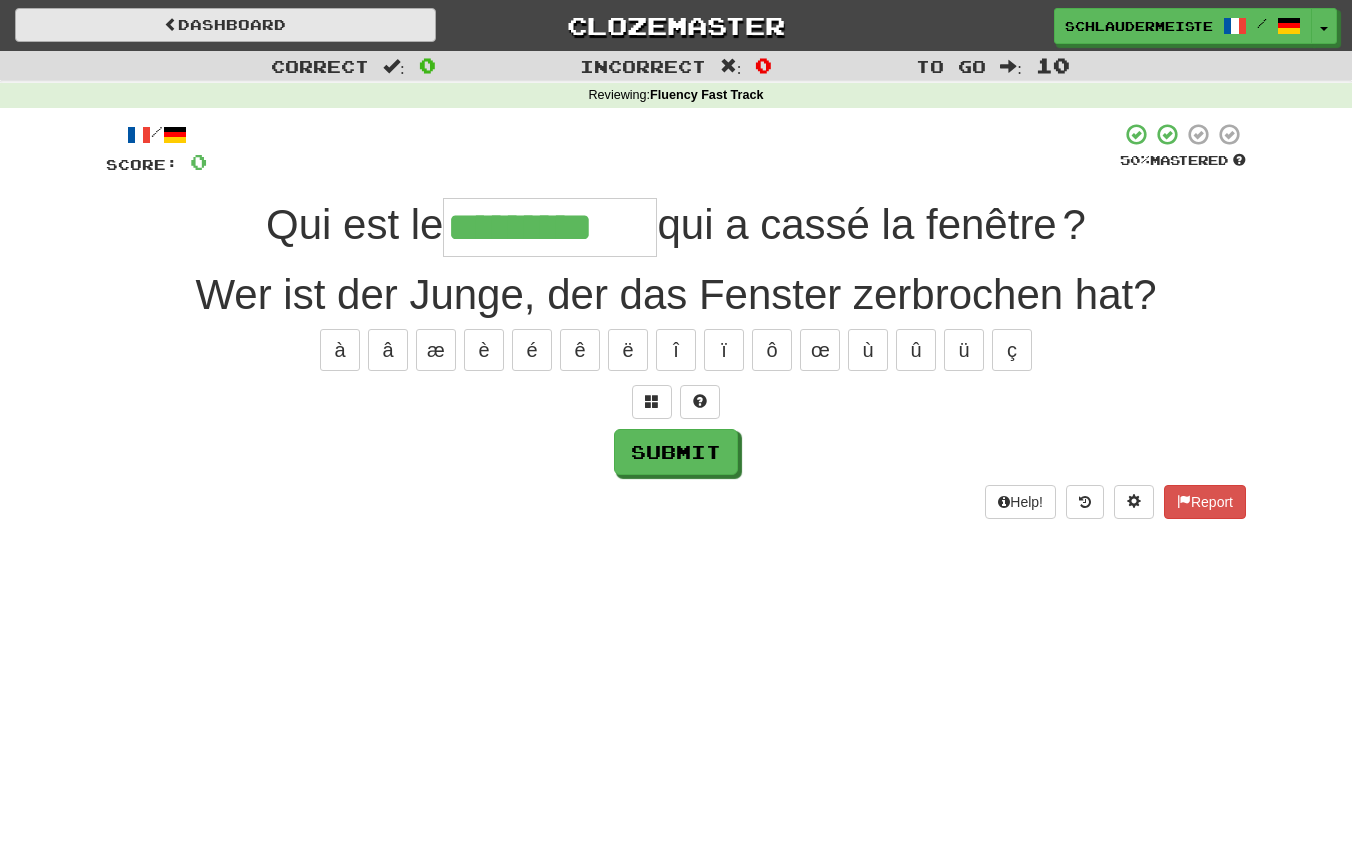 type on "*********" 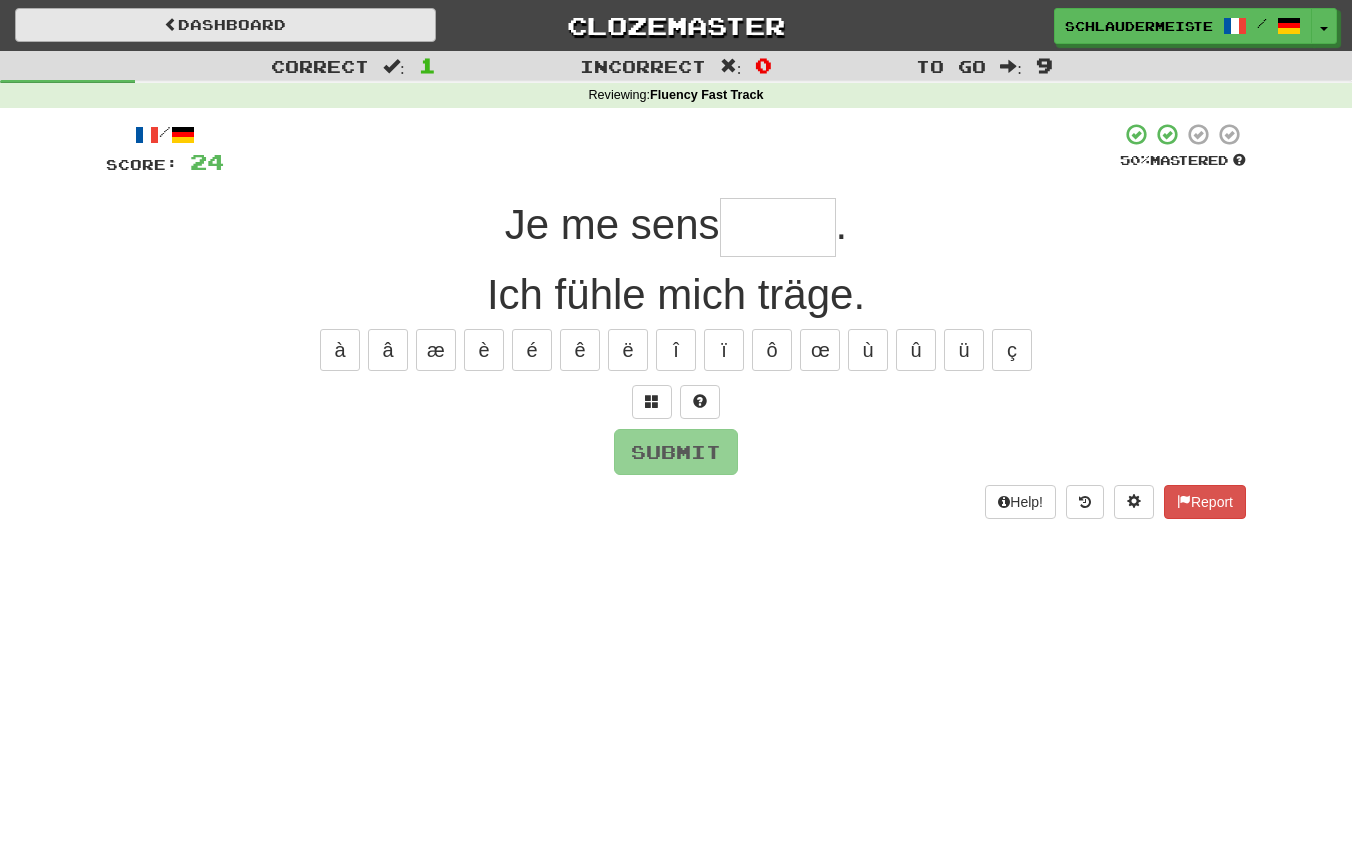 type on "*" 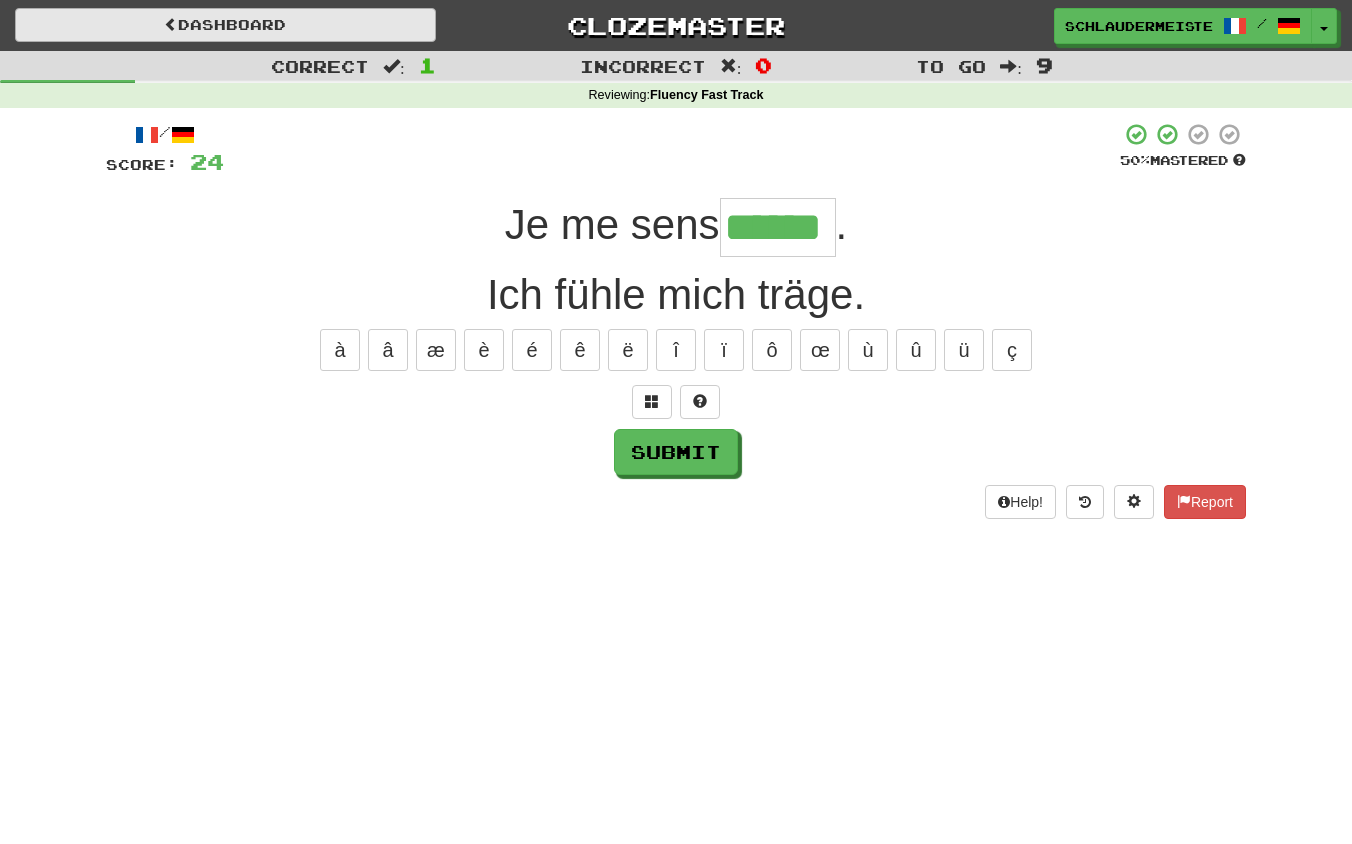 type on "******" 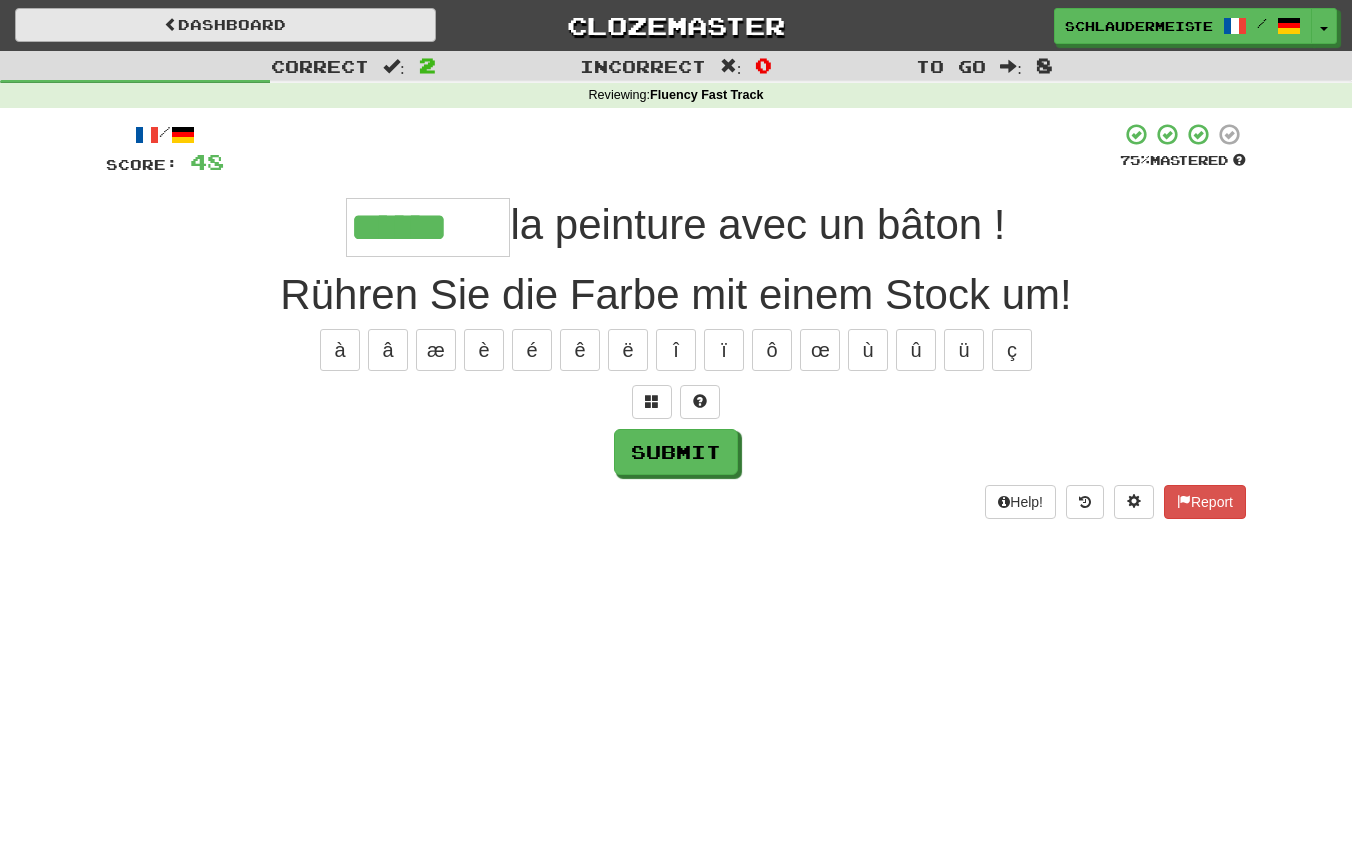 type on "******" 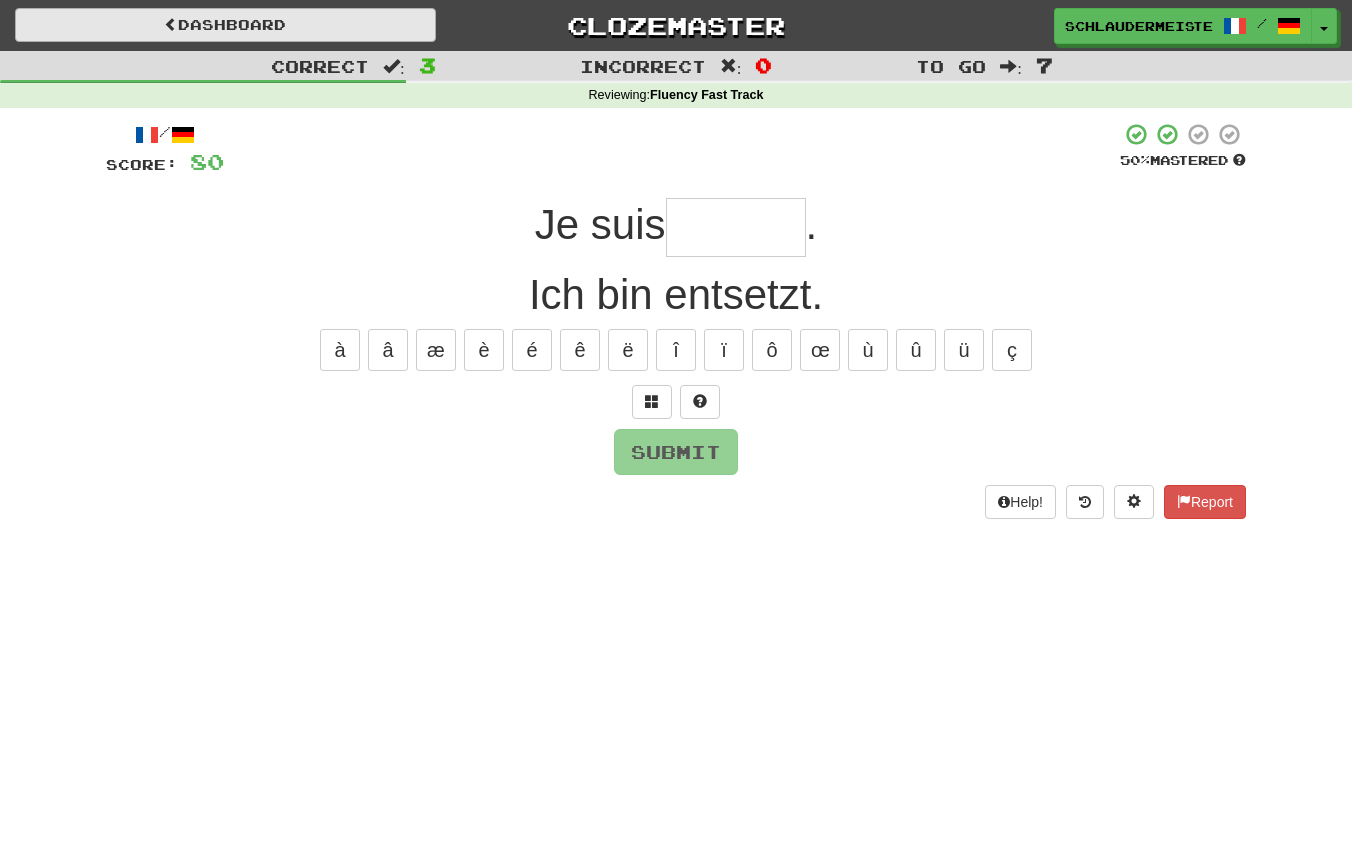 type on "*" 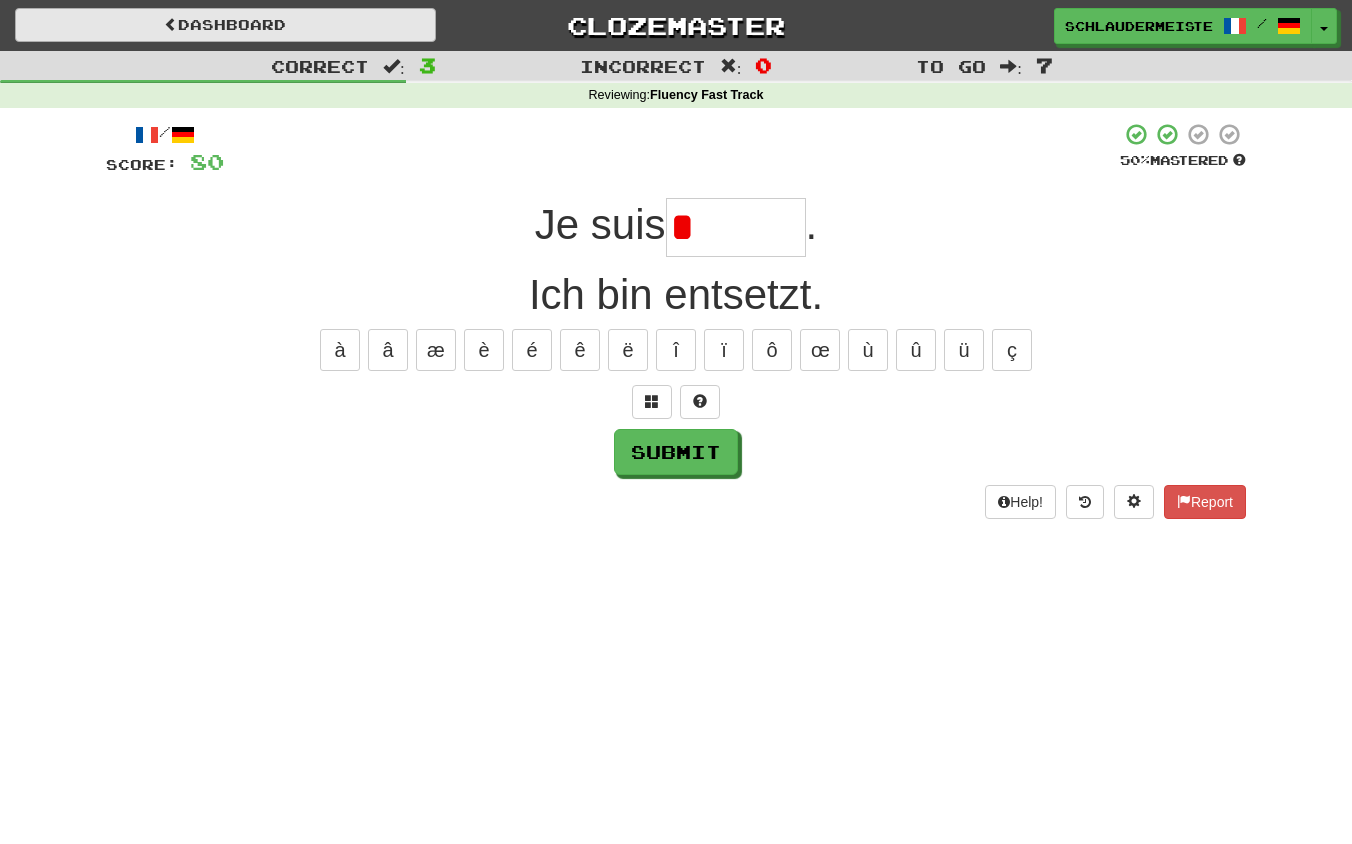 type on "********" 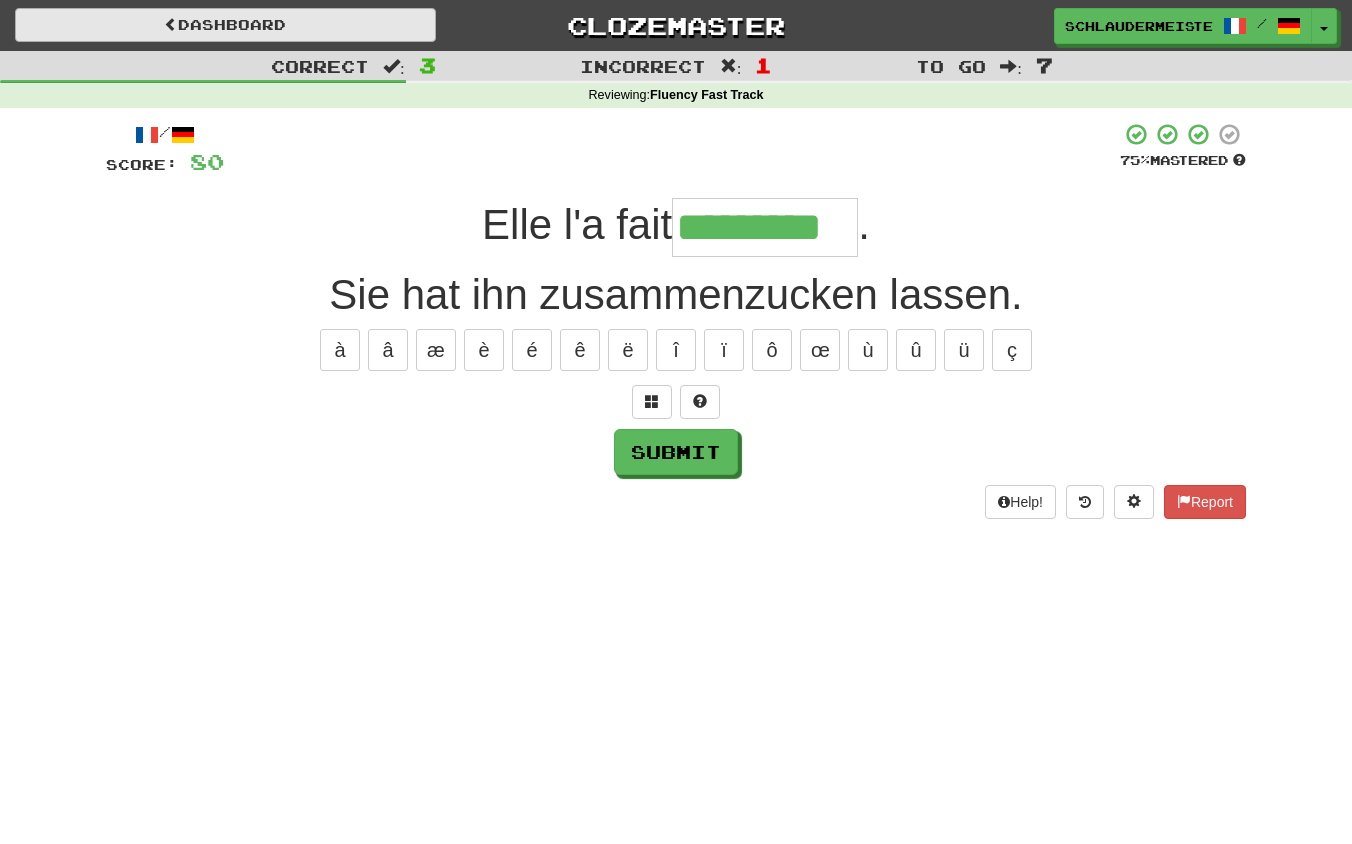type on "*********" 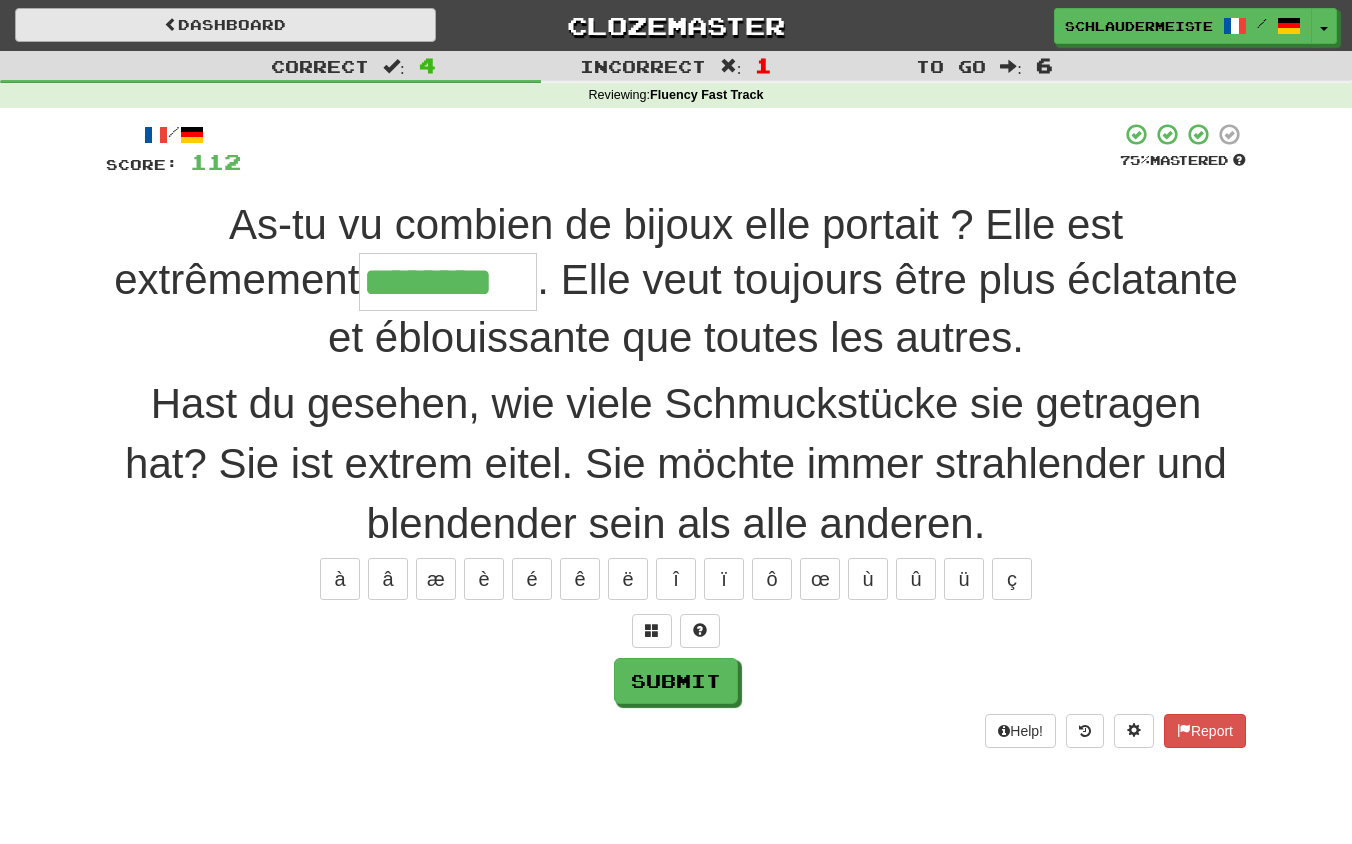 type on "********" 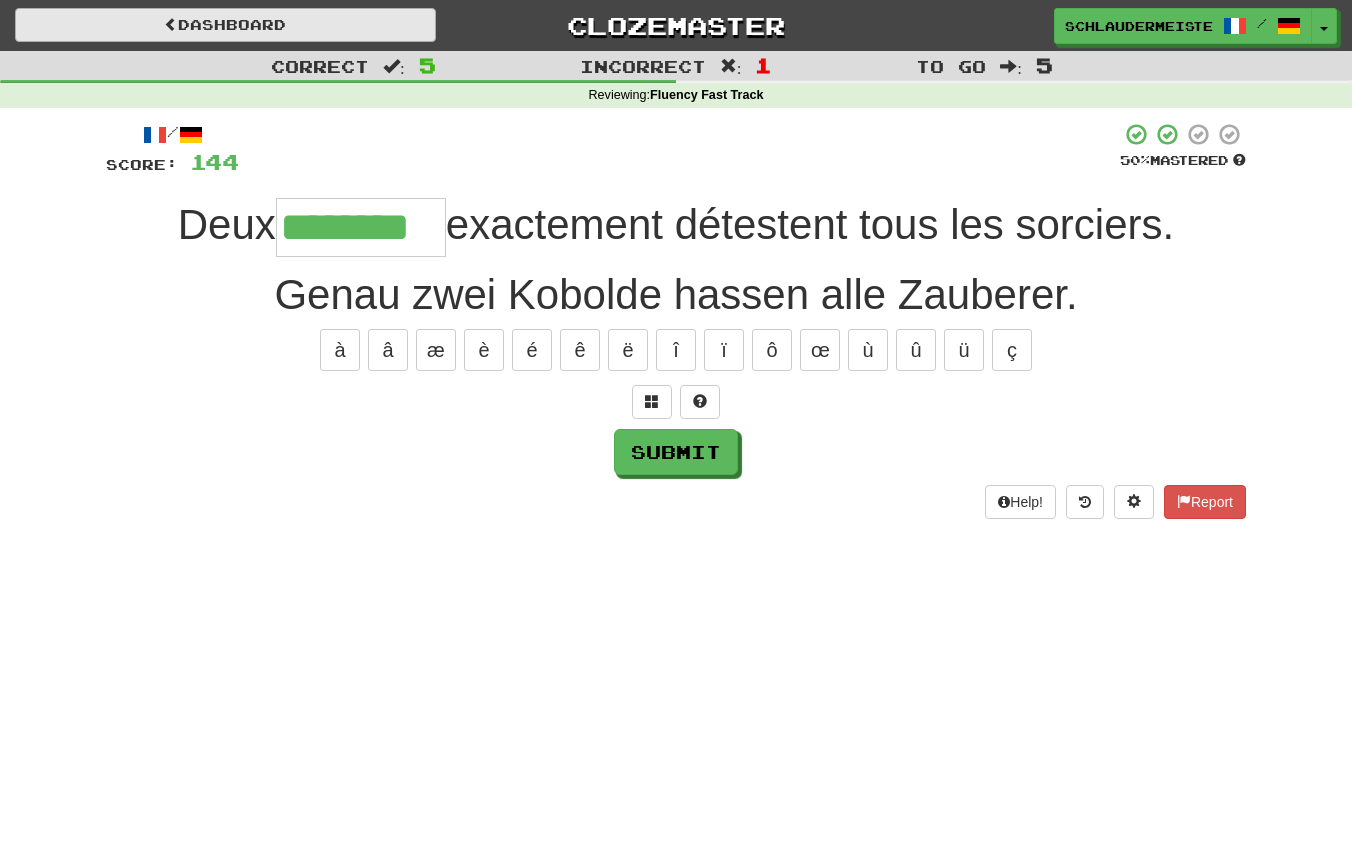 type on "********" 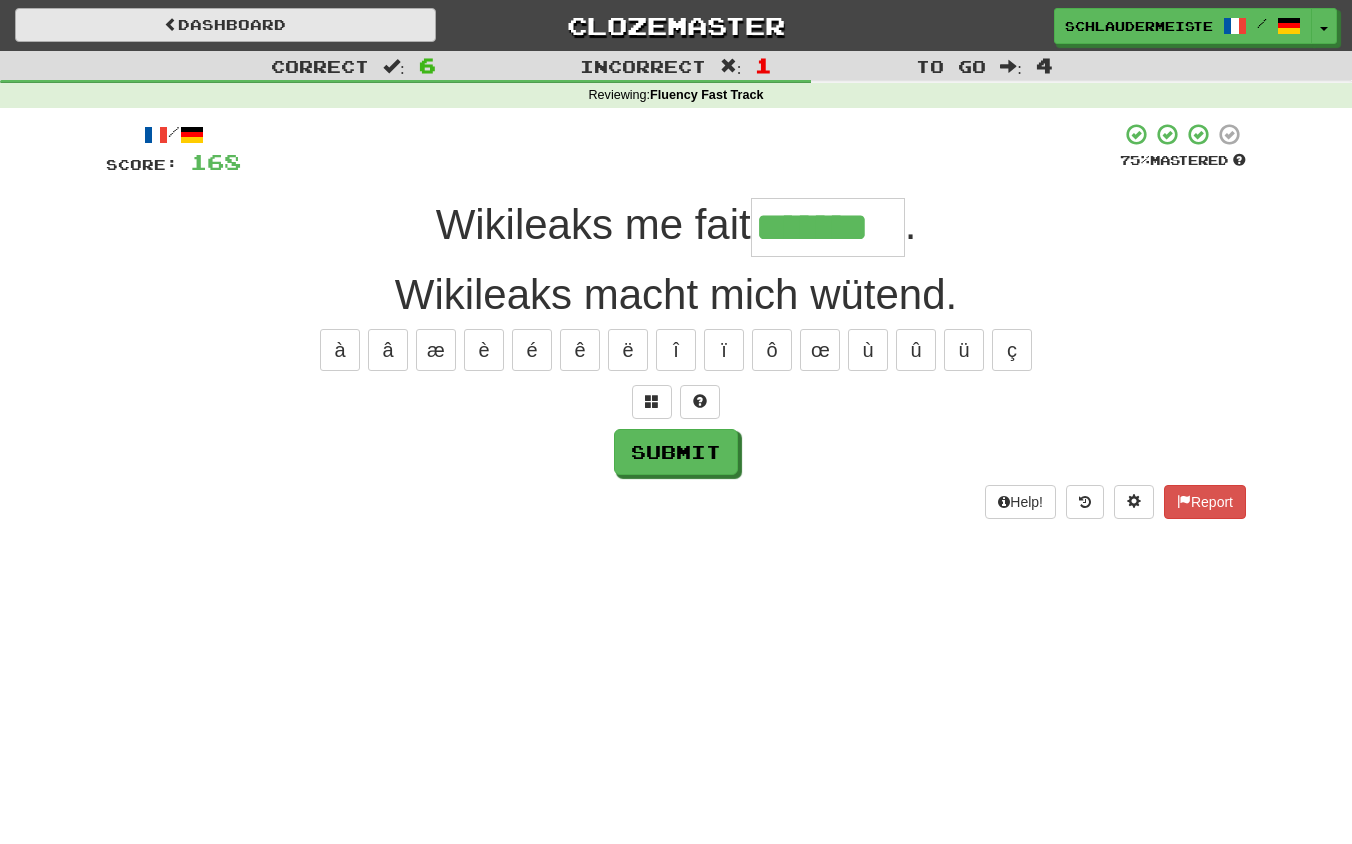 type on "*******" 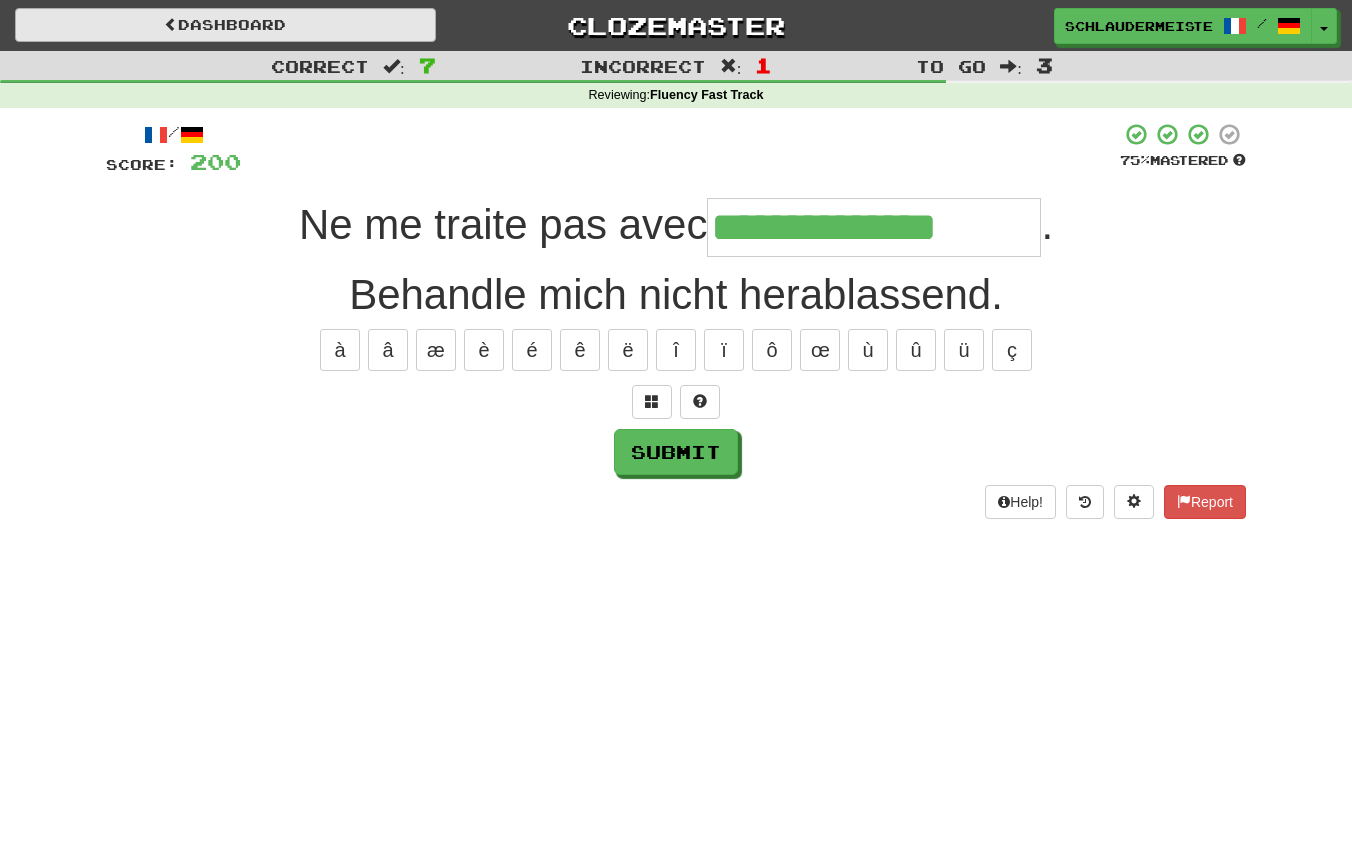 type on "**********" 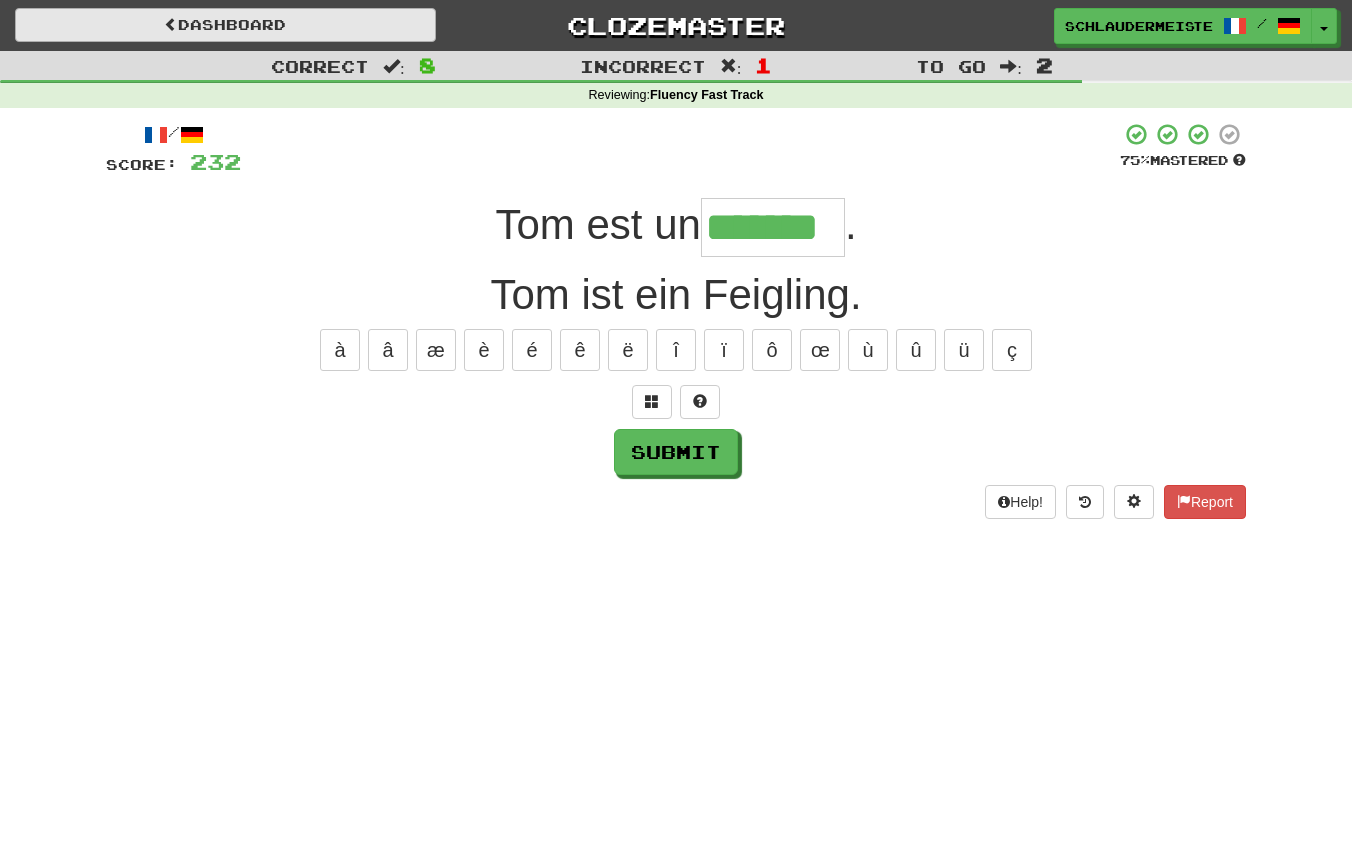 type on "*******" 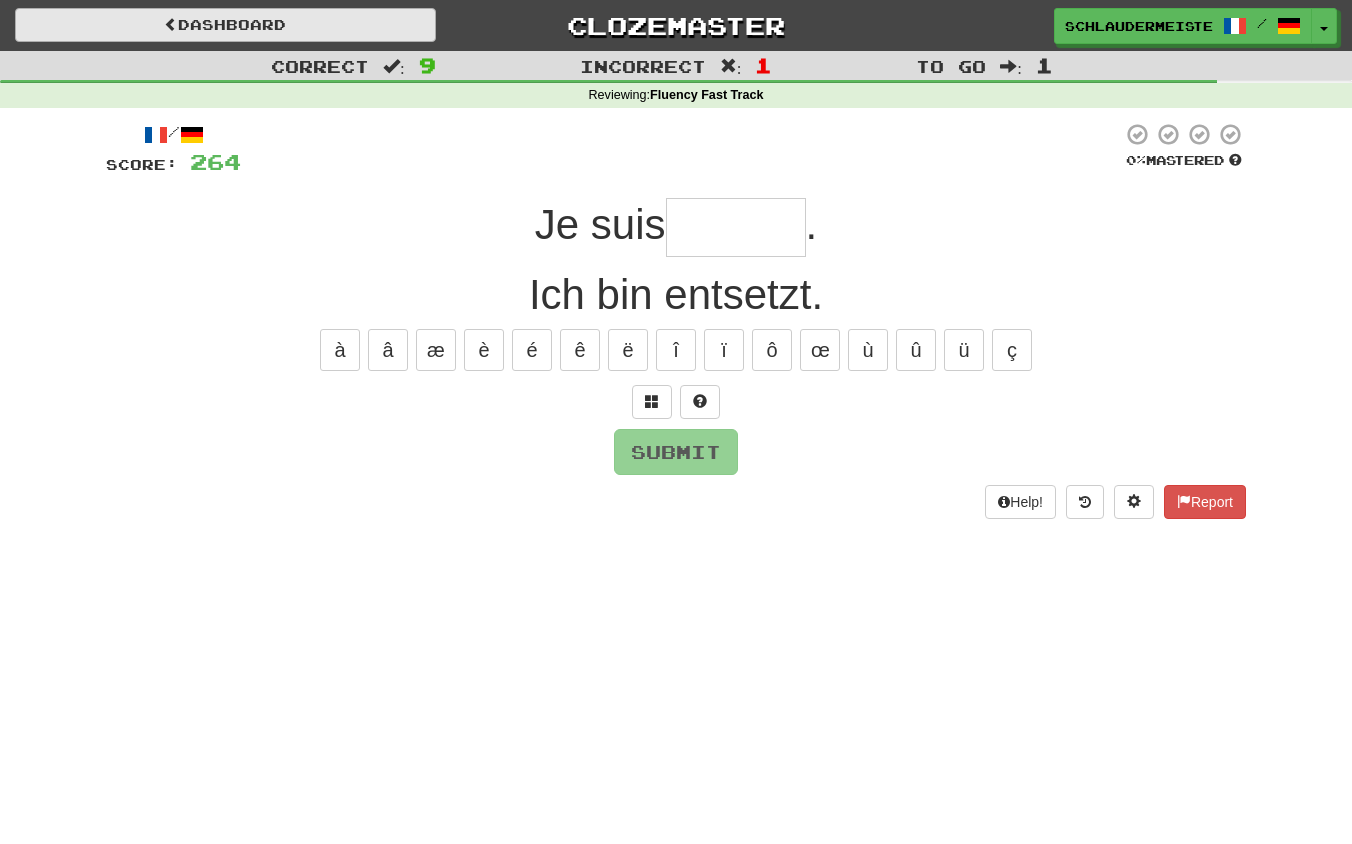 type on "********" 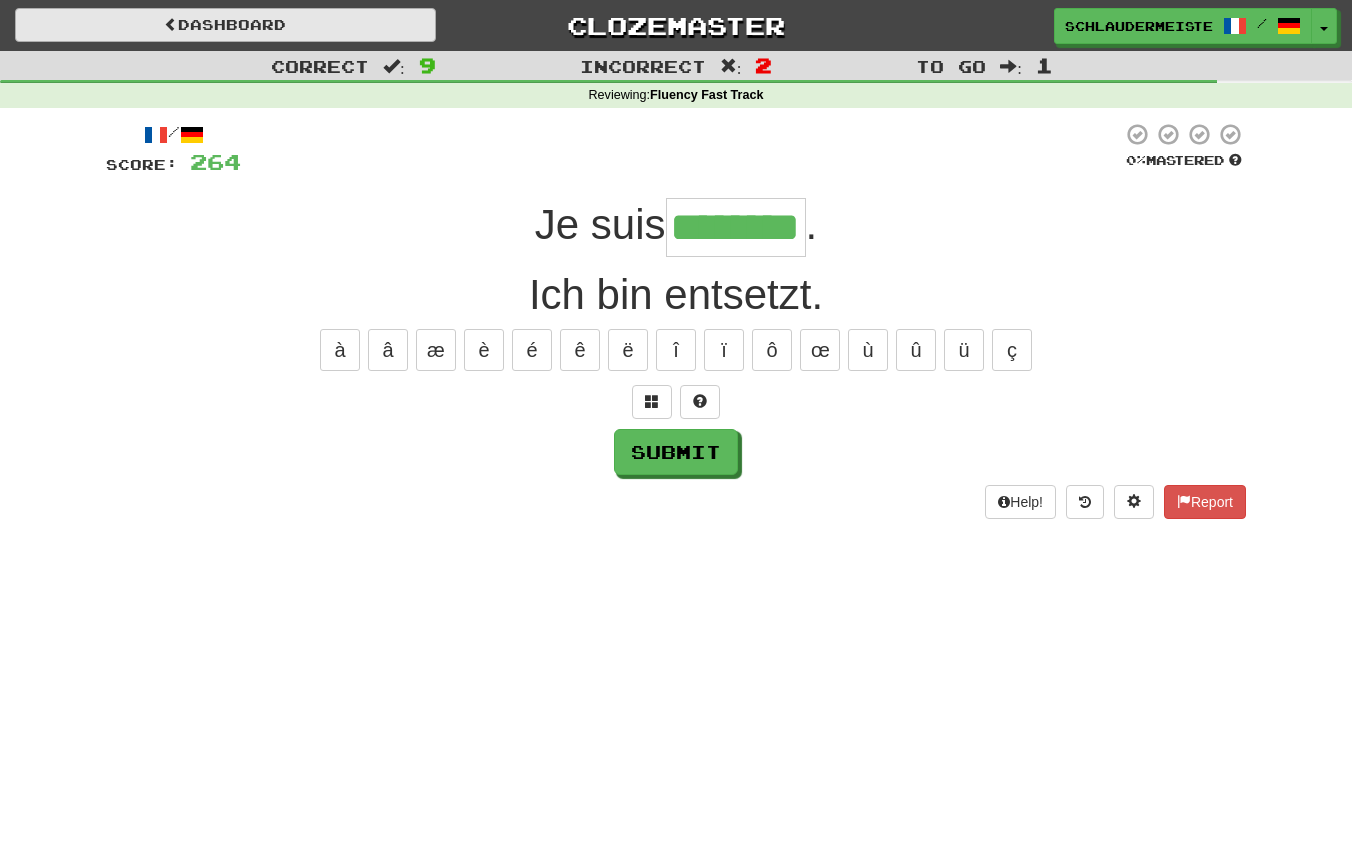 type on "********" 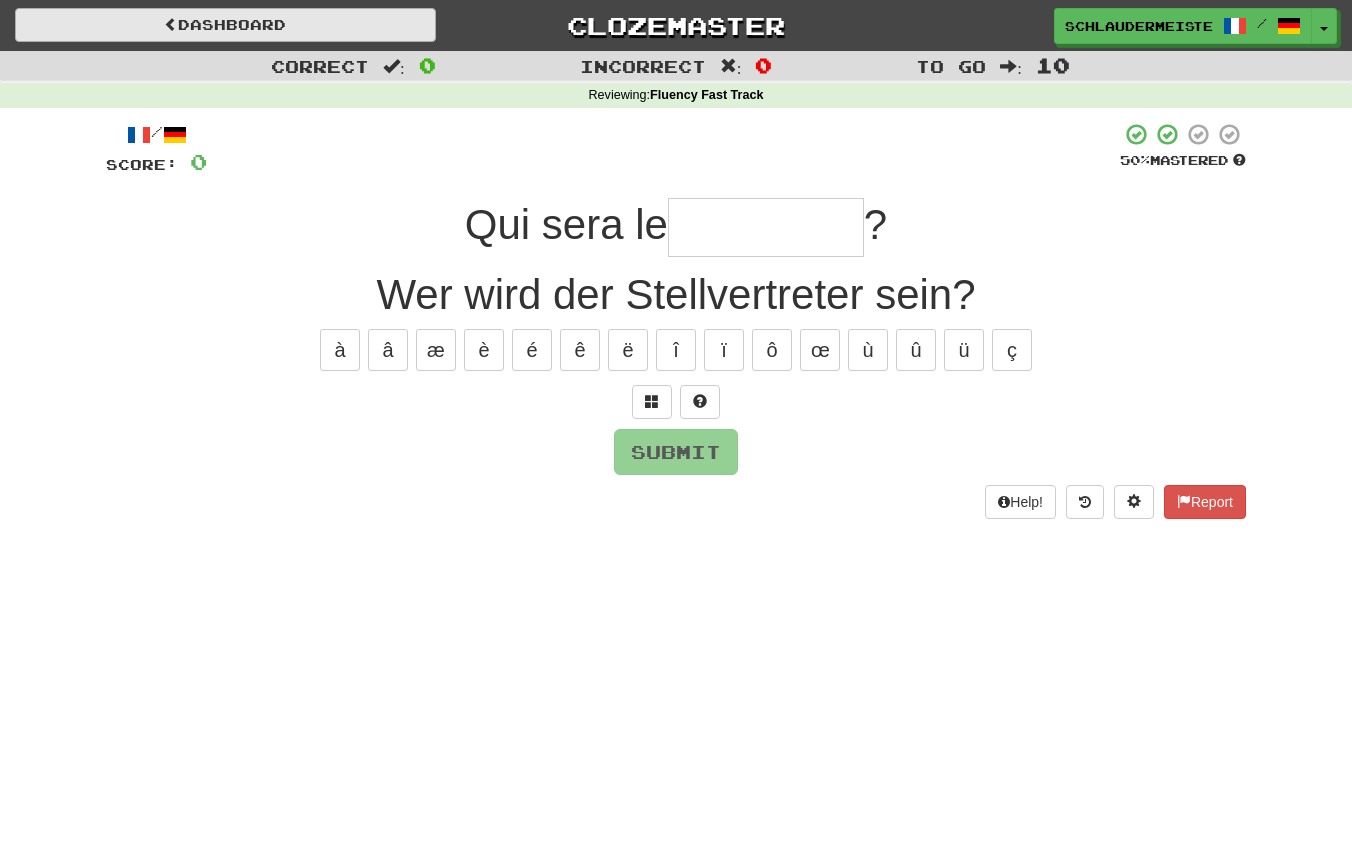 type on "*" 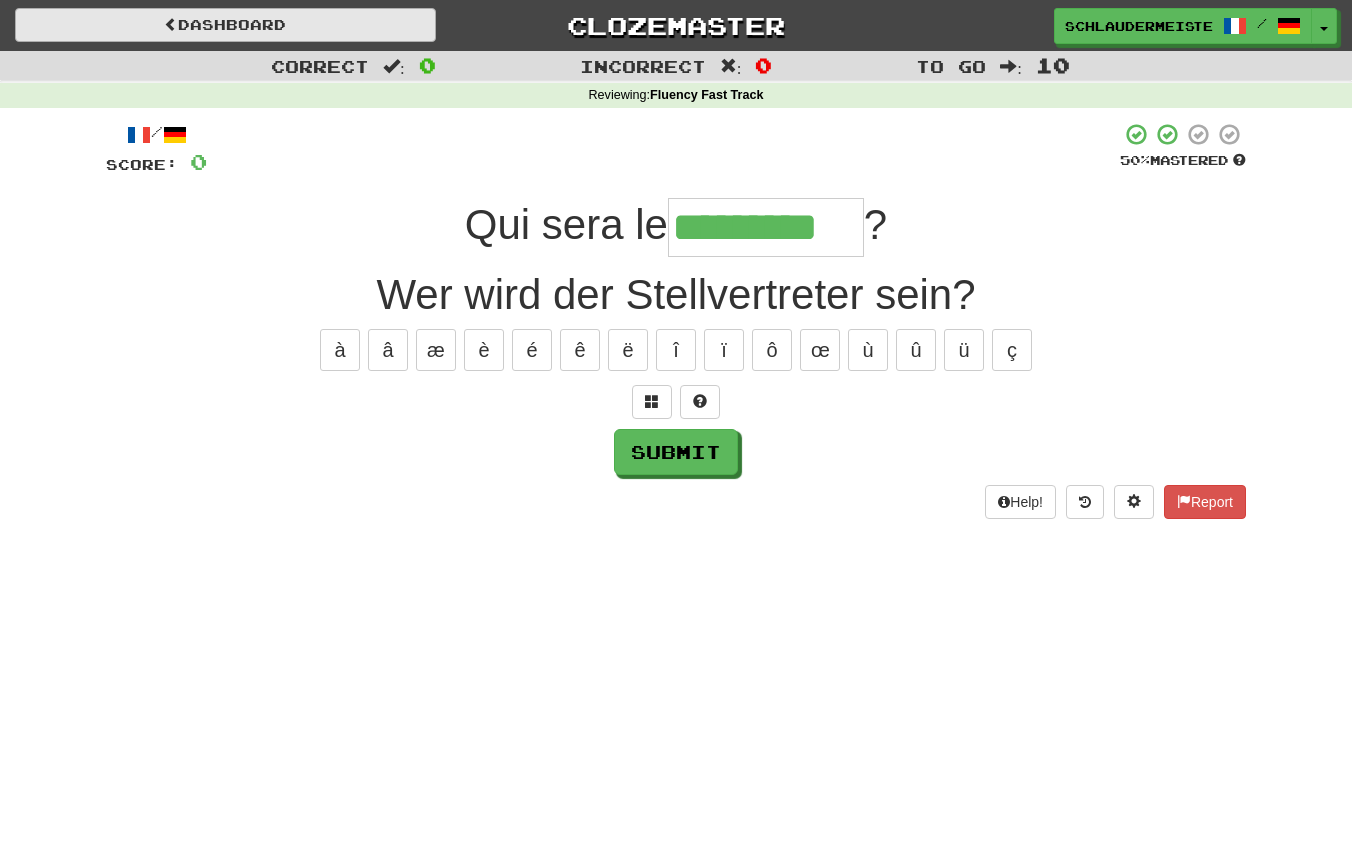 type on "*********" 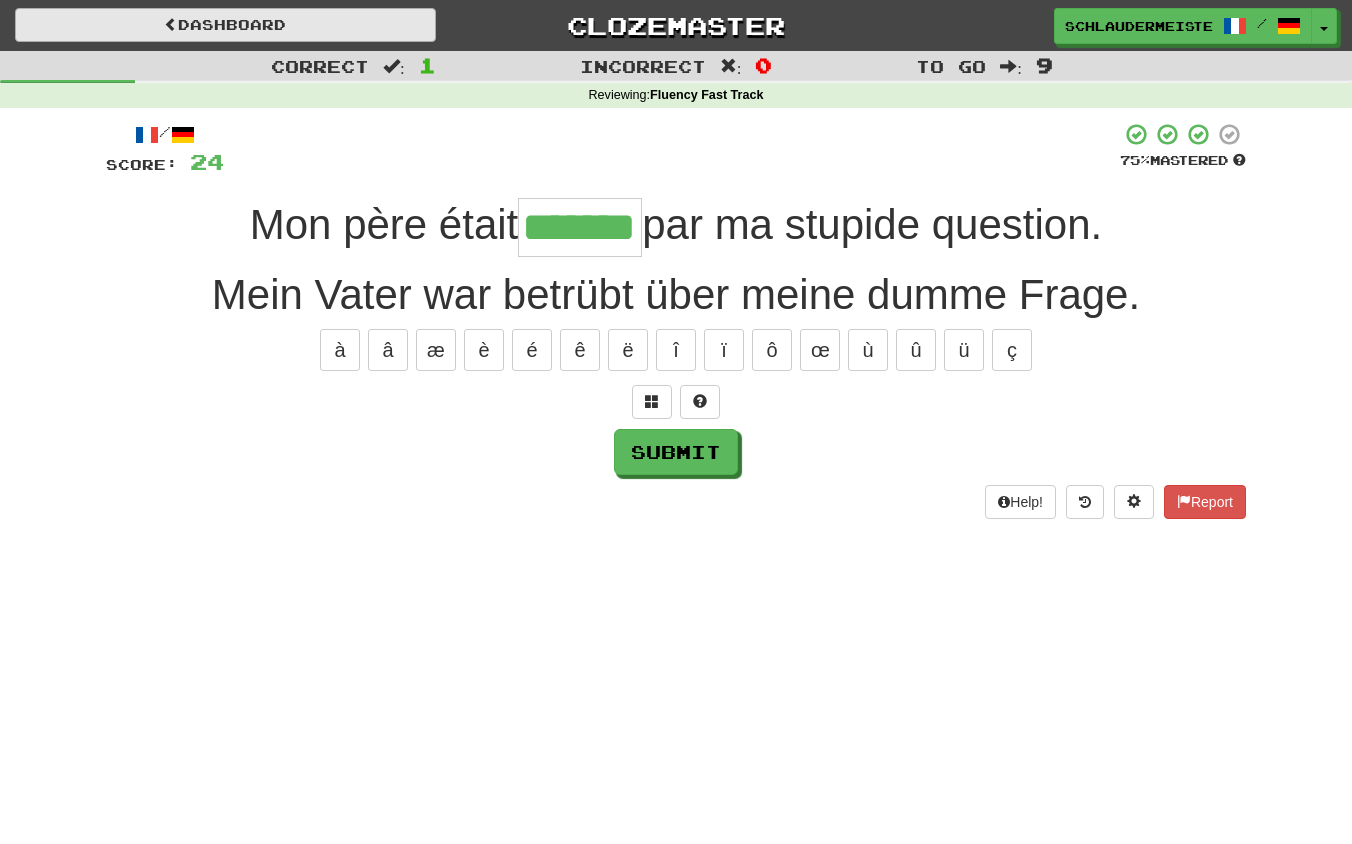 type on "*******" 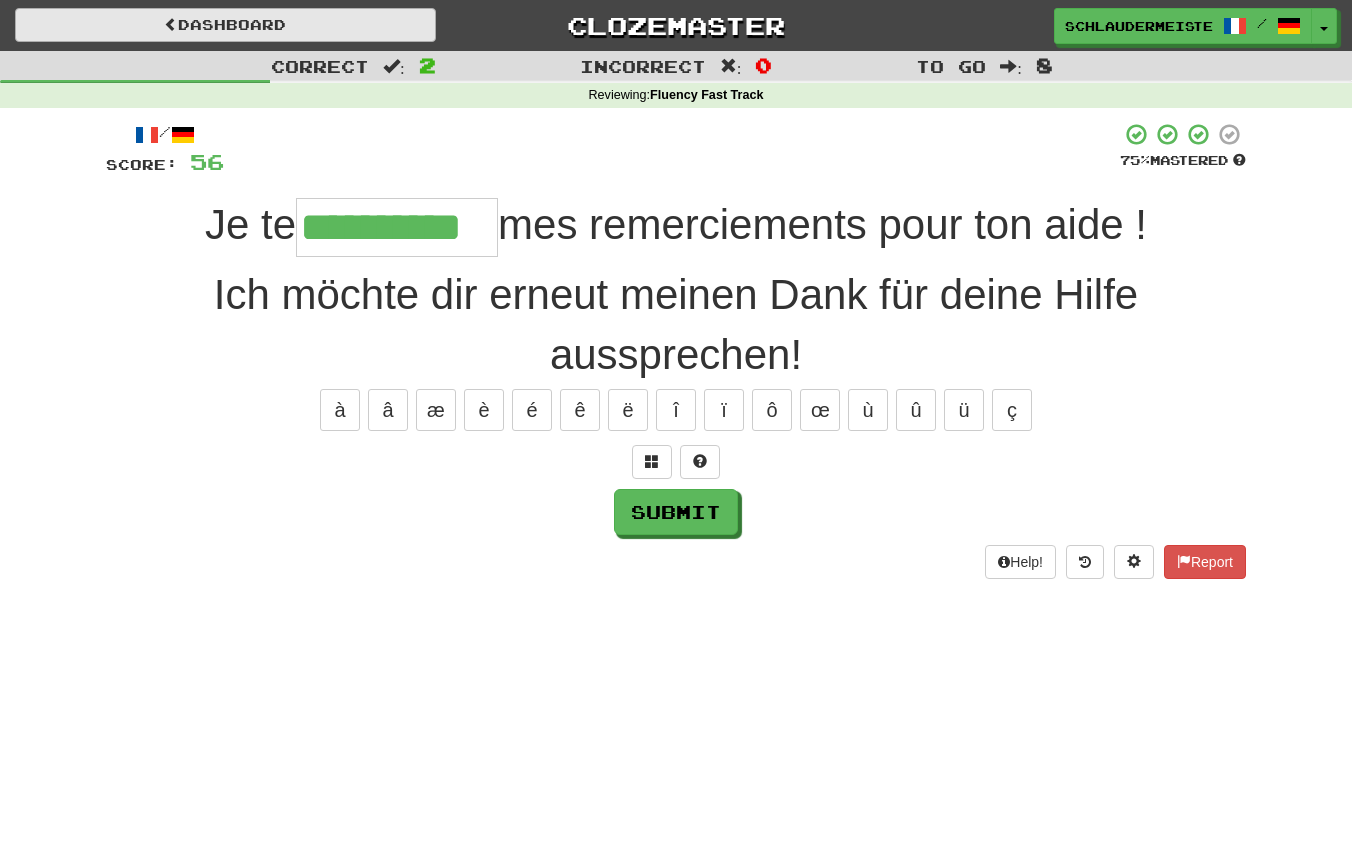 type on "**********" 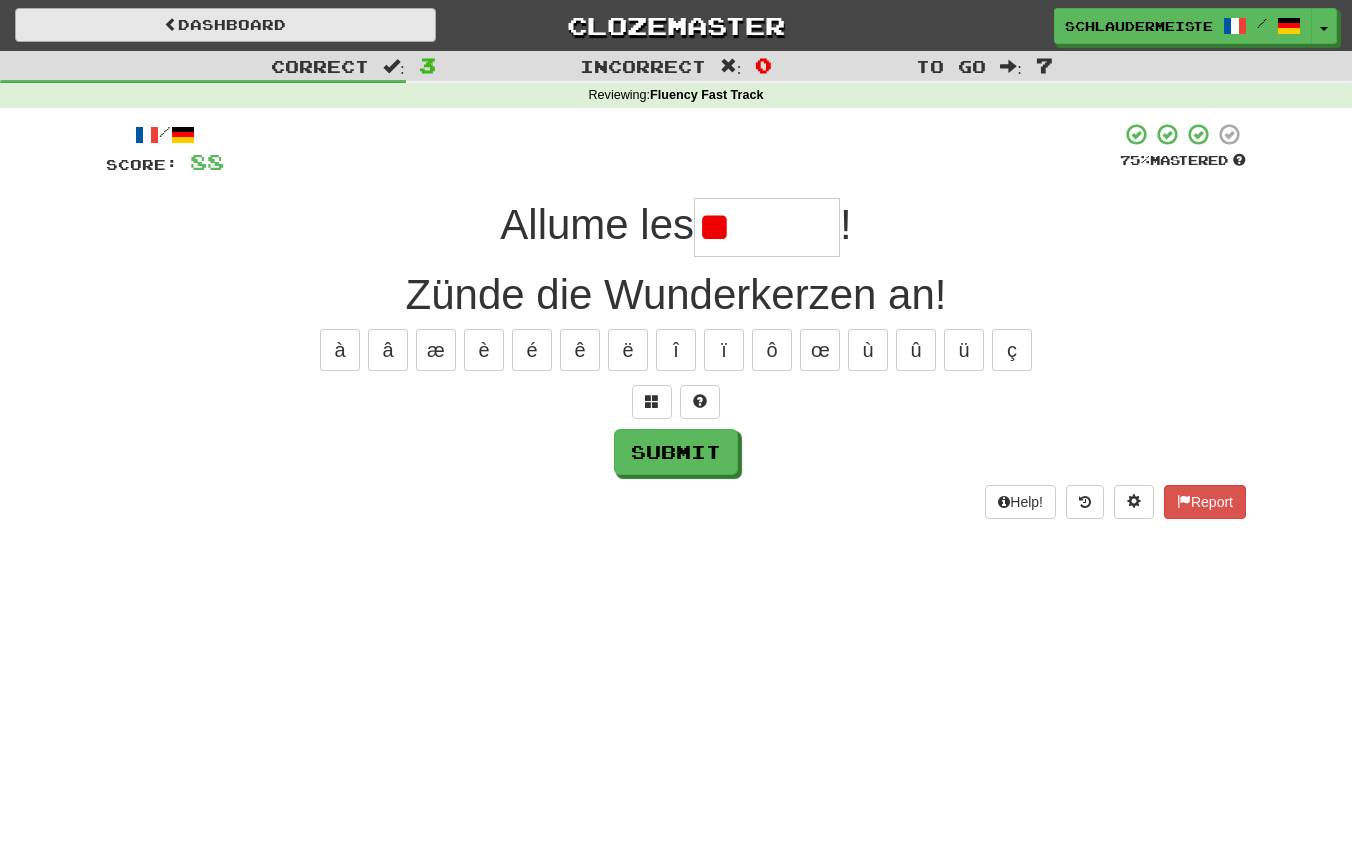 type on "*" 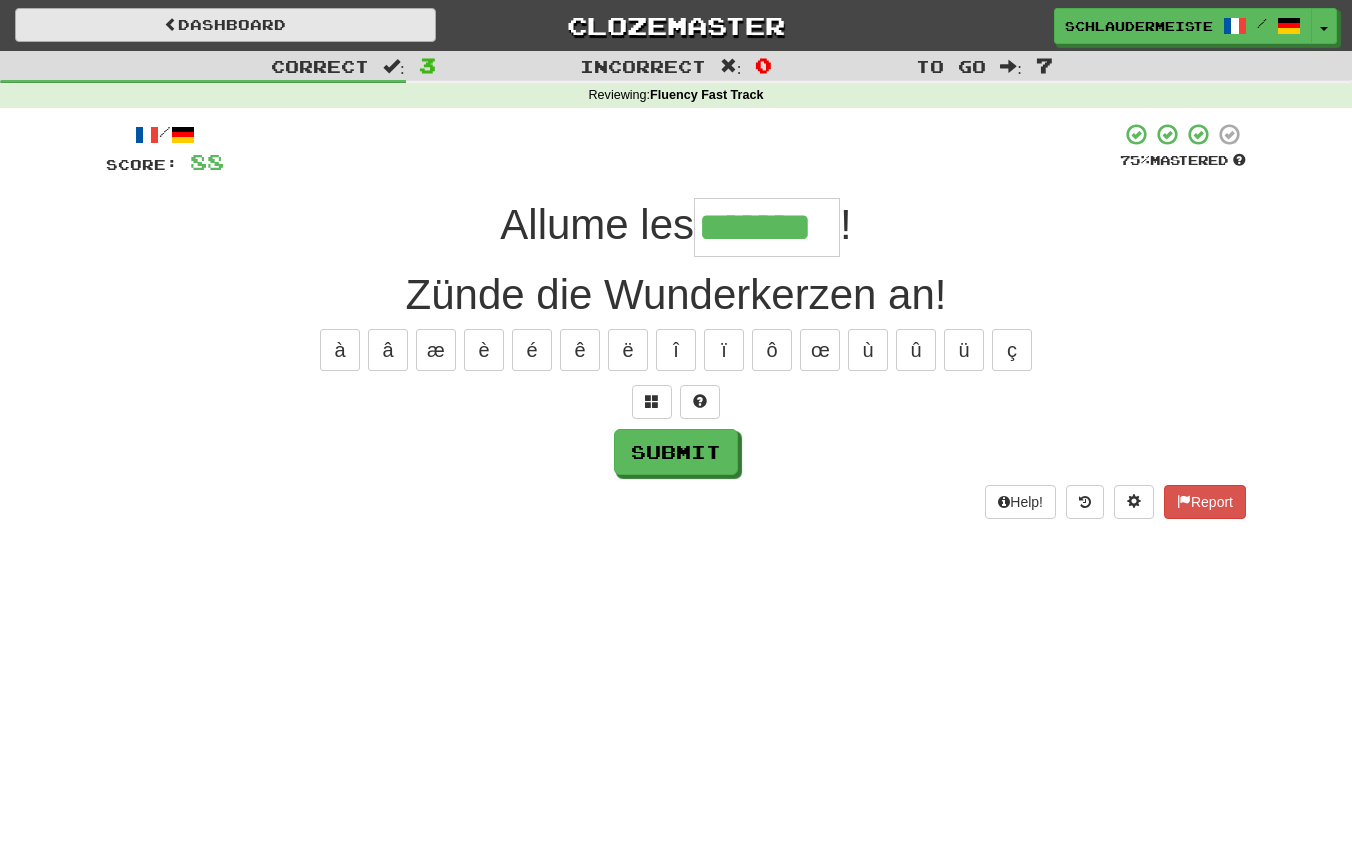 type on "*******" 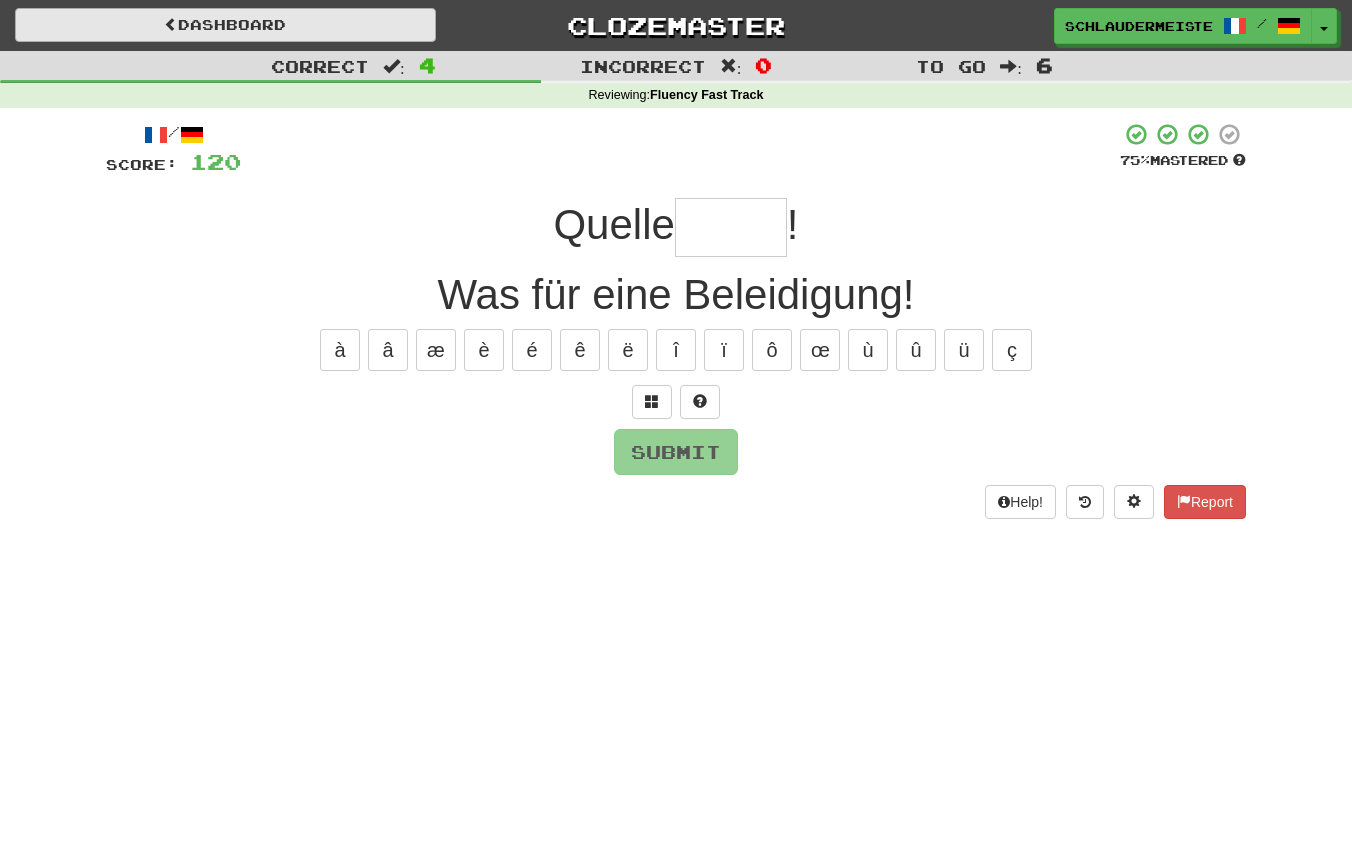 type on "*" 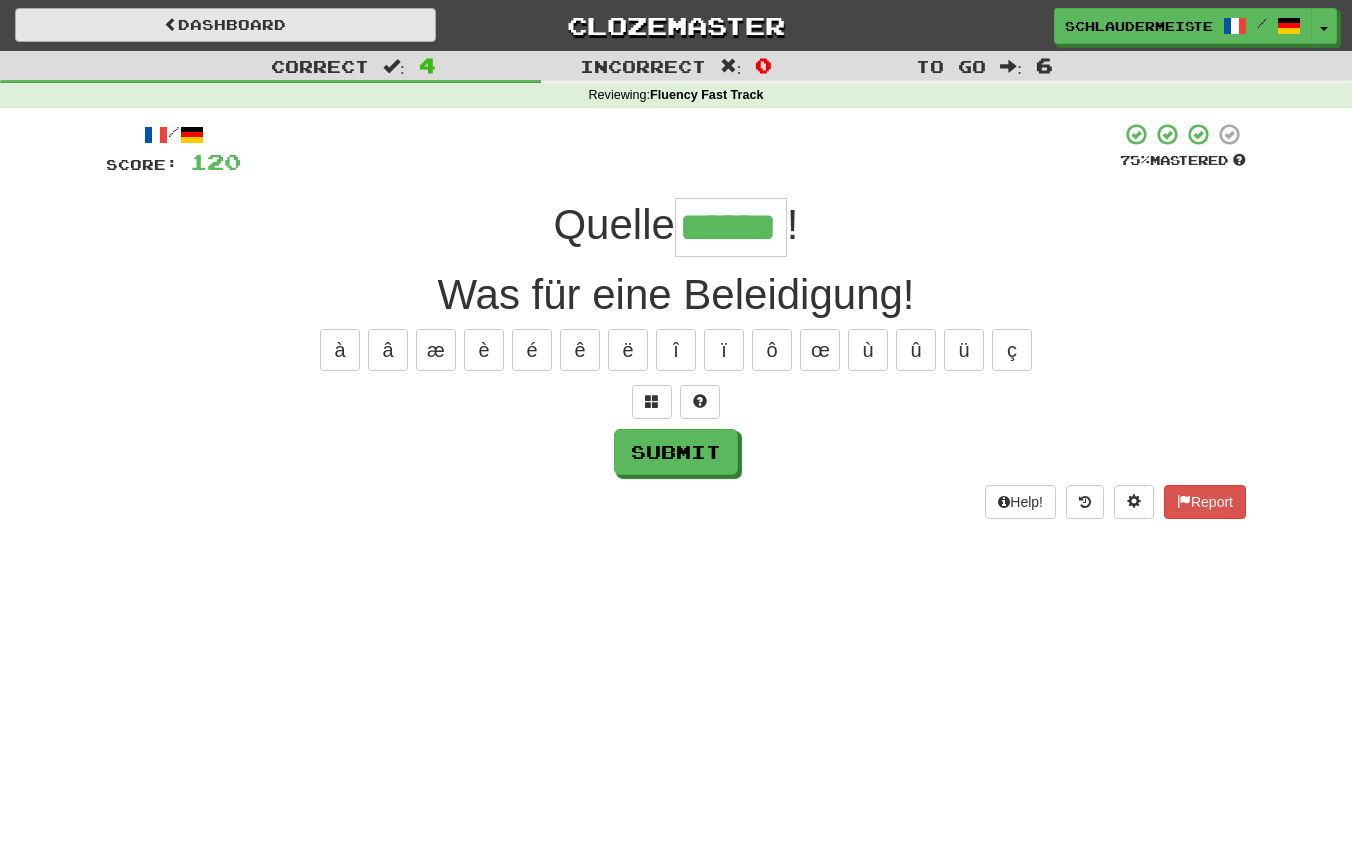 type on "******" 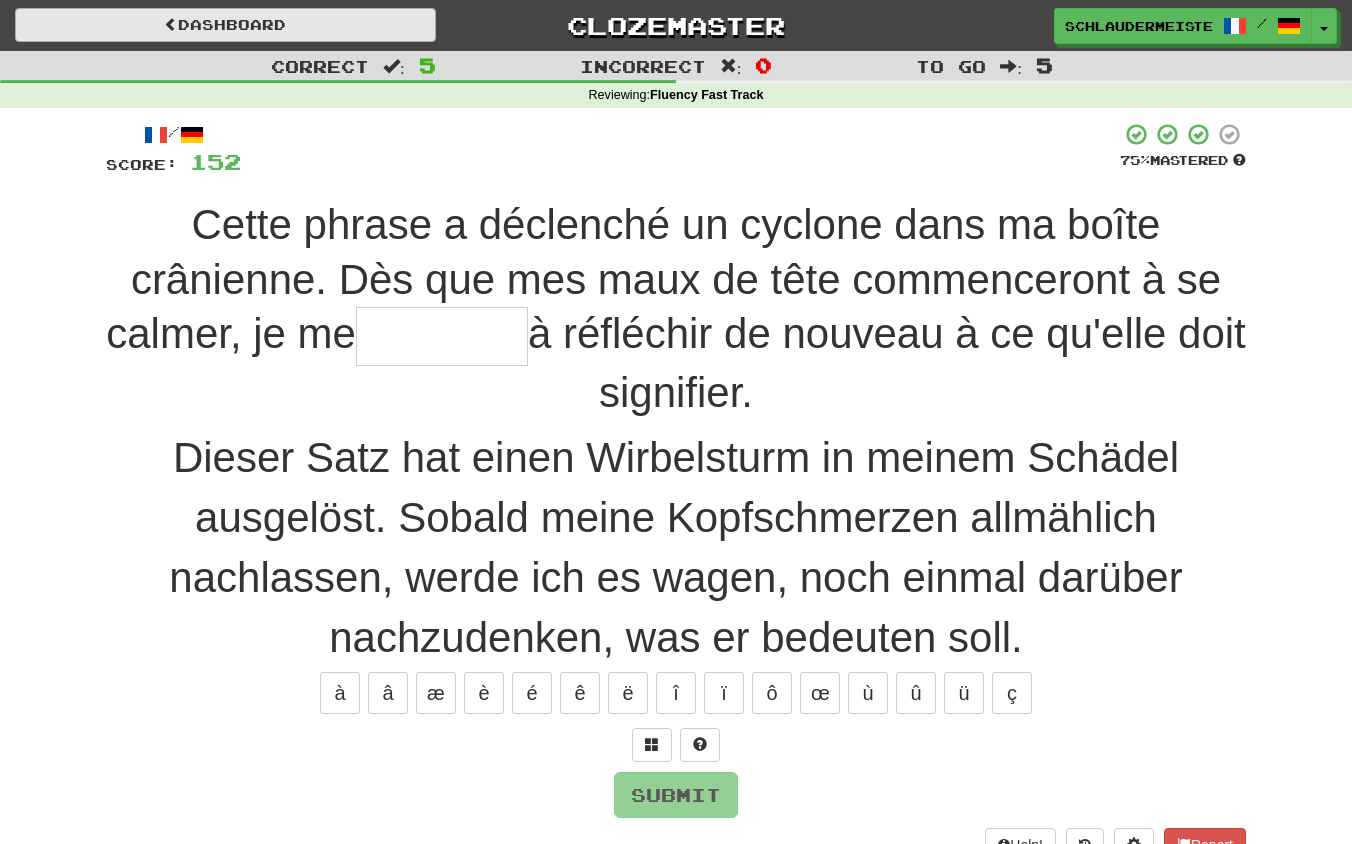 type on "*" 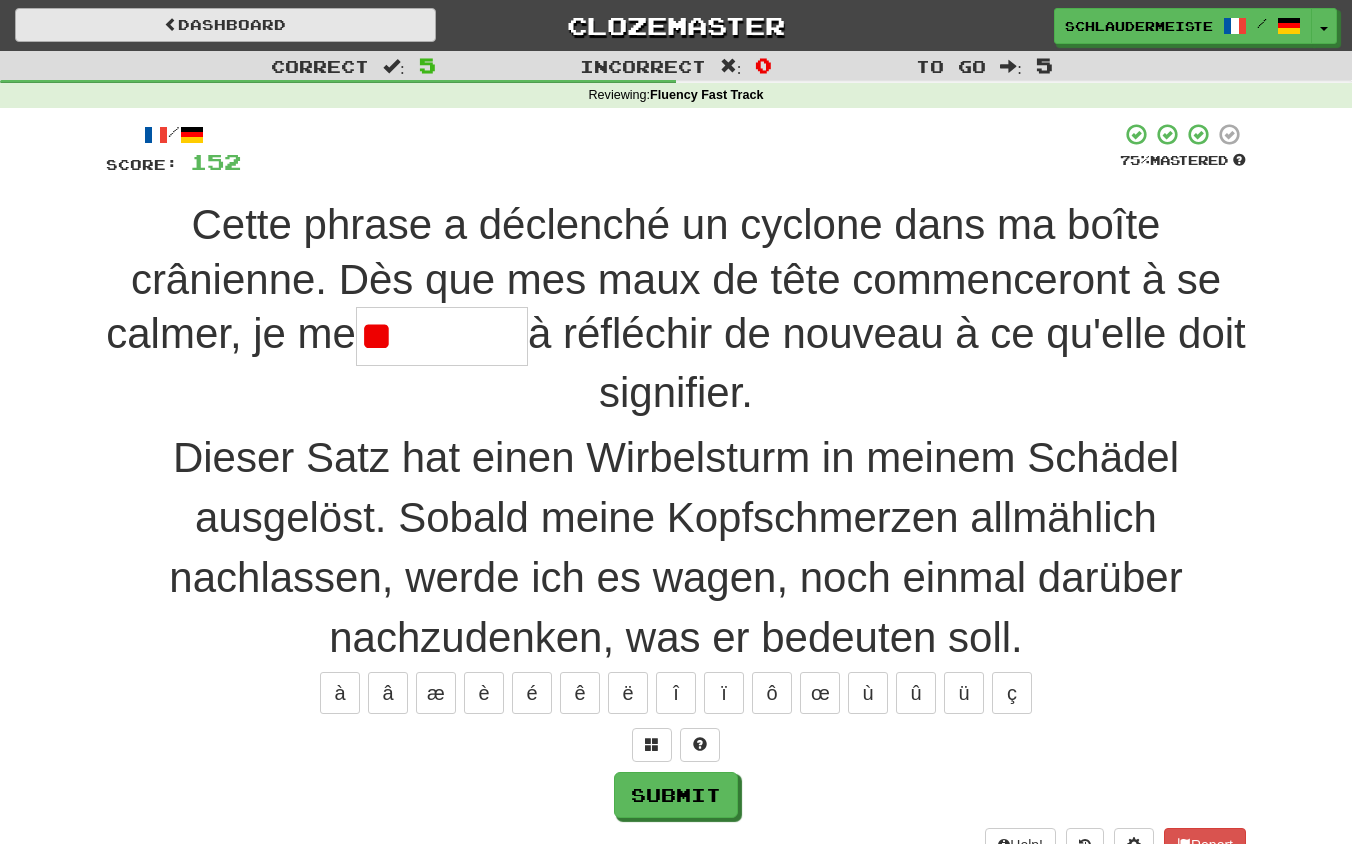 type on "*" 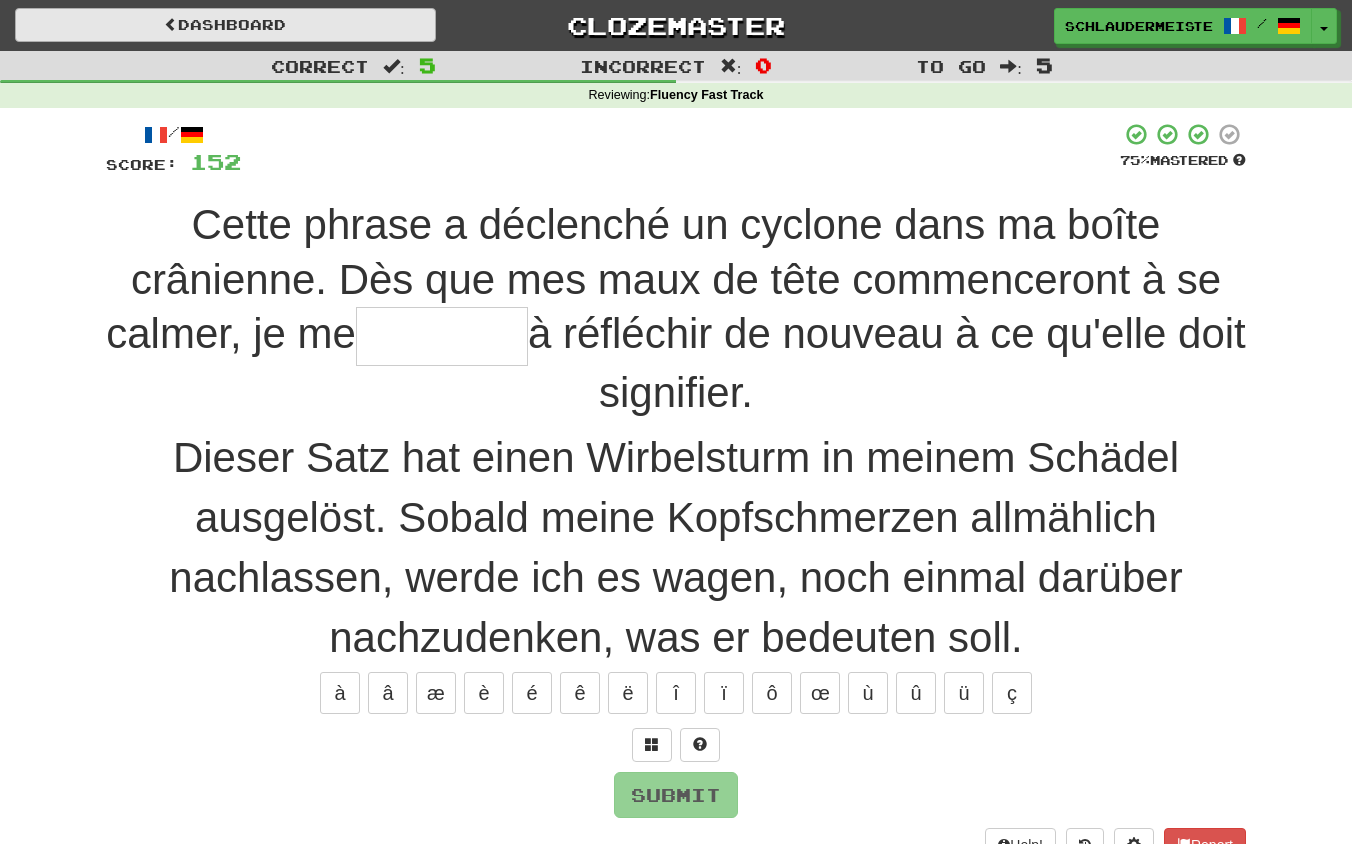 type on "*" 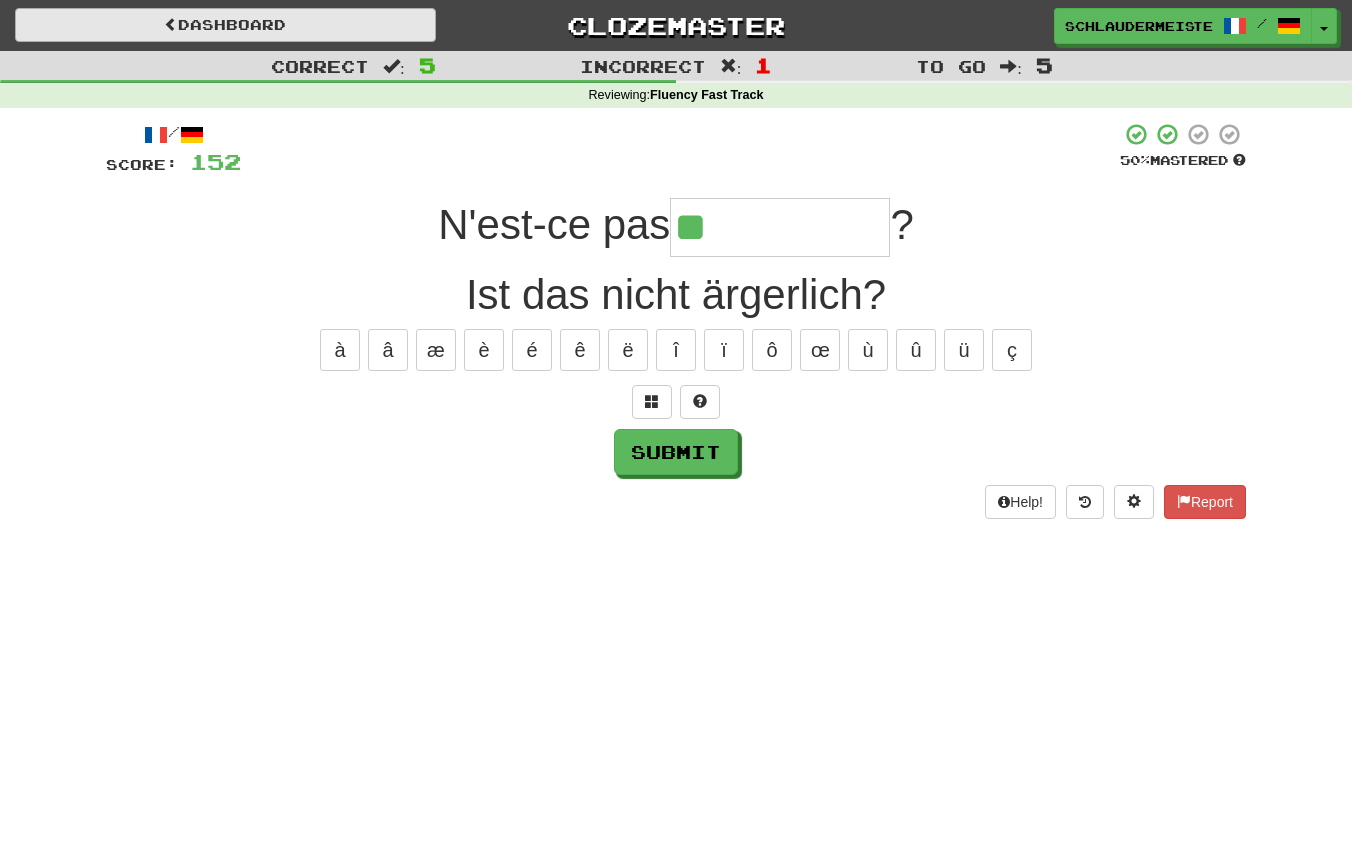 type on "**********" 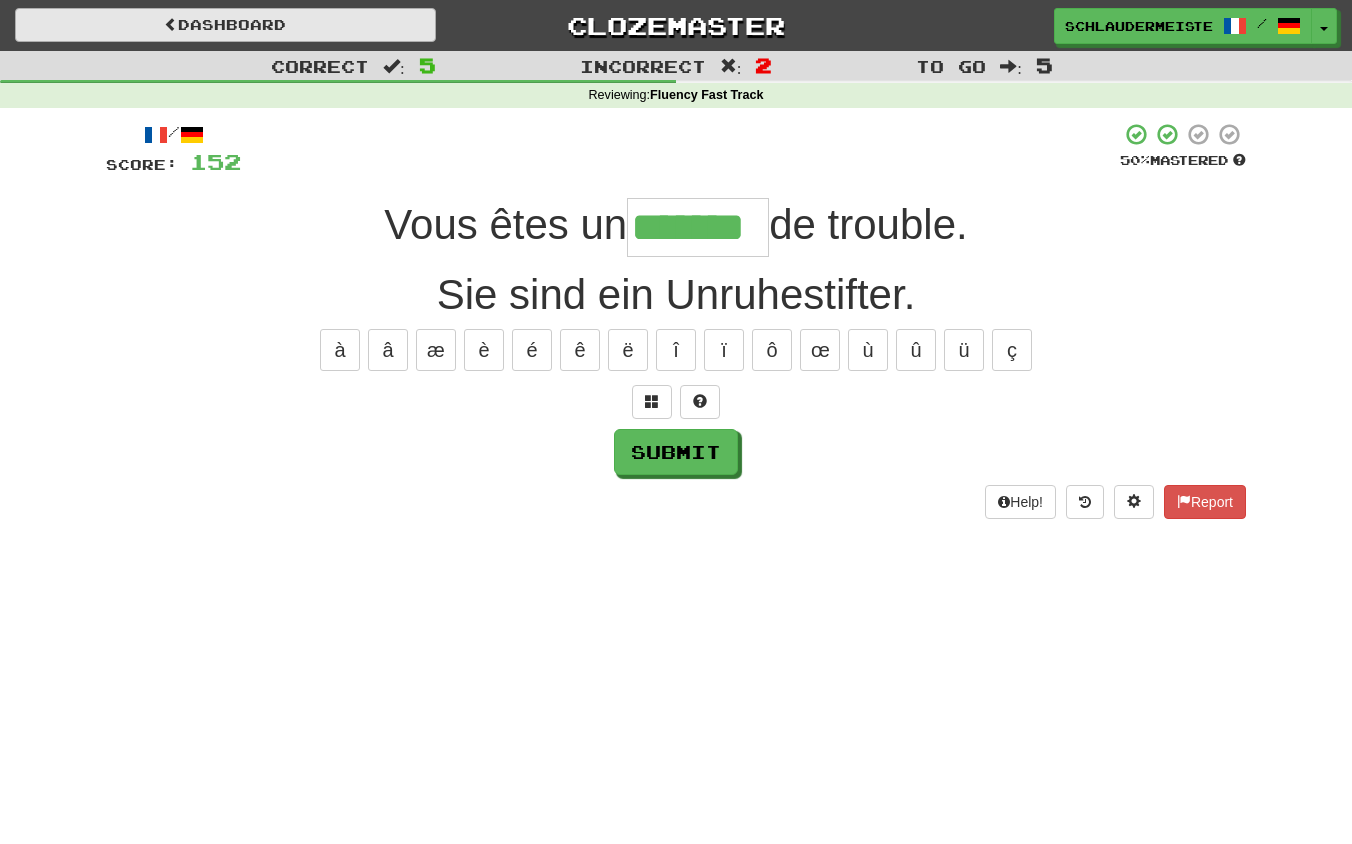 type on "*******" 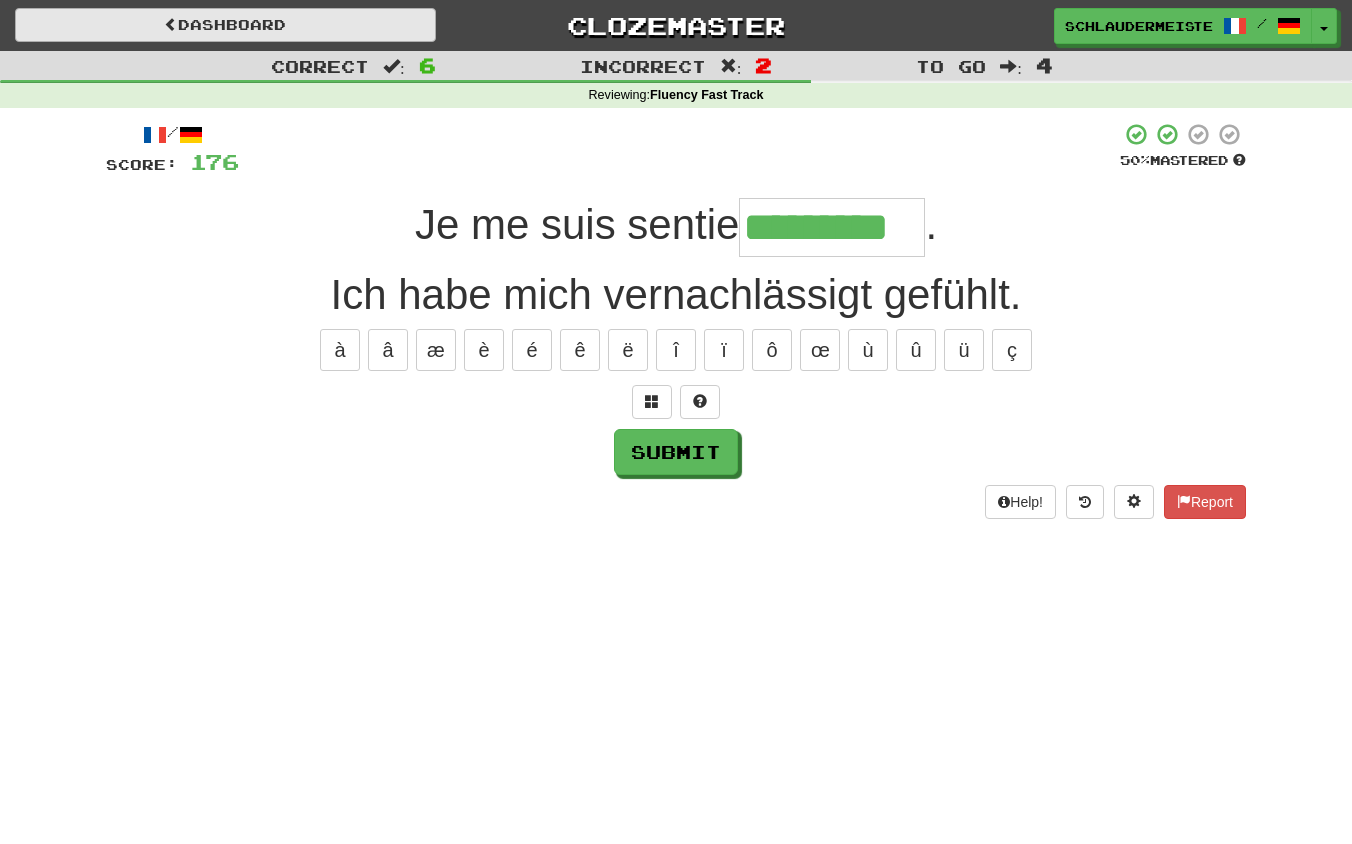 type on "*********" 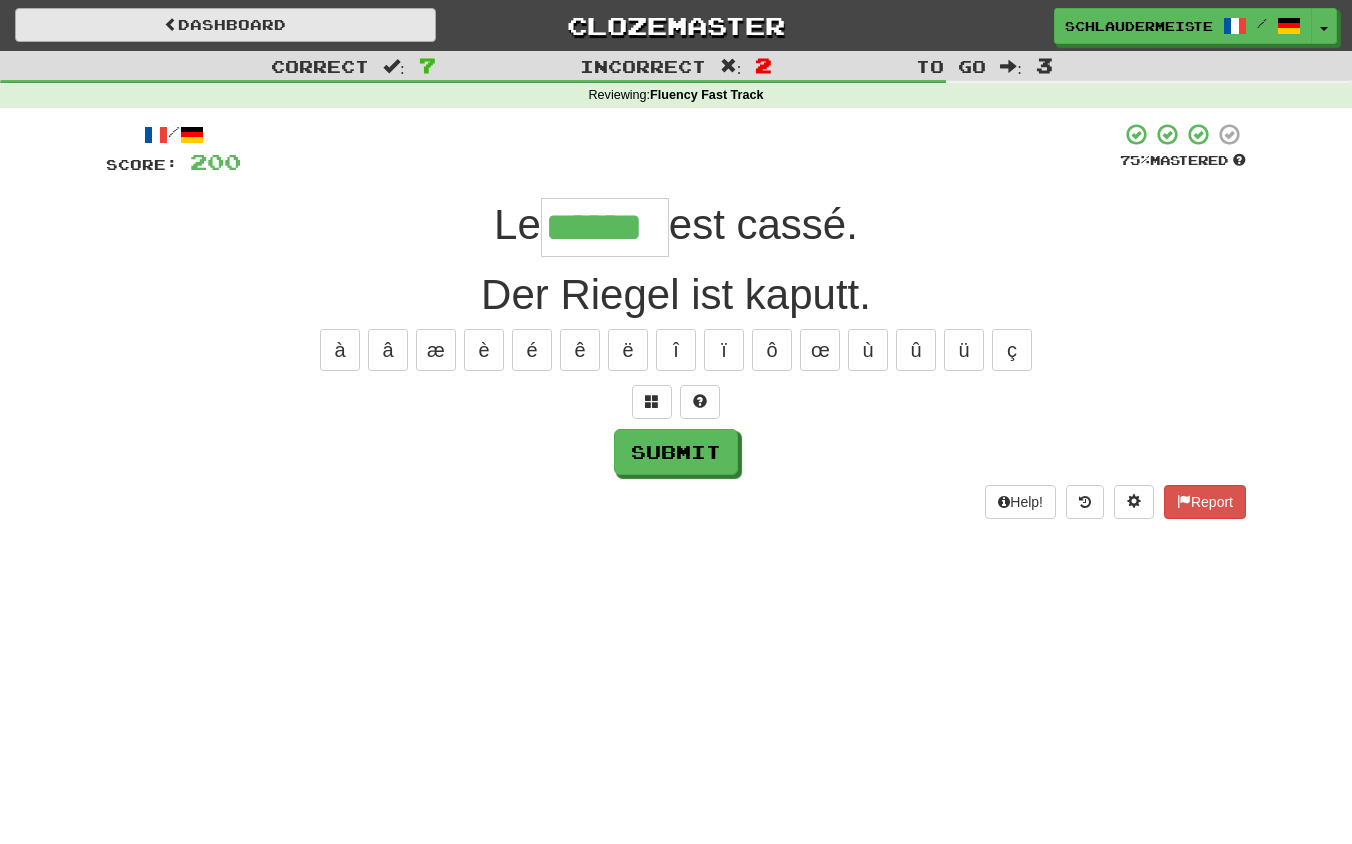 type on "******" 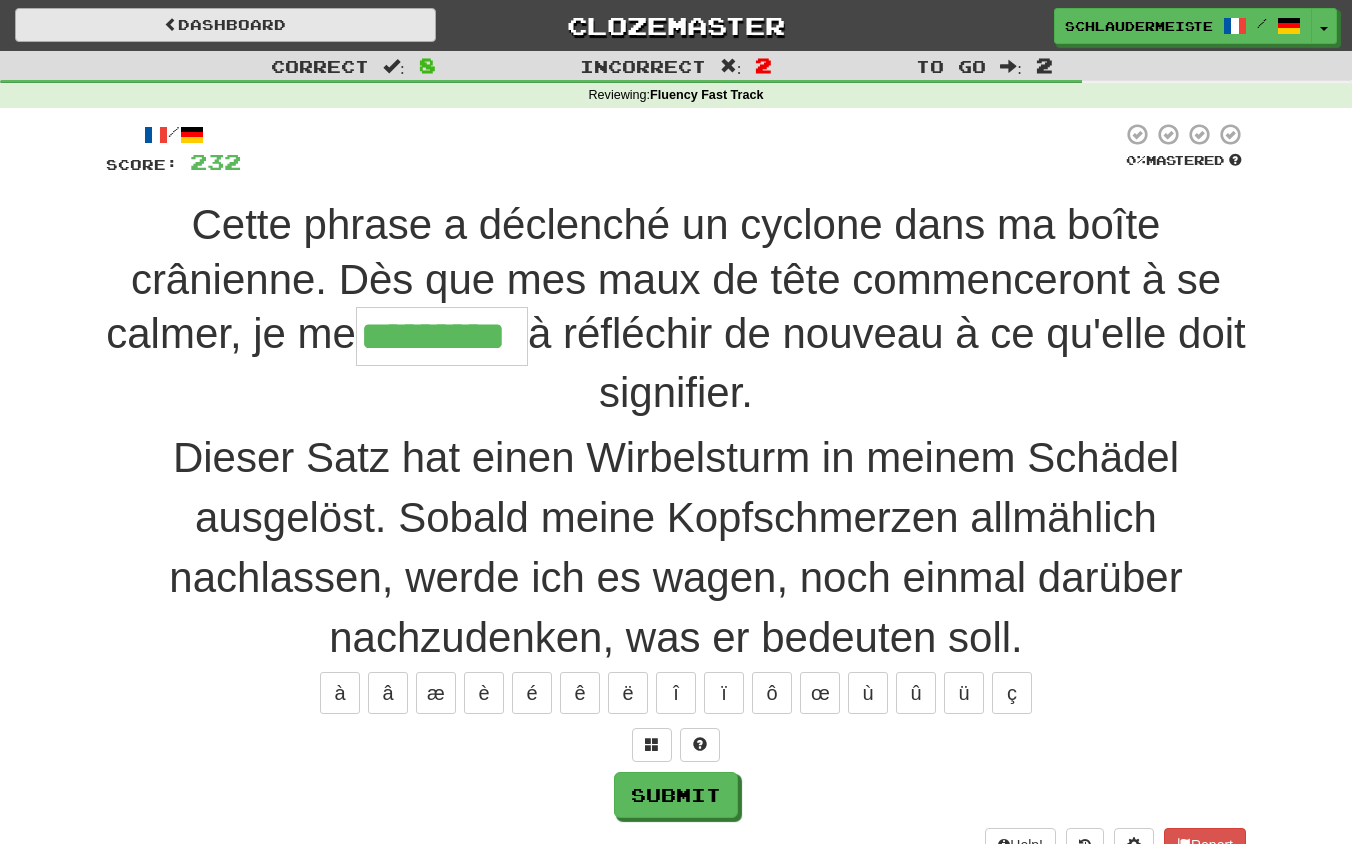 type on "*********" 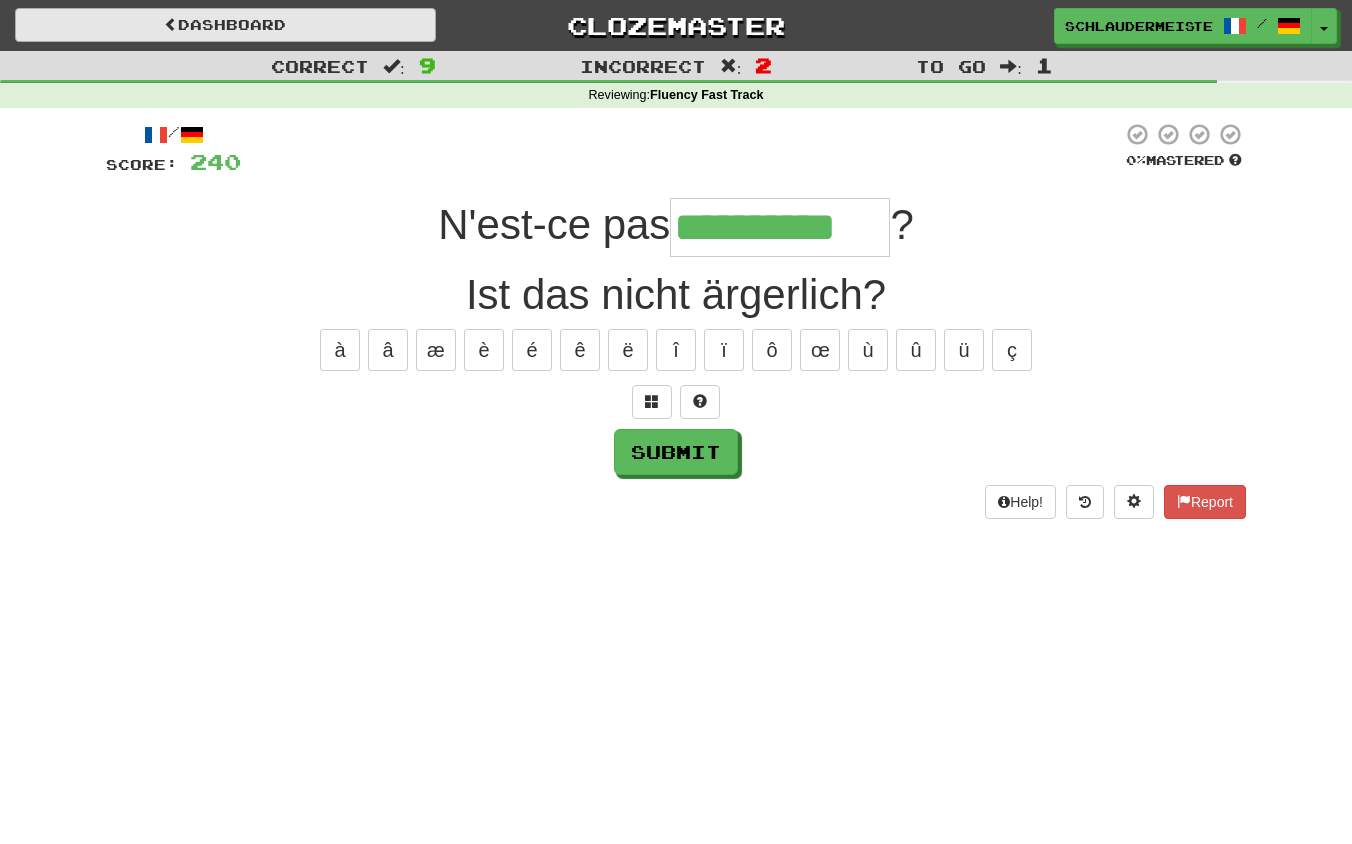 type on "**********" 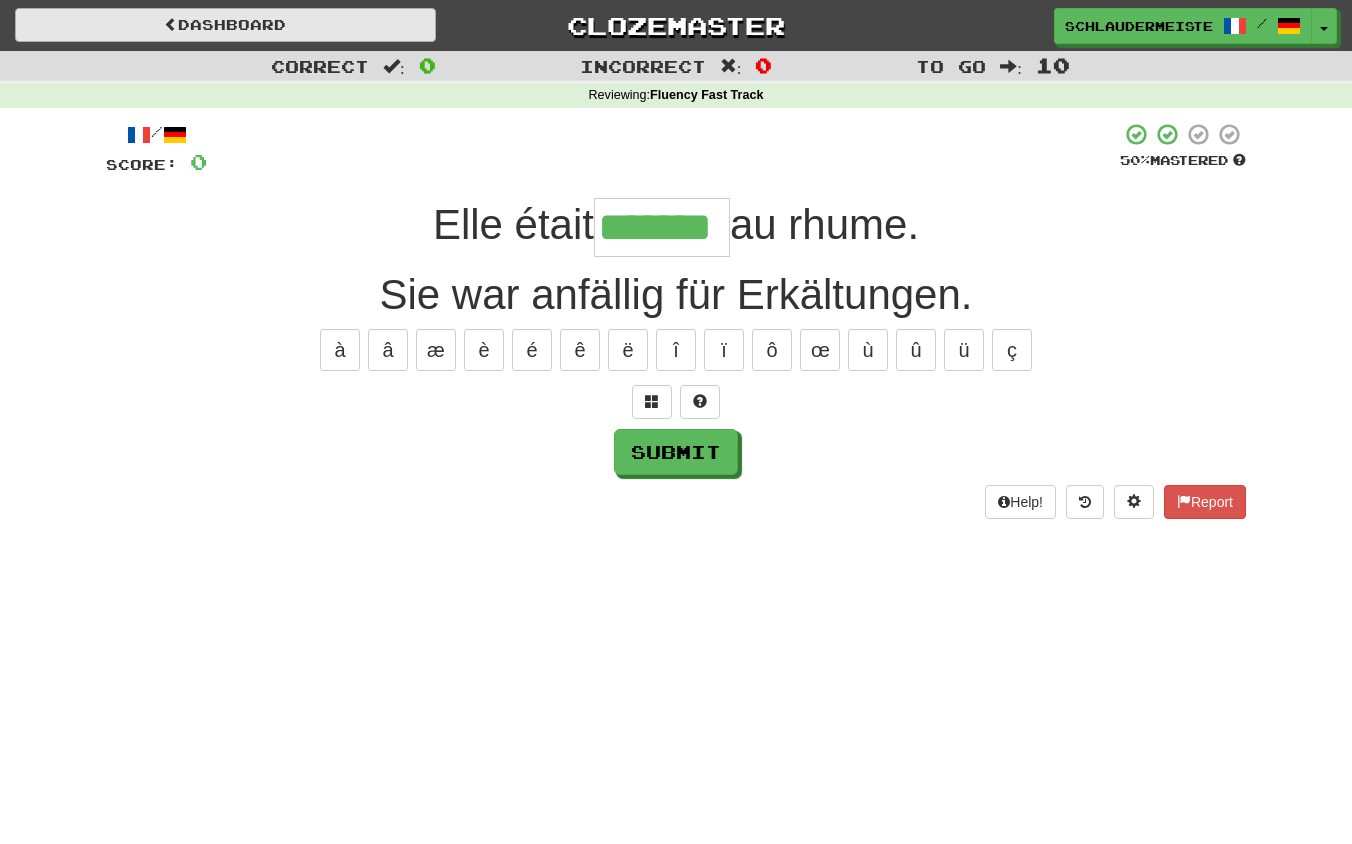 type on "*******" 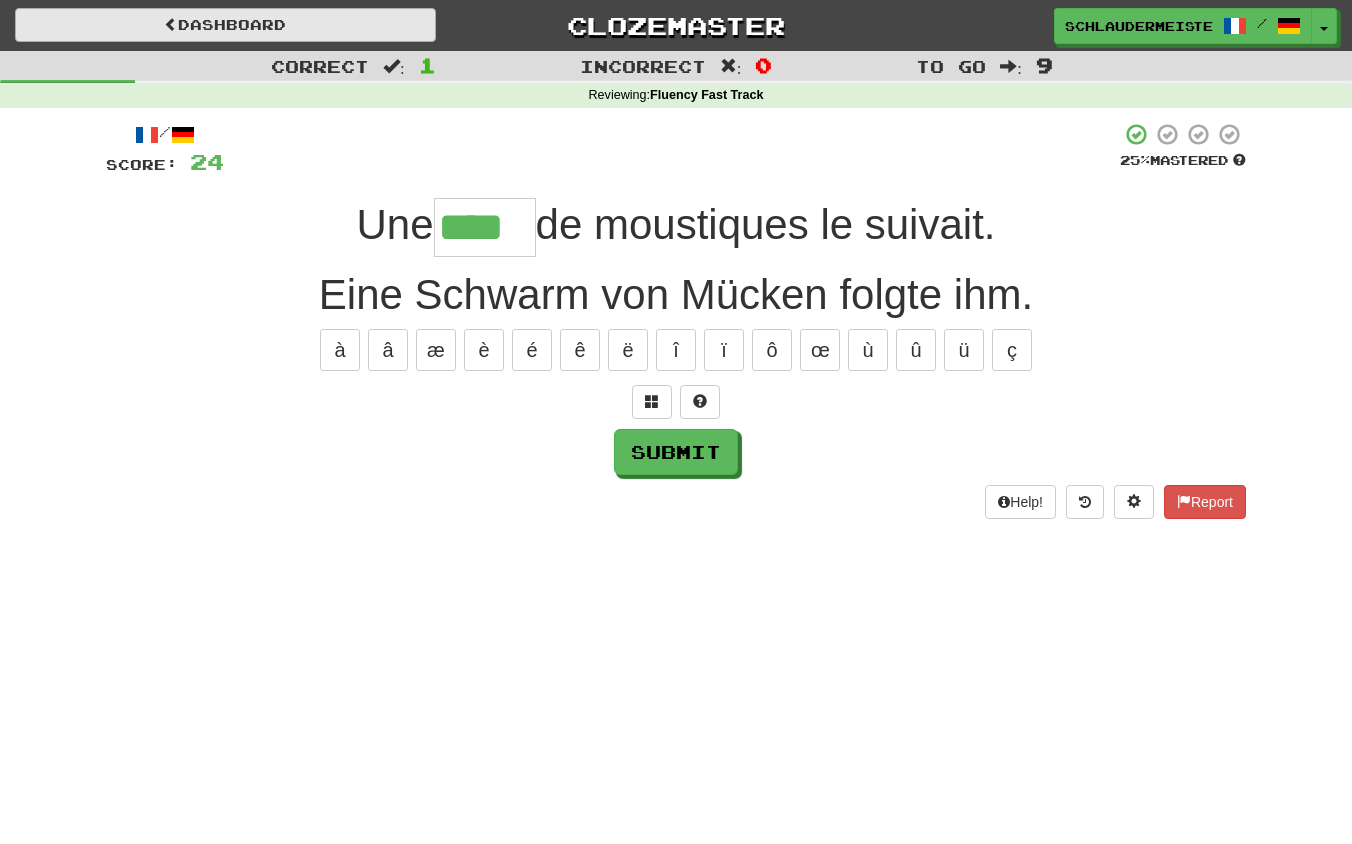 type on "****" 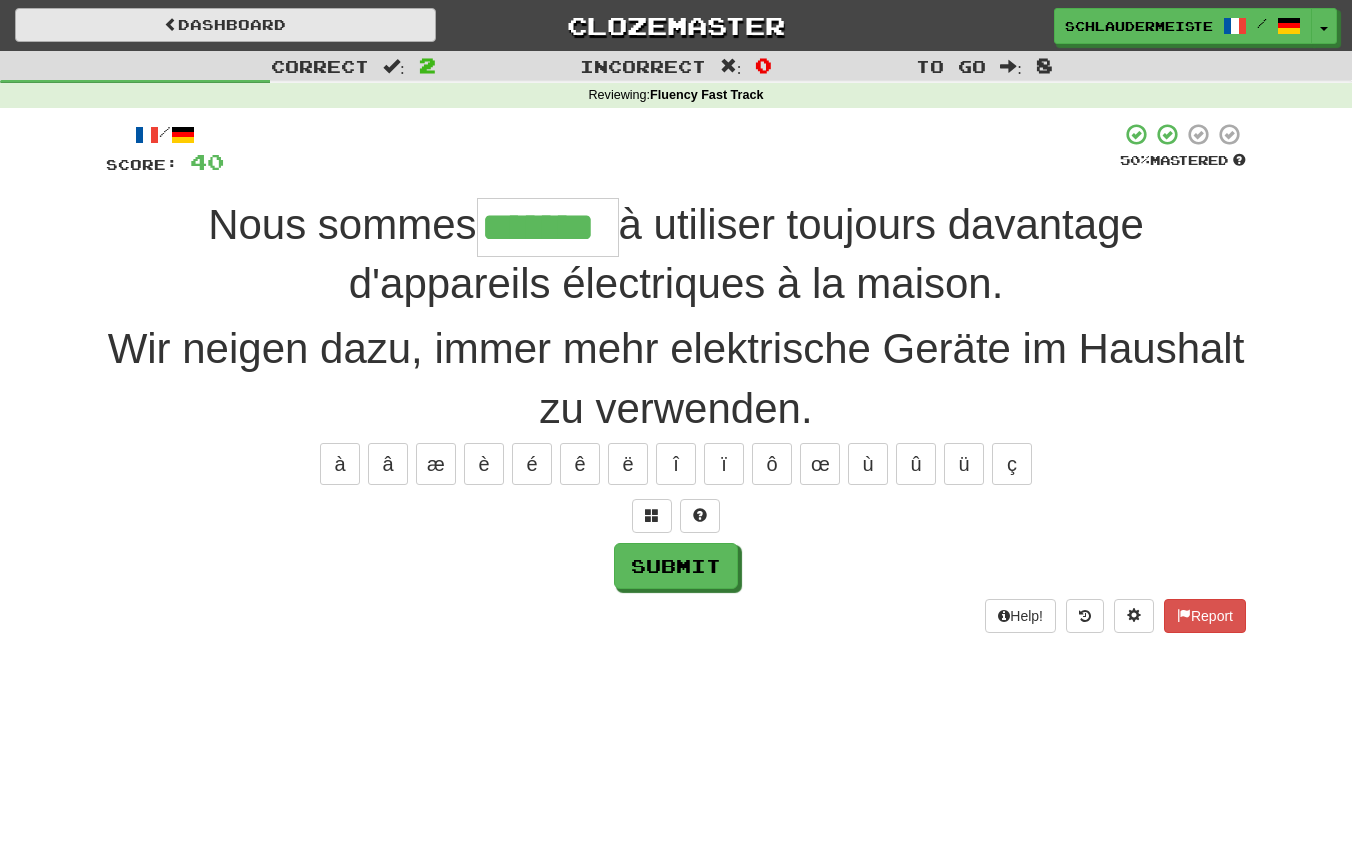 type on "*******" 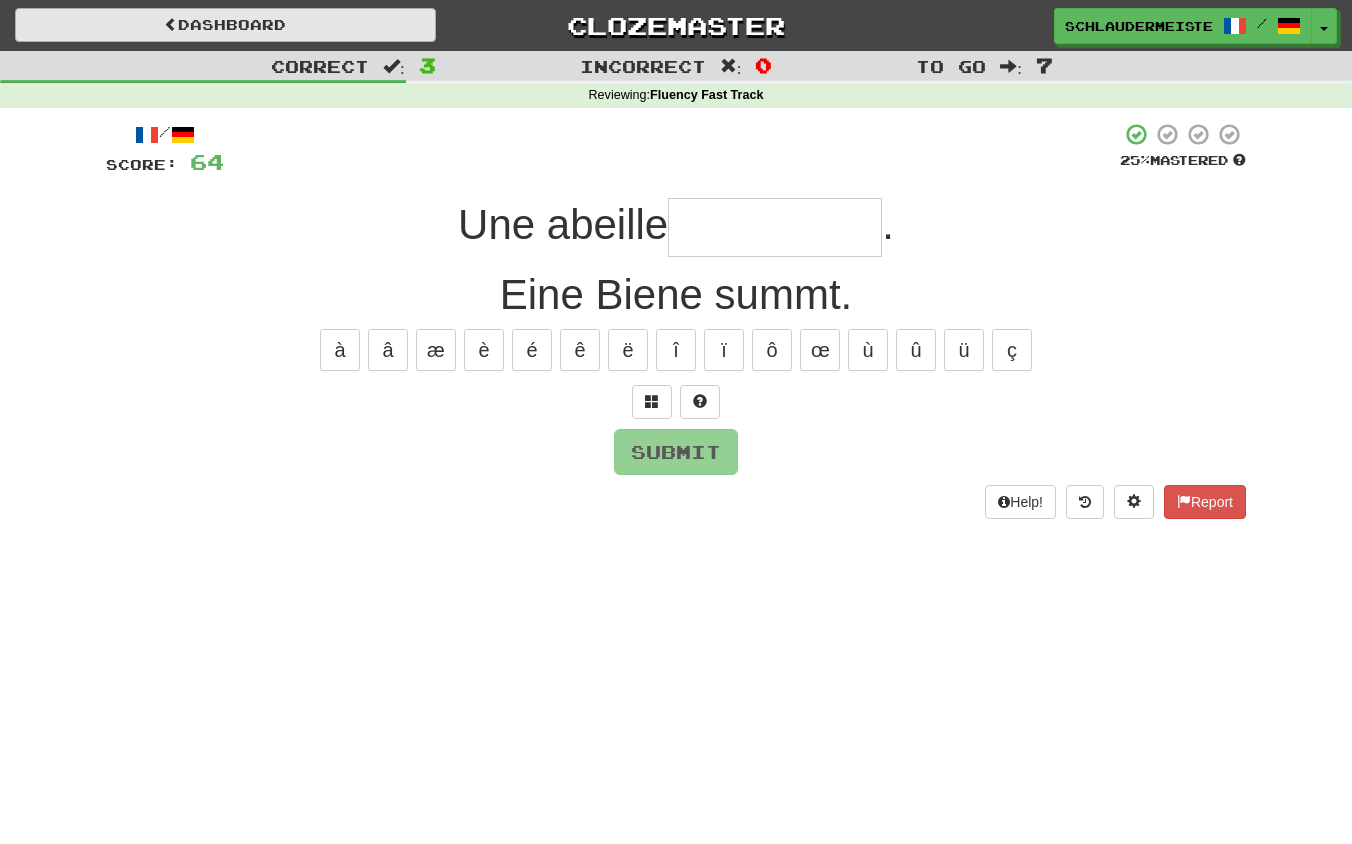 type on "*" 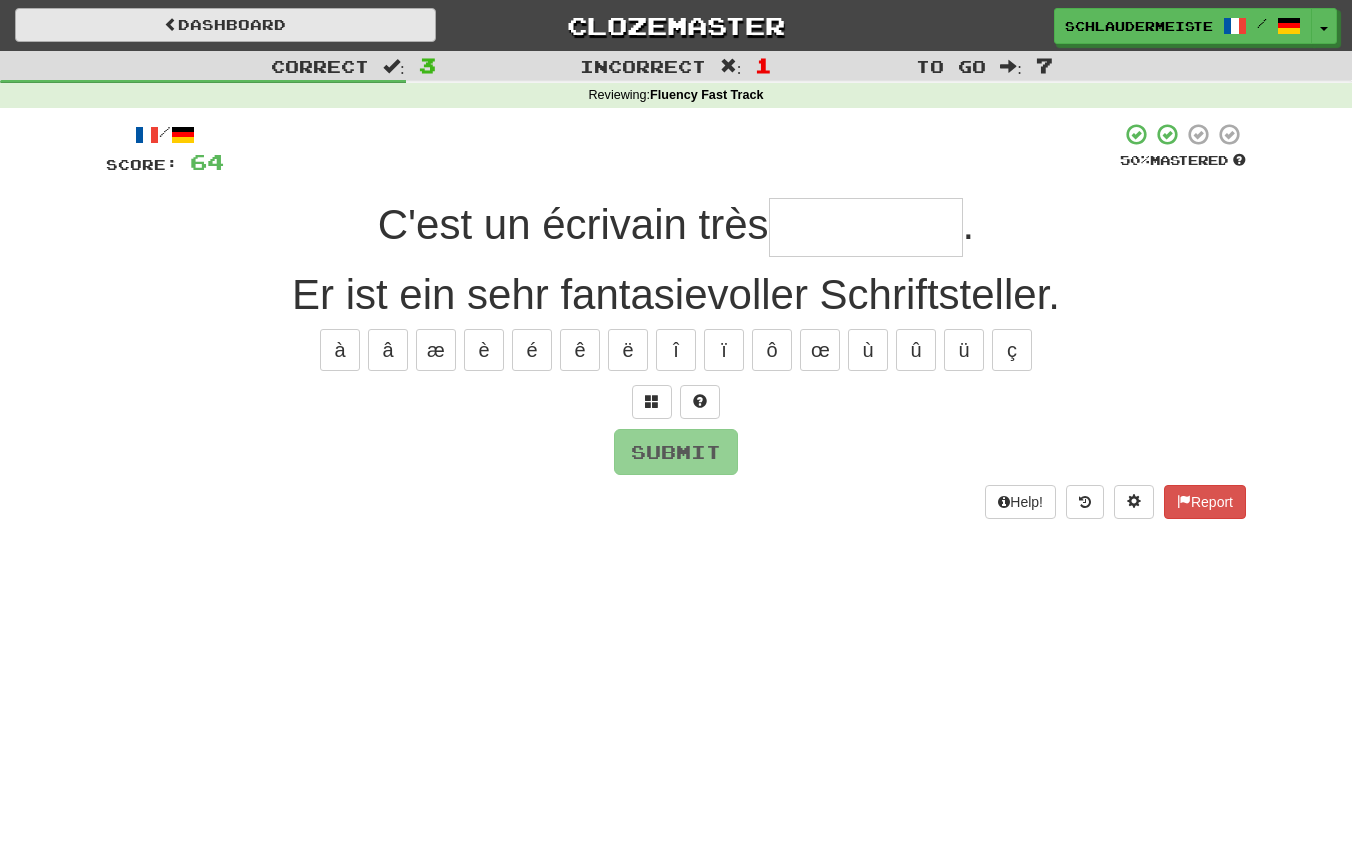 type on "*" 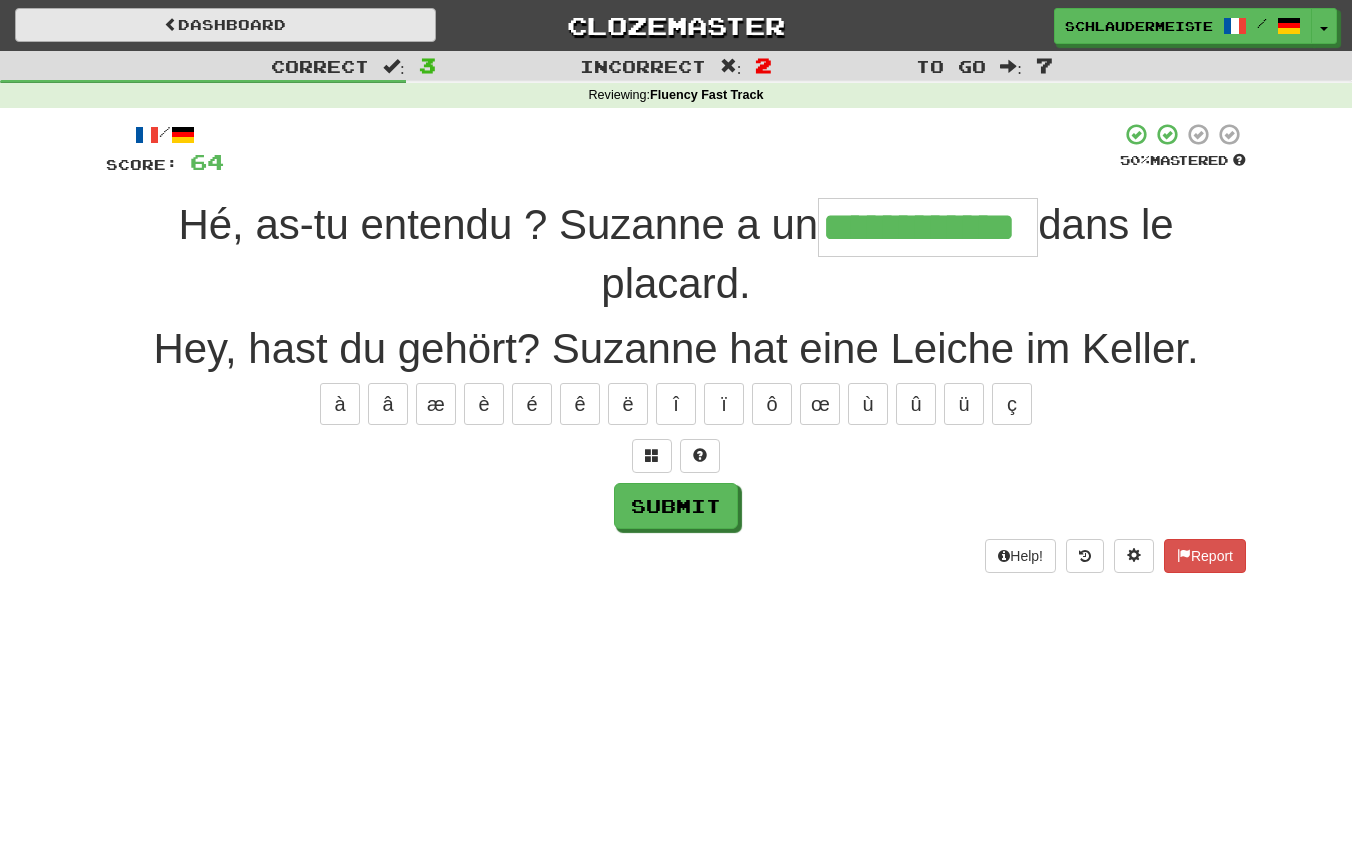 type on "**********" 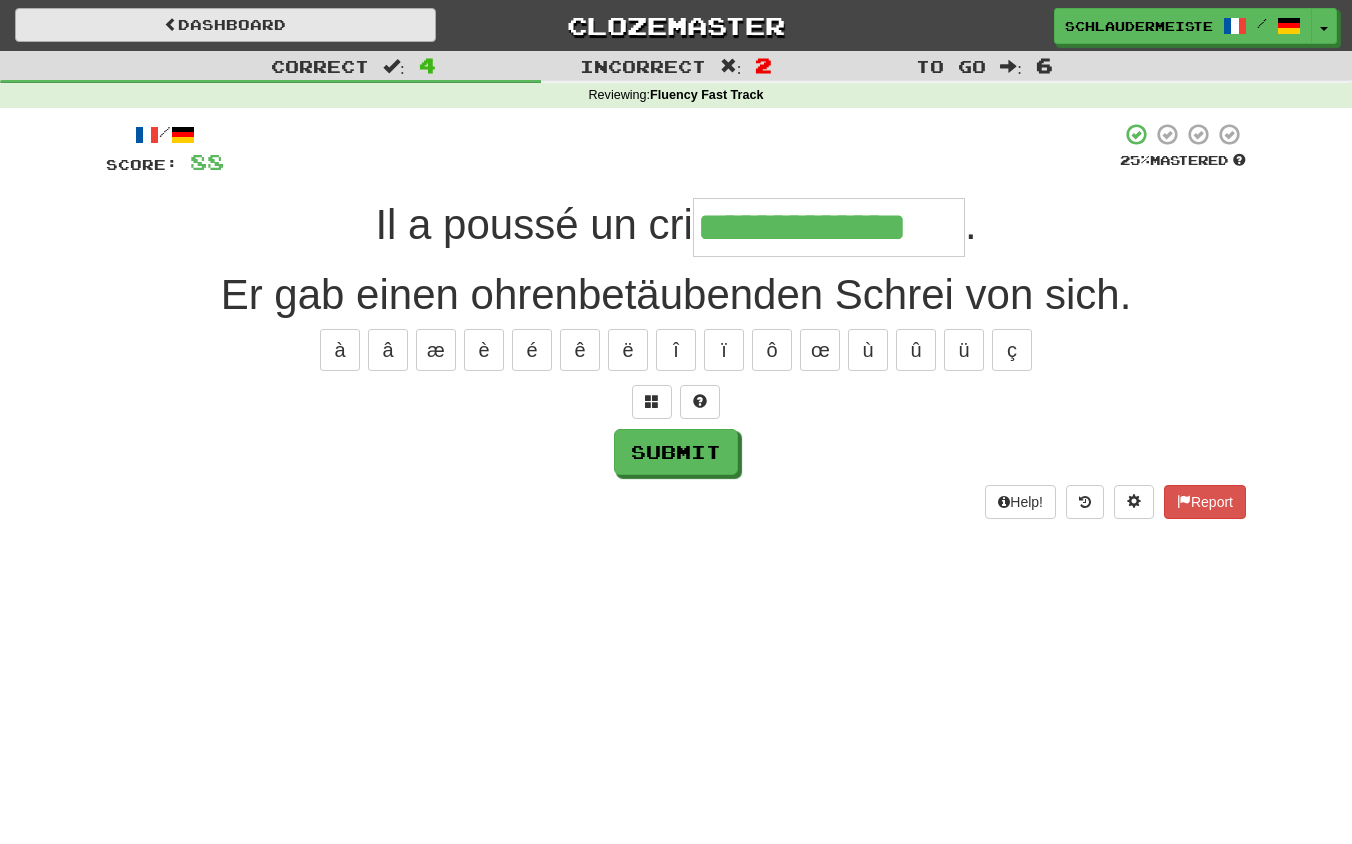 type on "**********" 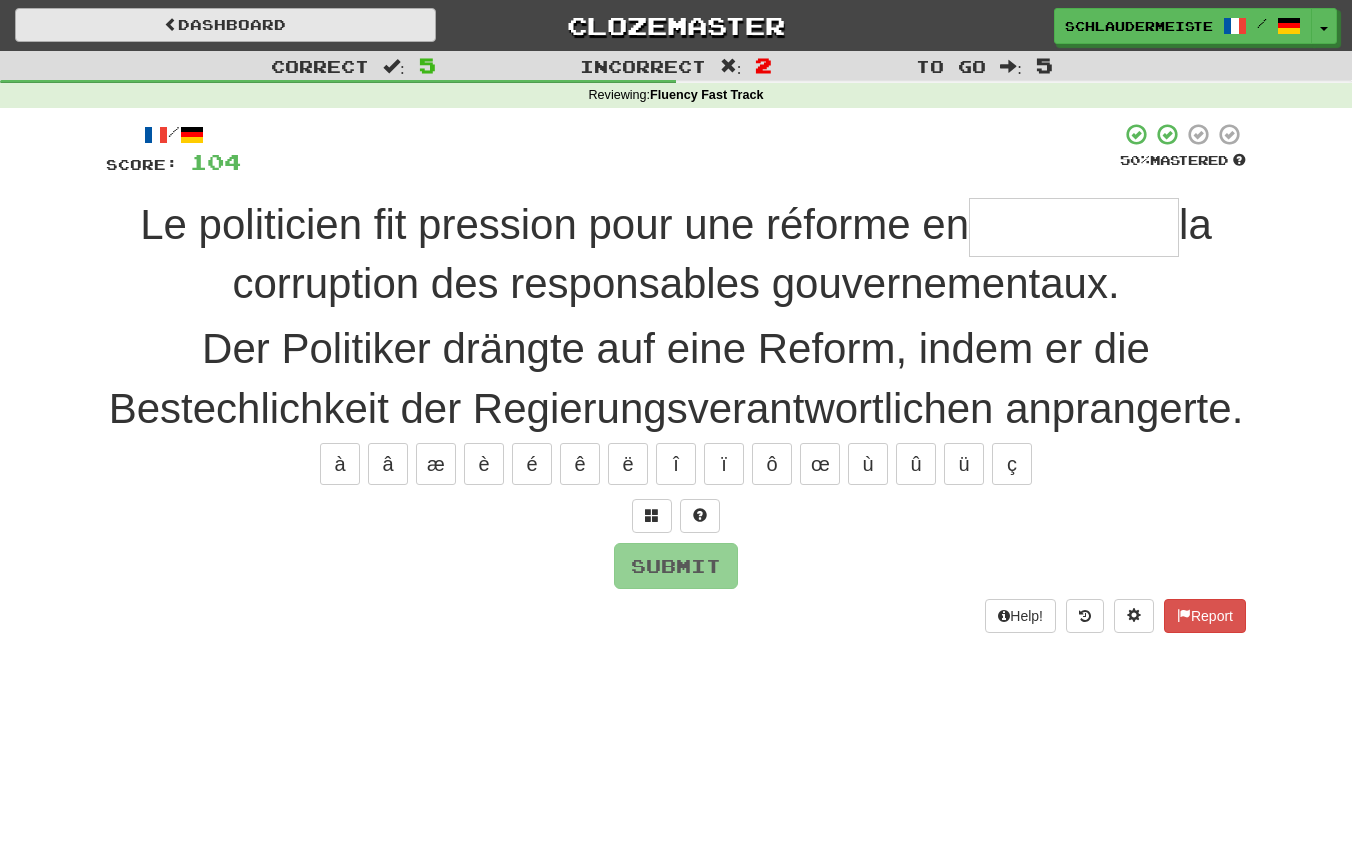 type on "*" 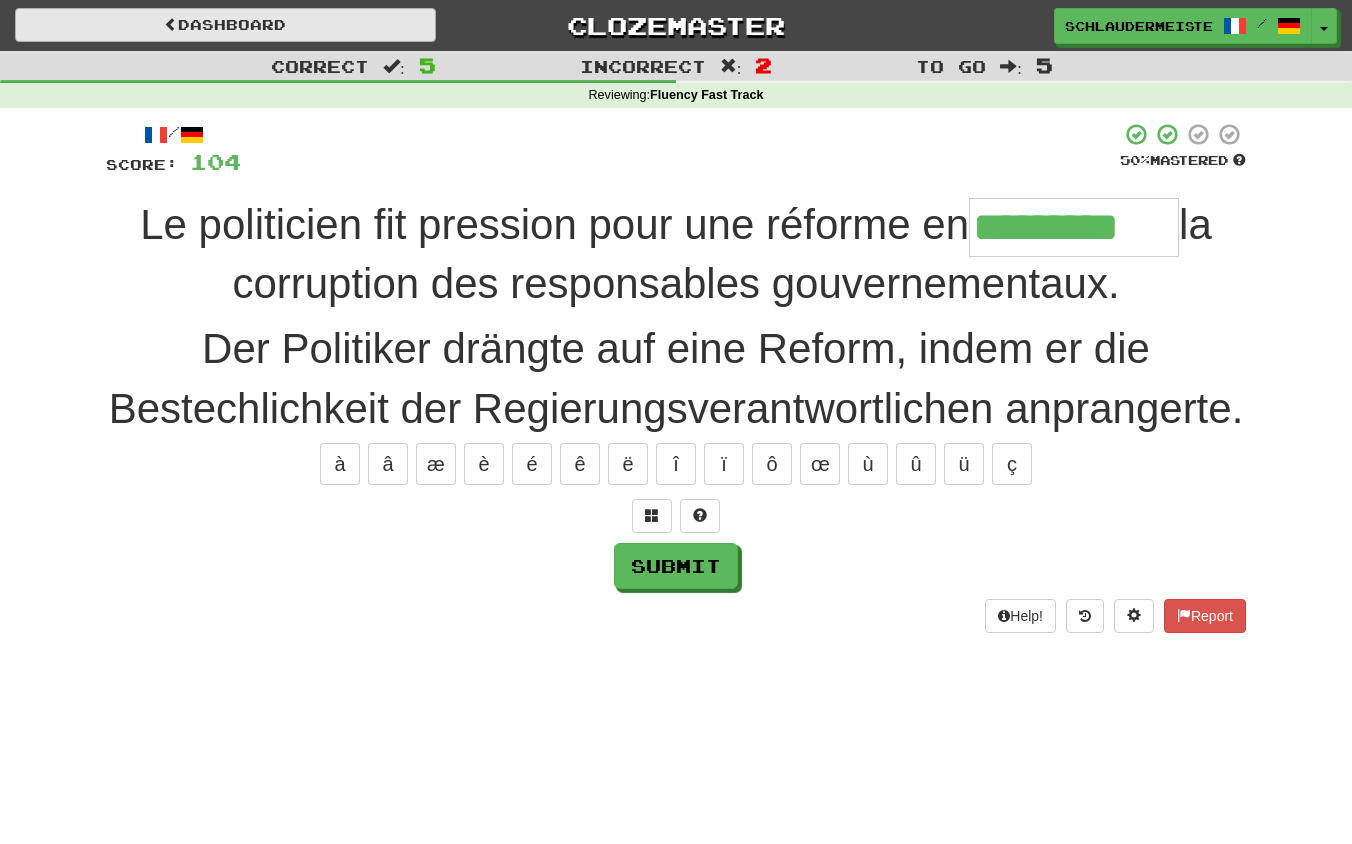 type on "*********" 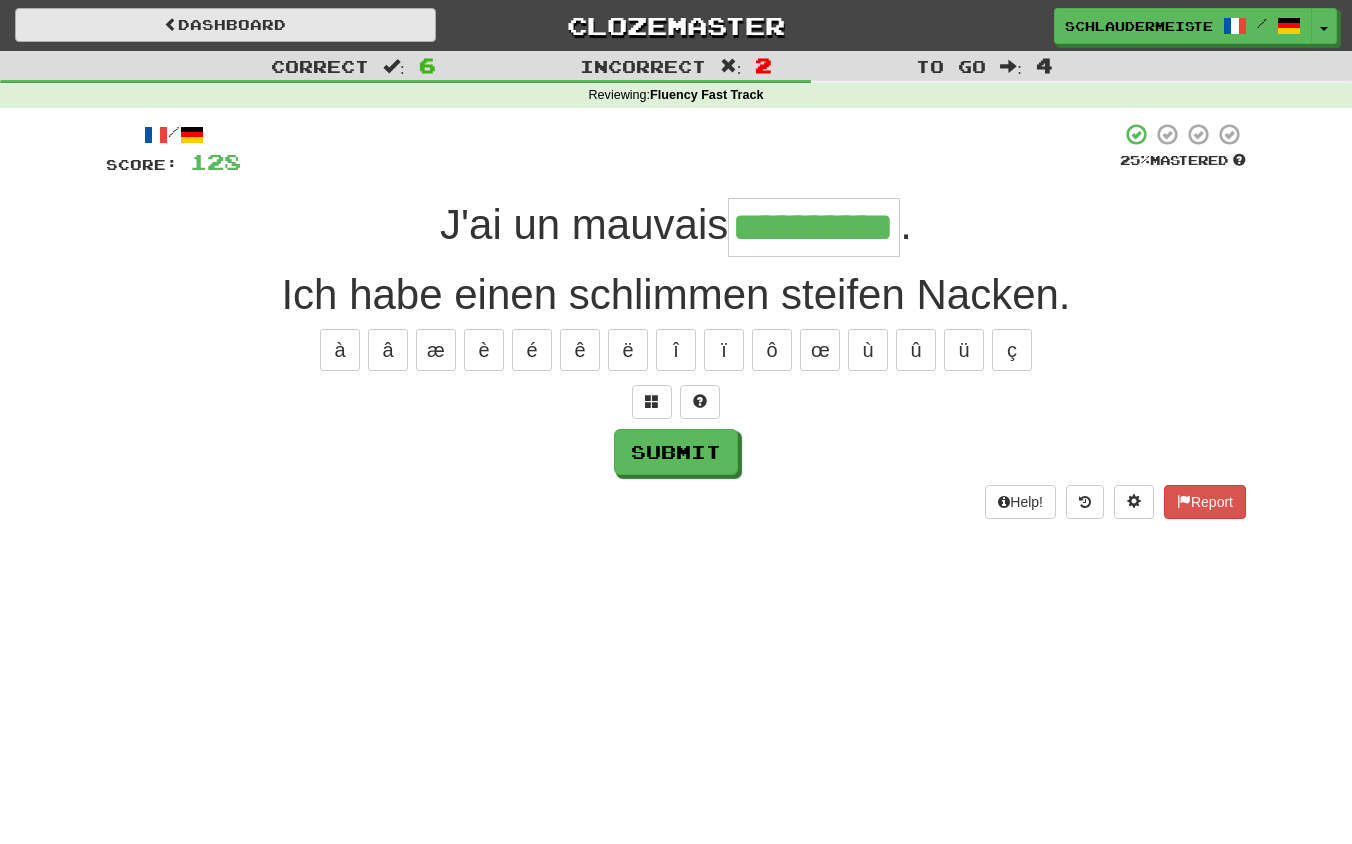 type on "**********" 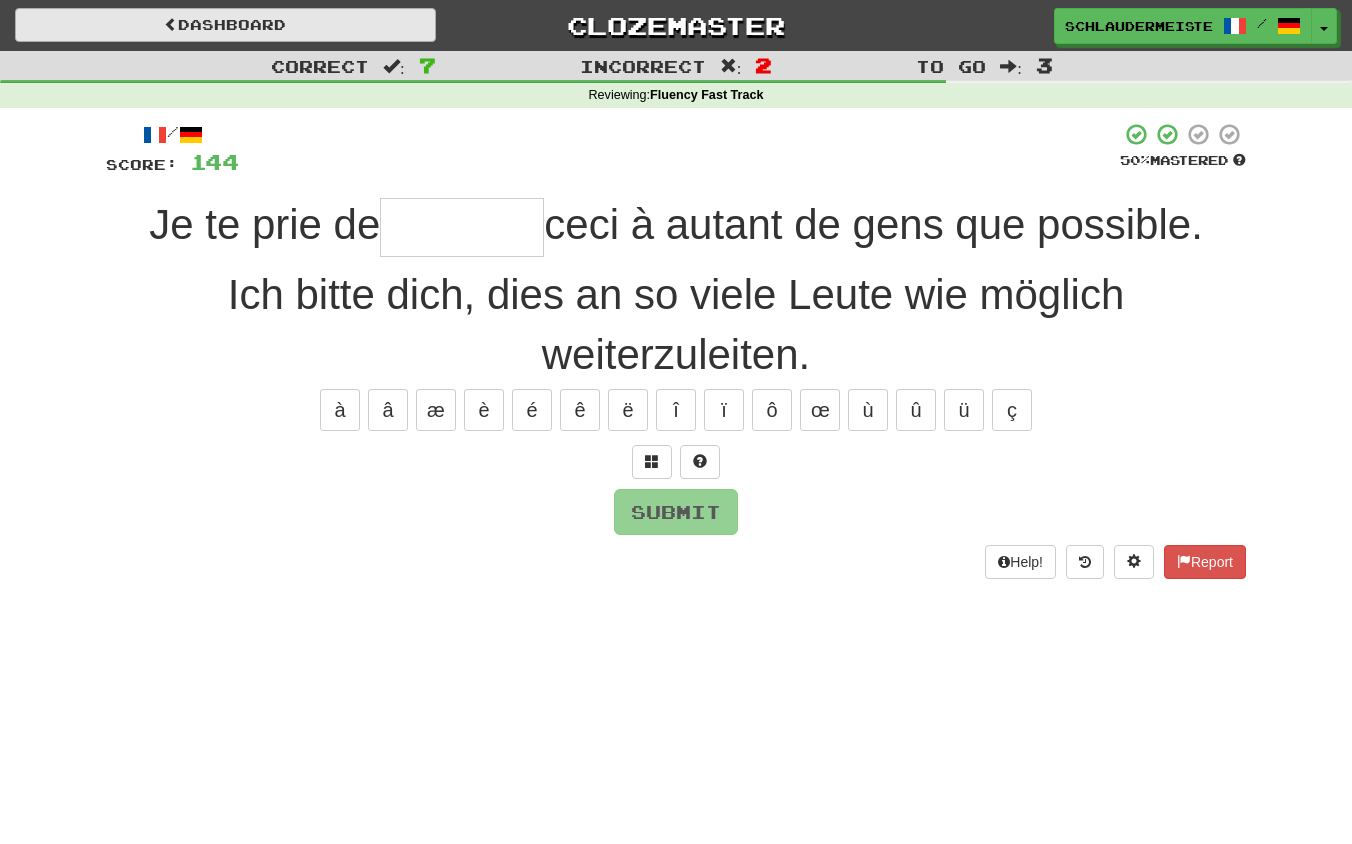 type on "*" 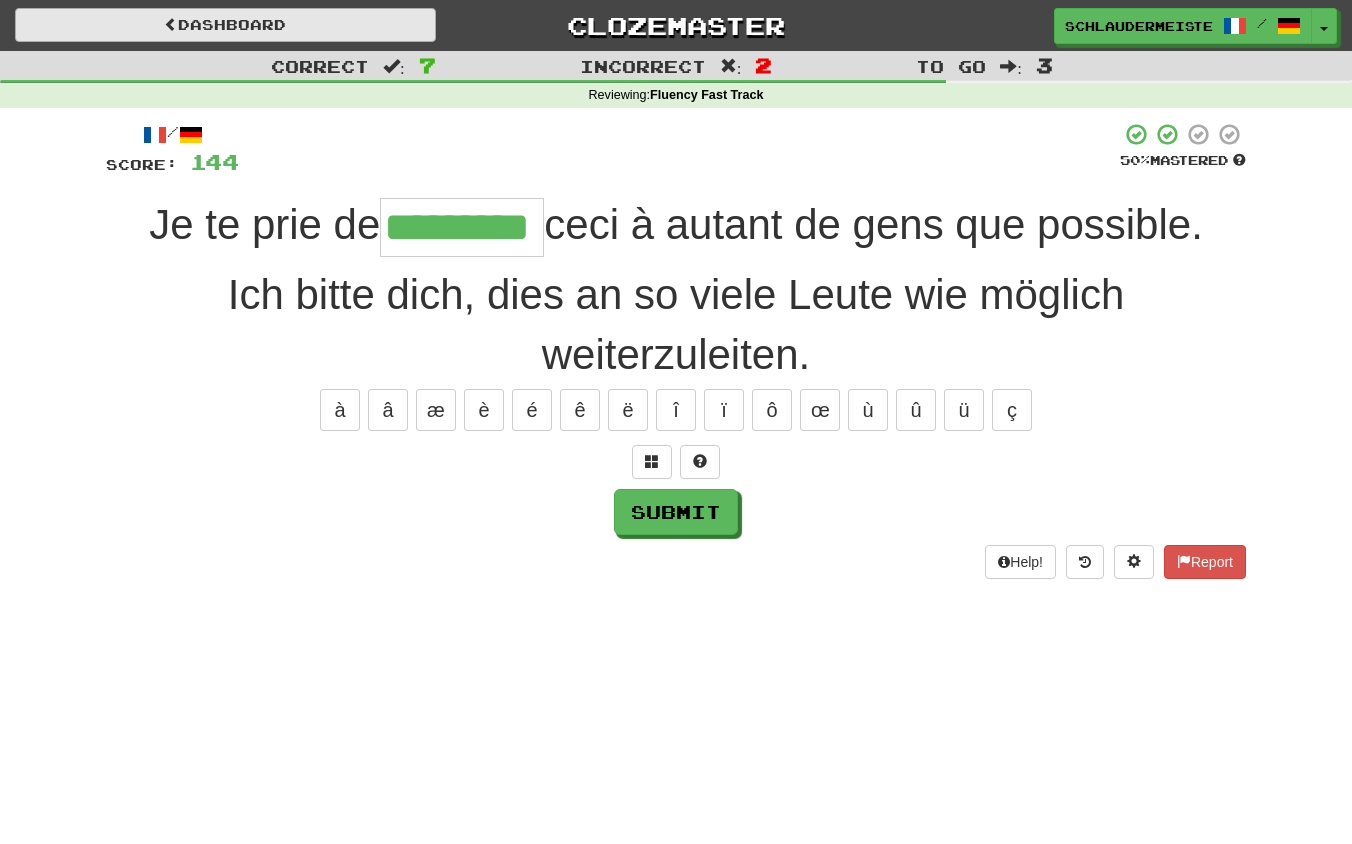 type on "*********" 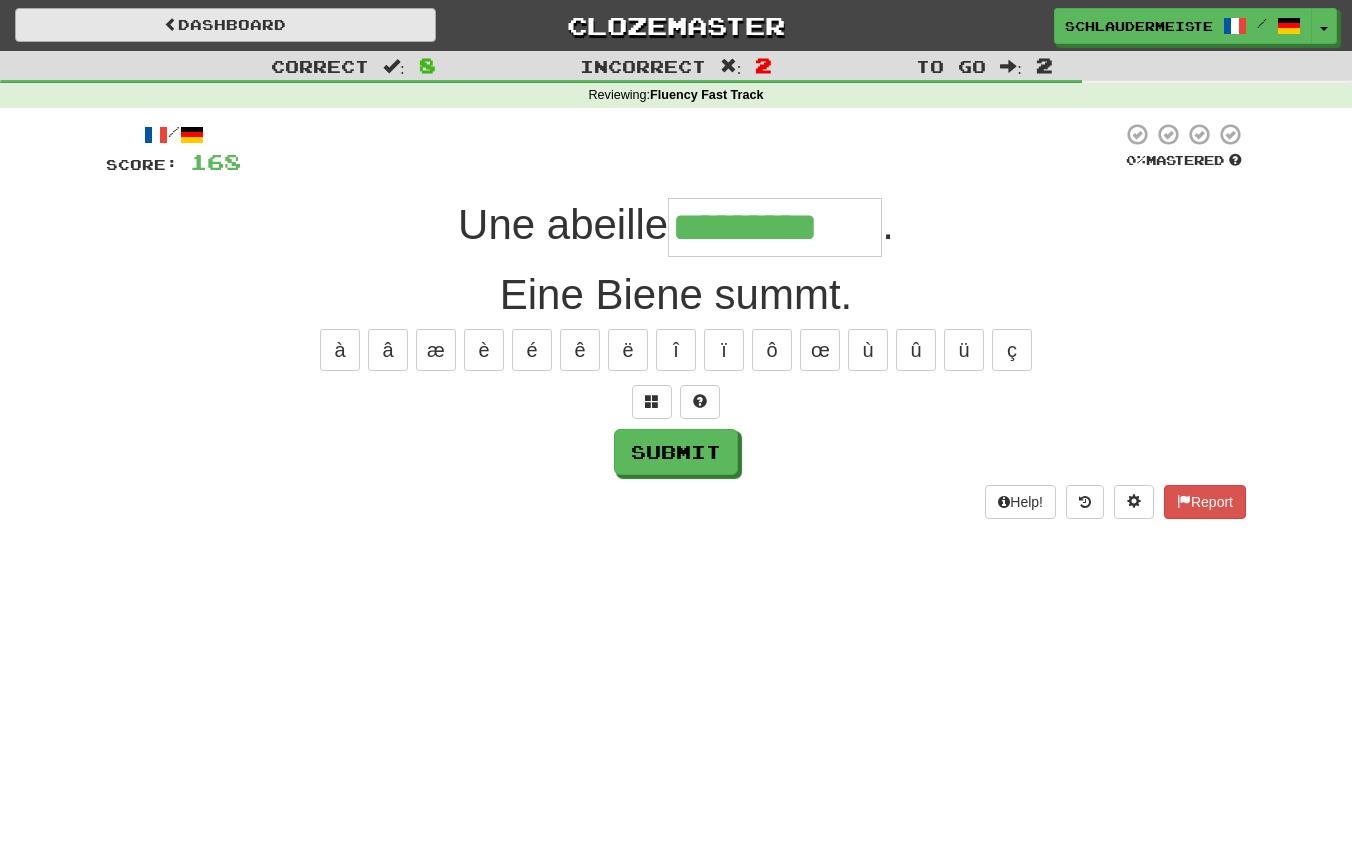 type on "*********" 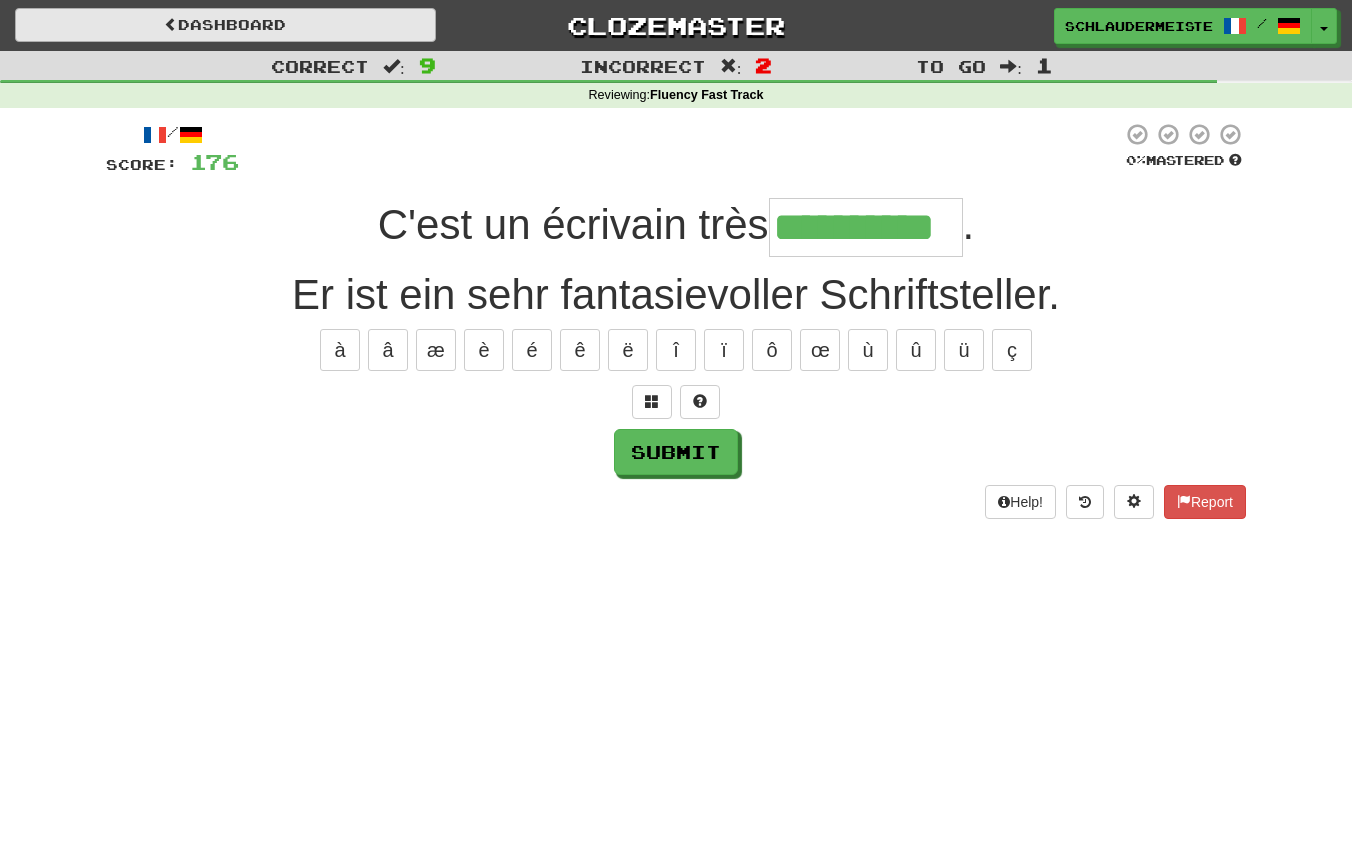 type on "**********" 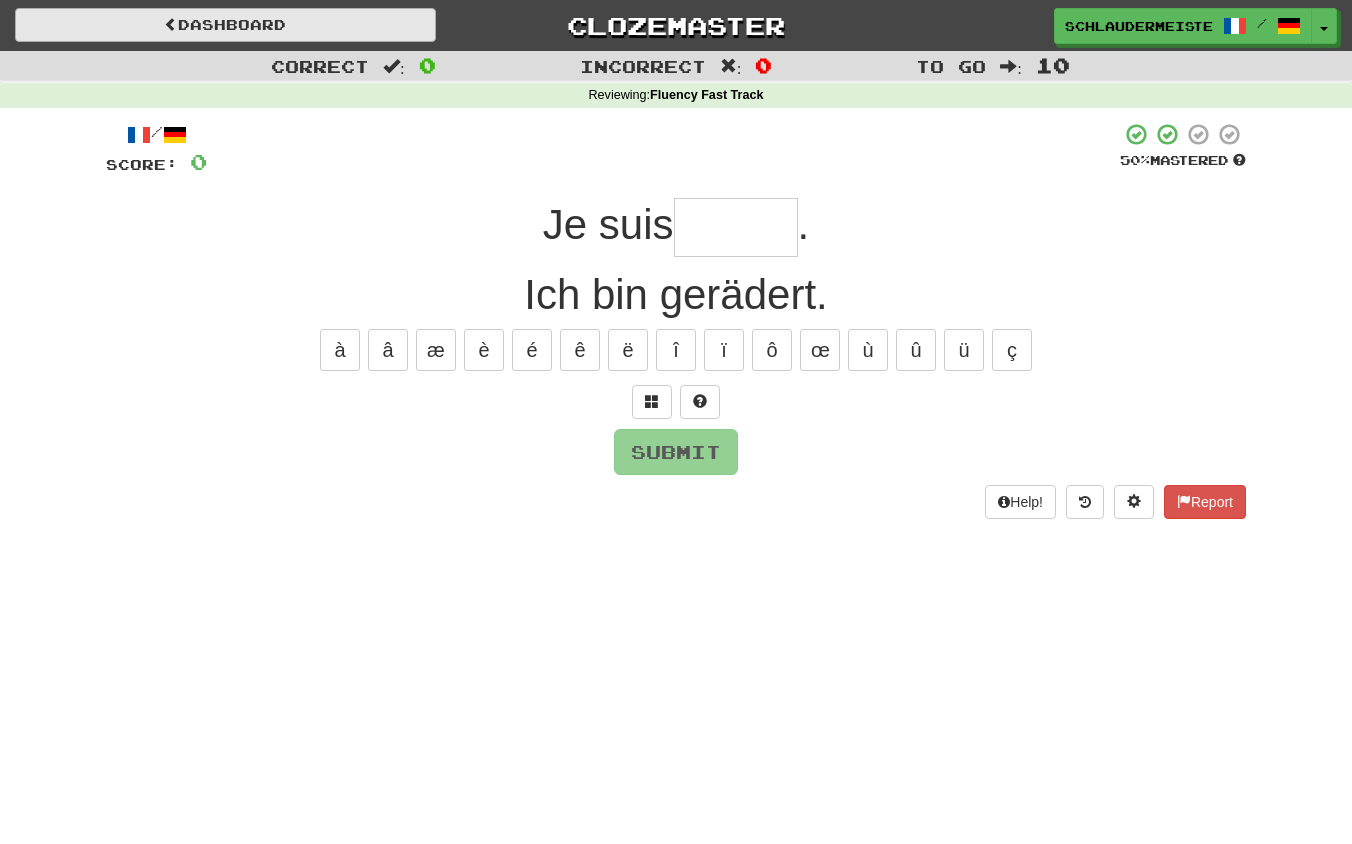 type on "*" 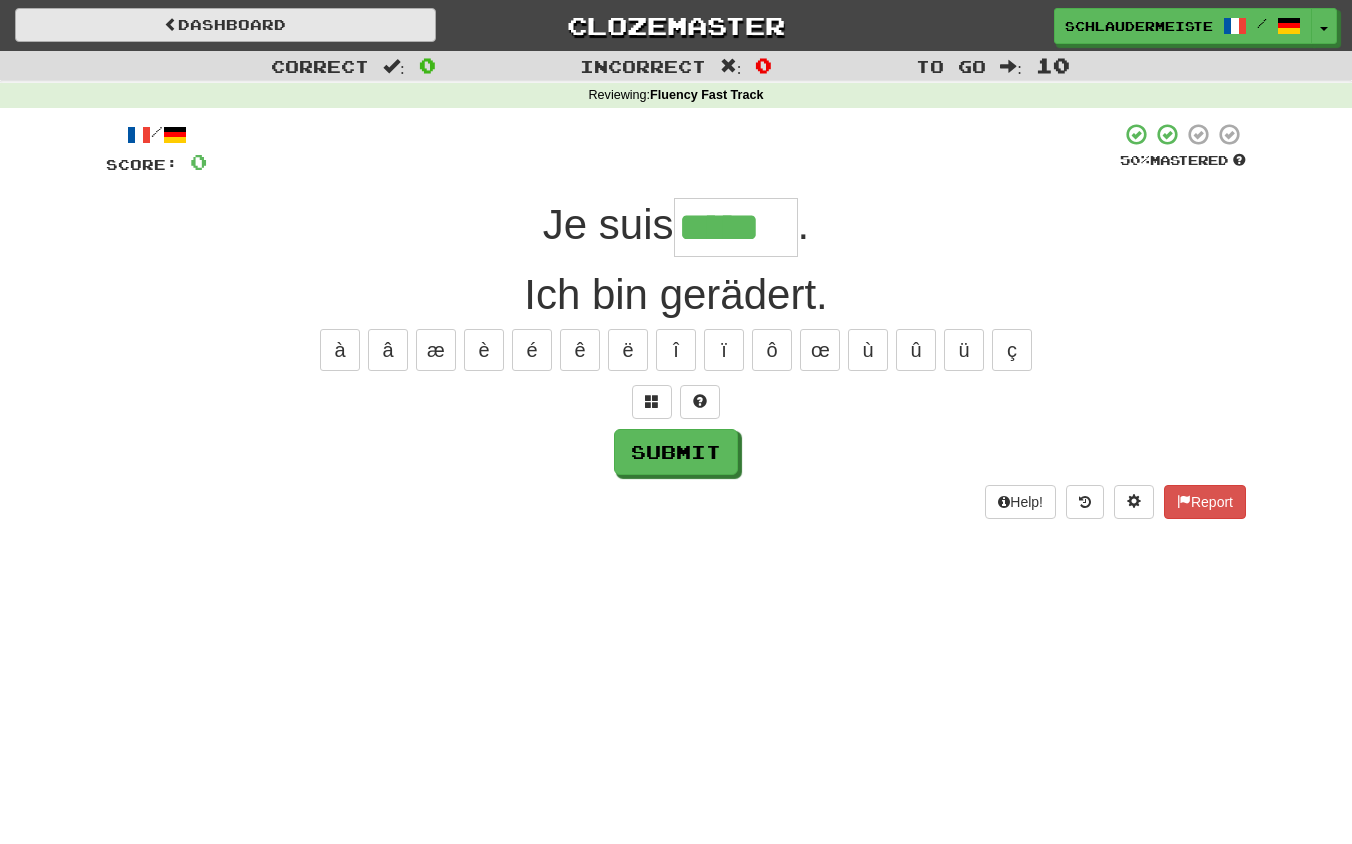 type on "*****" 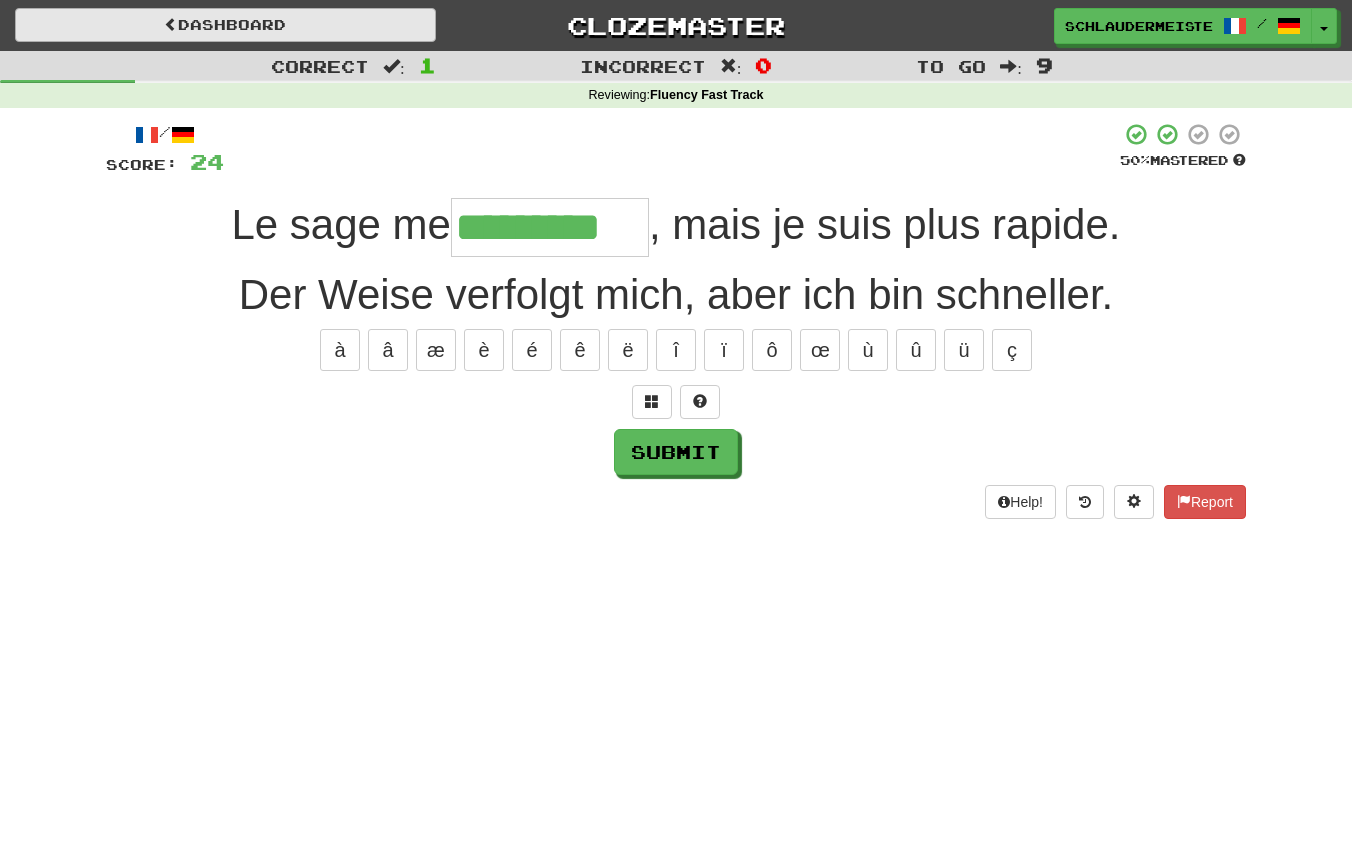 type on "*********" 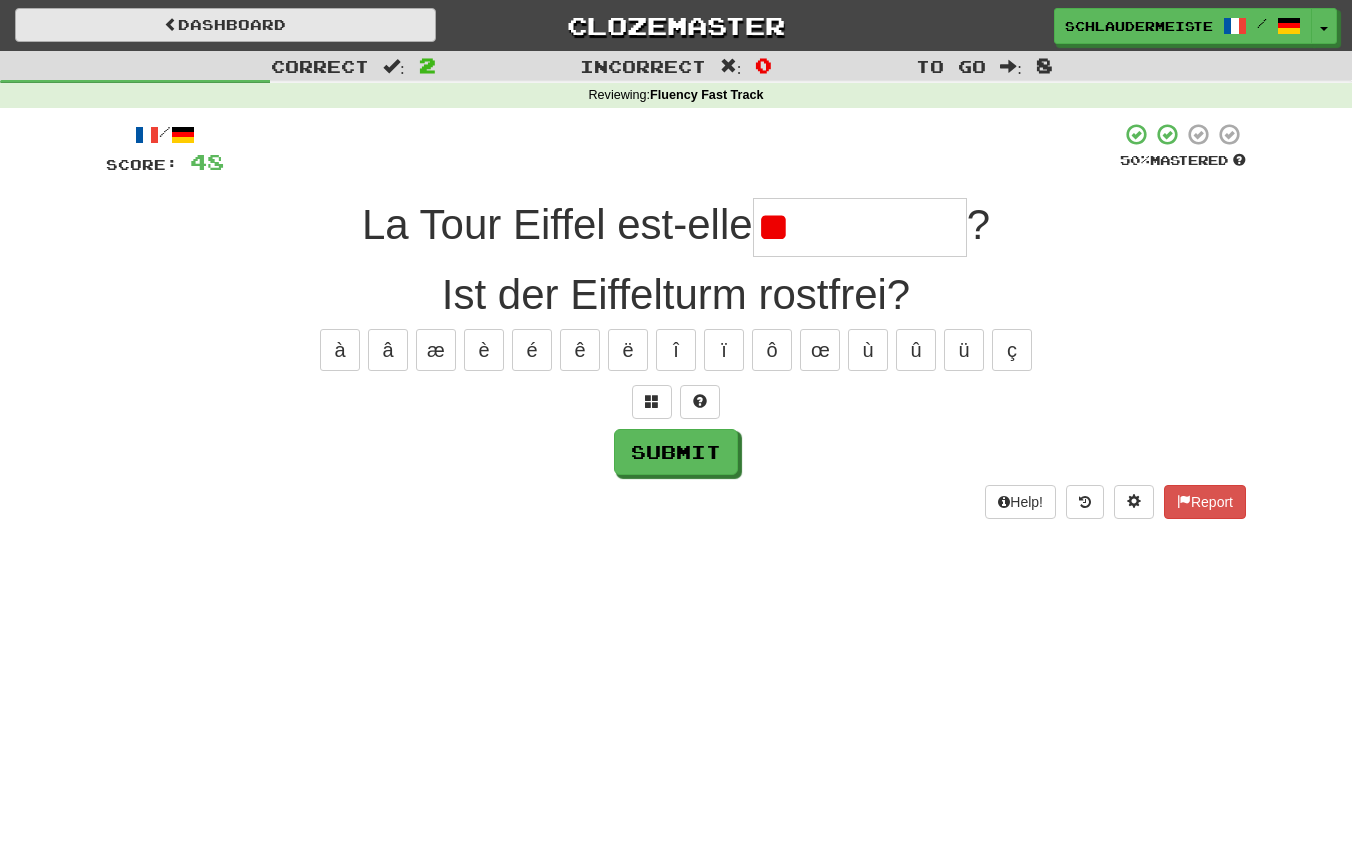 type on "*" 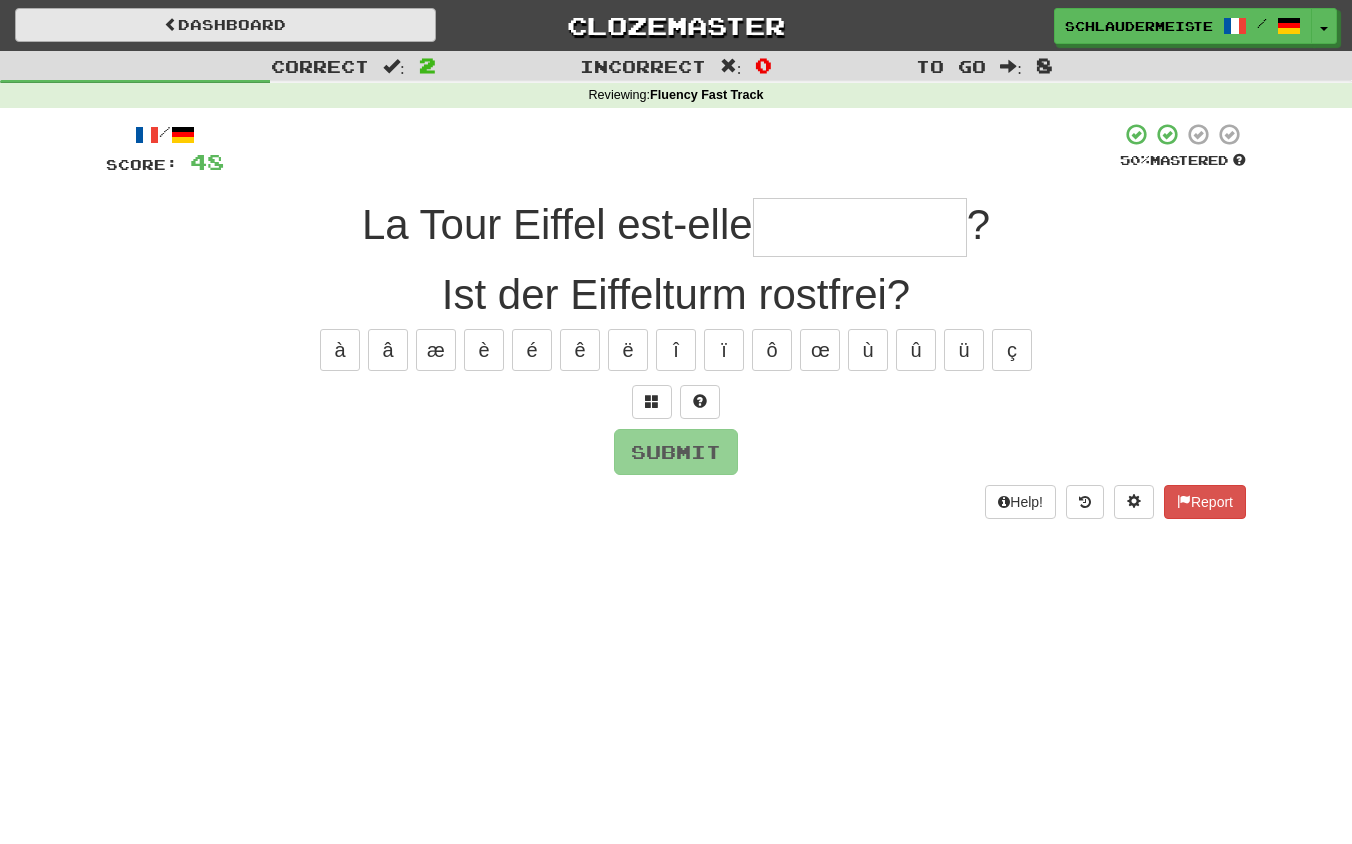 type on "*" 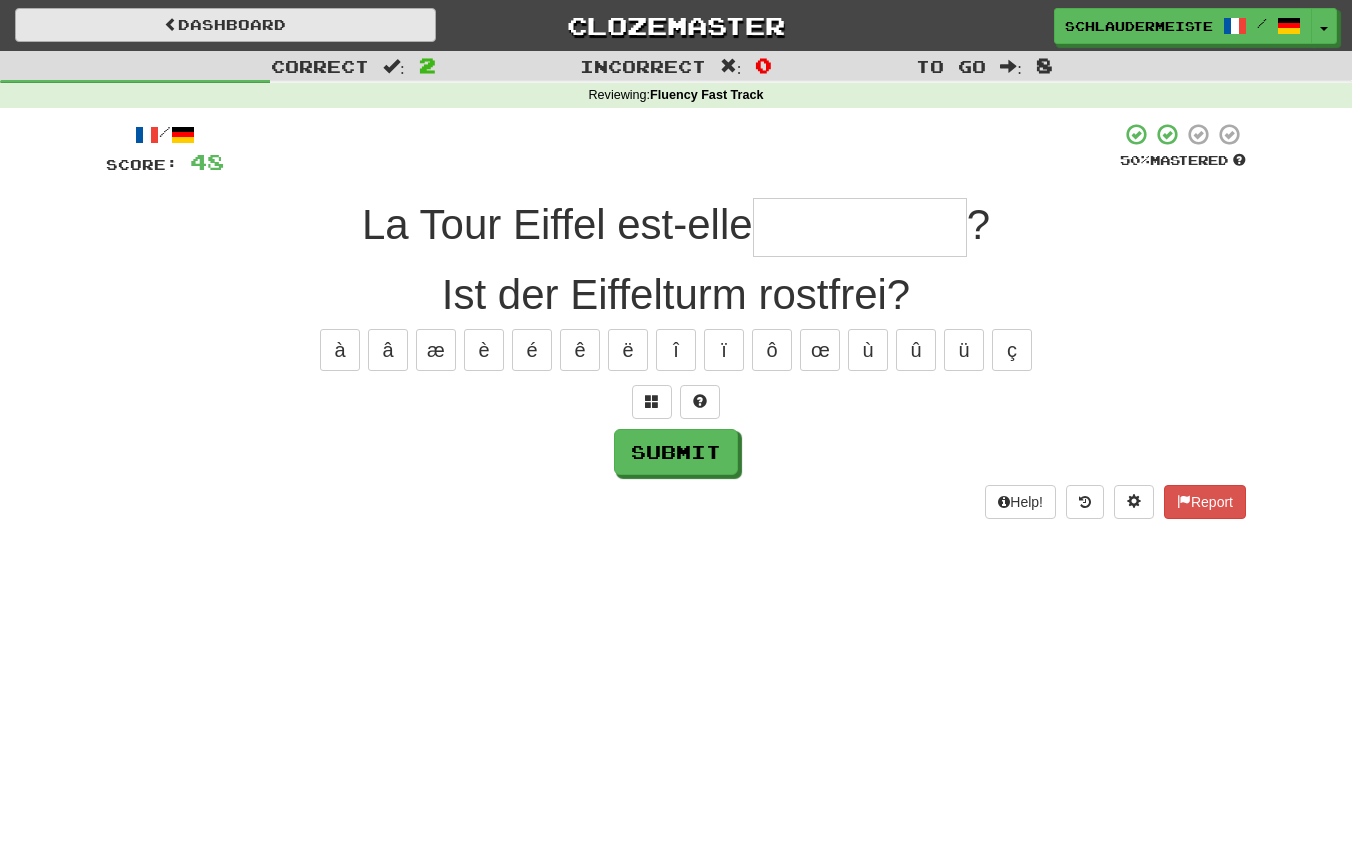 type on "*" 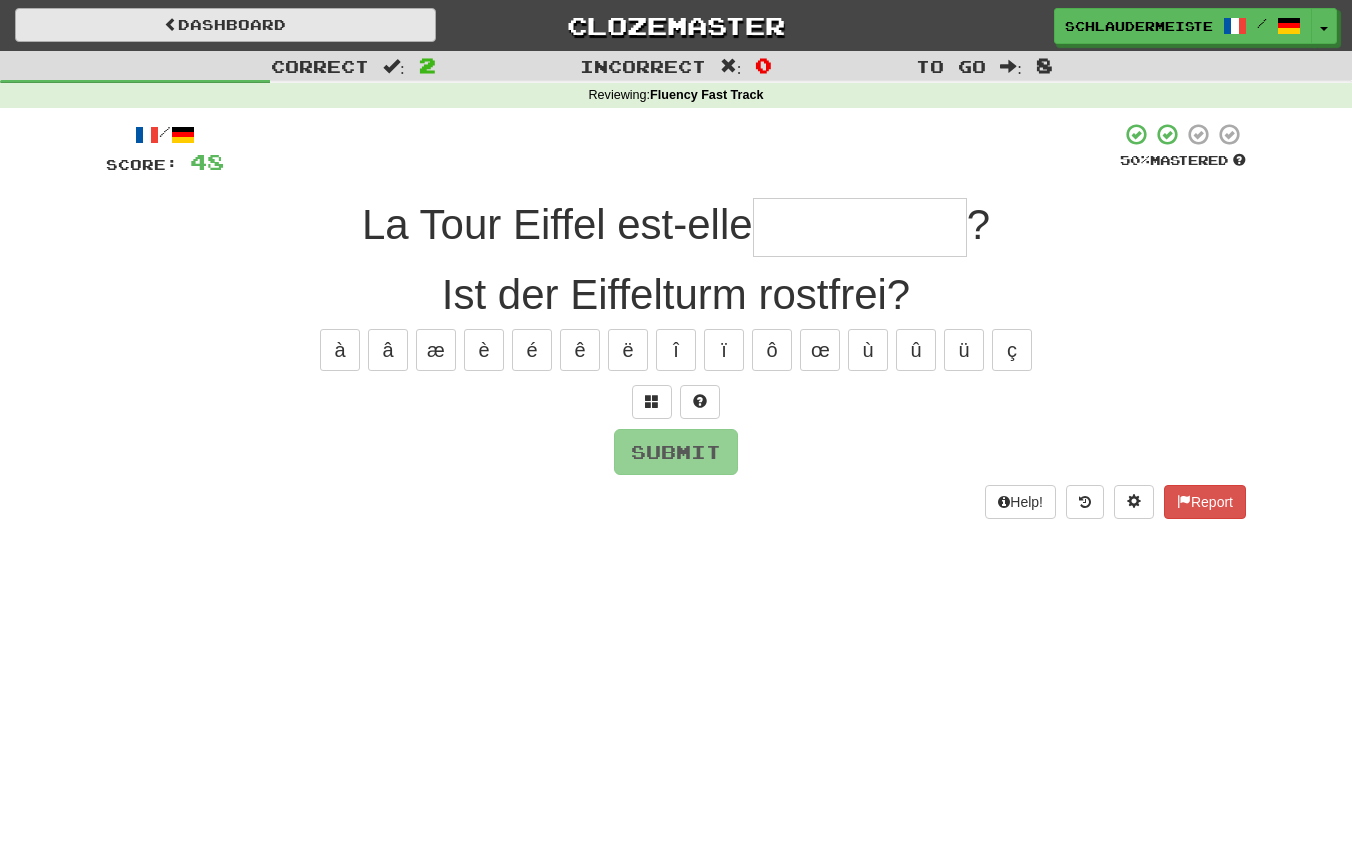 type on "*" 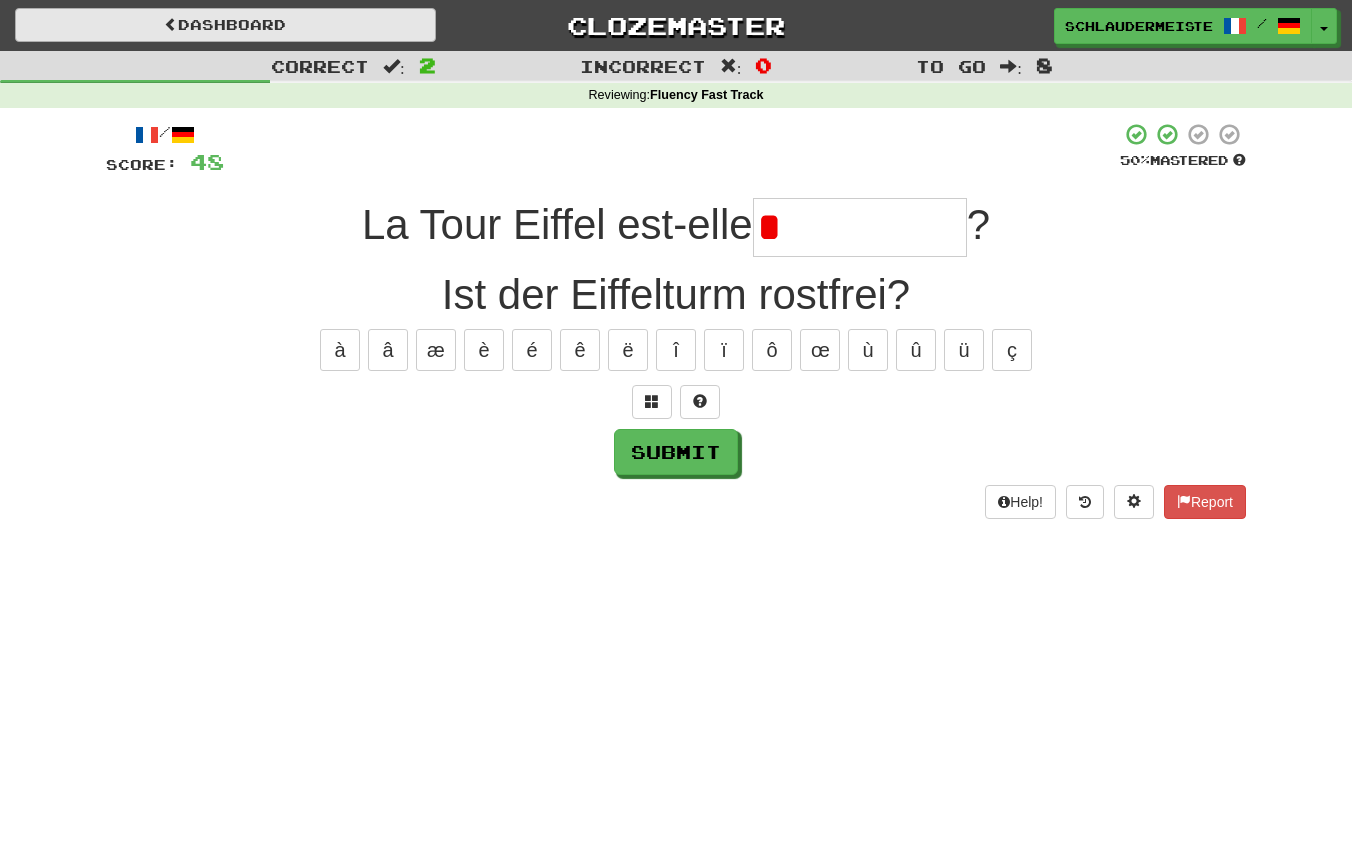 type on "**********" 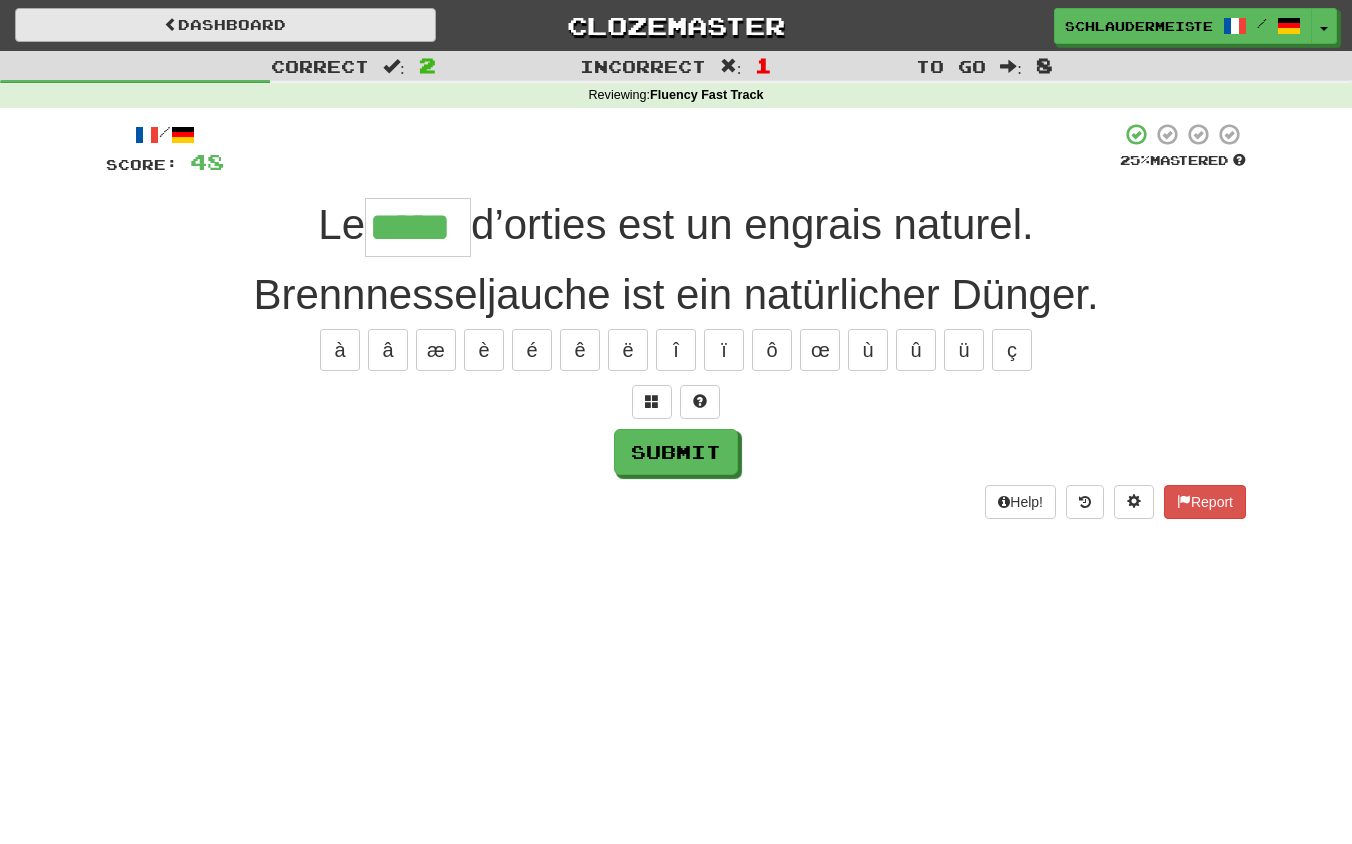 type on "*****" 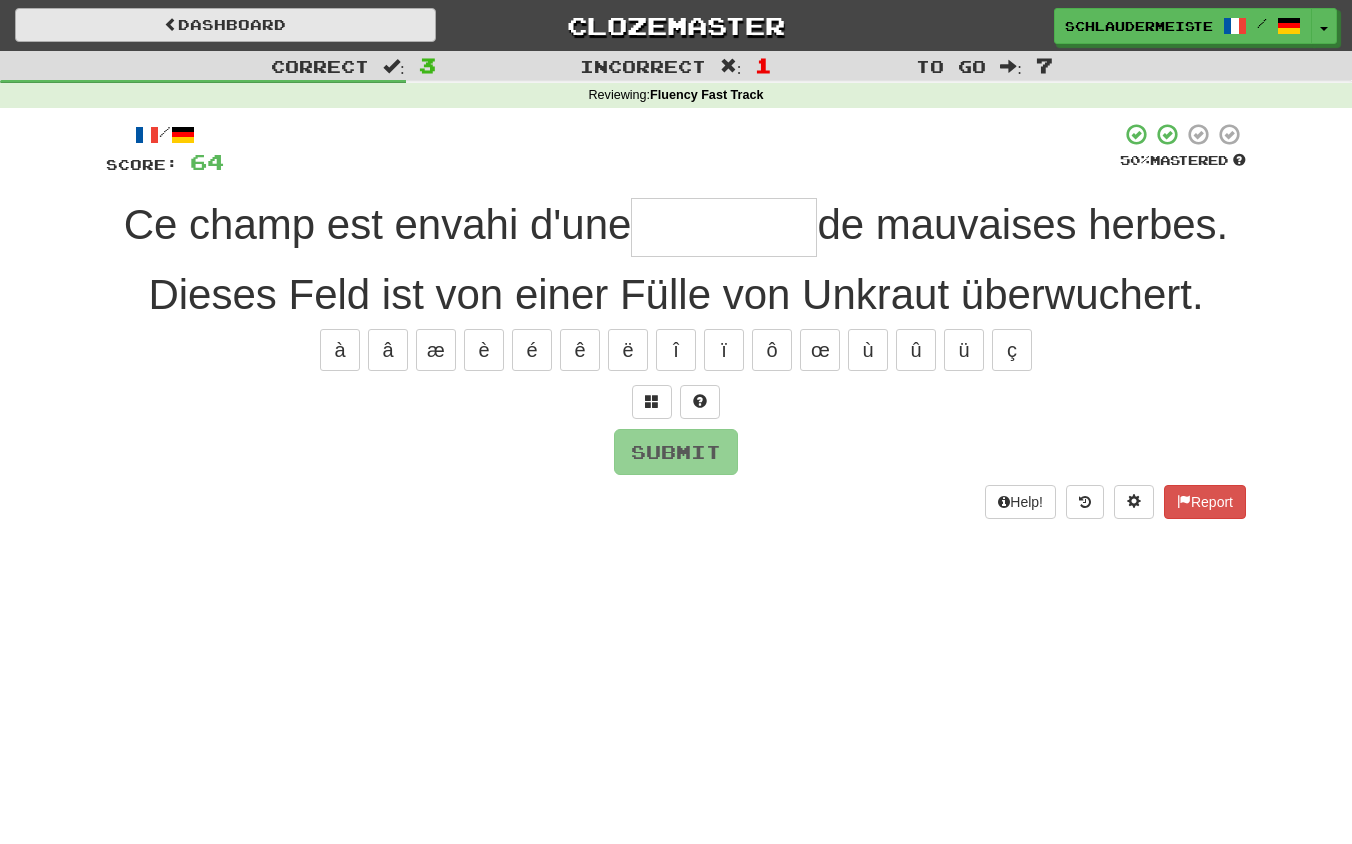 type on "*" 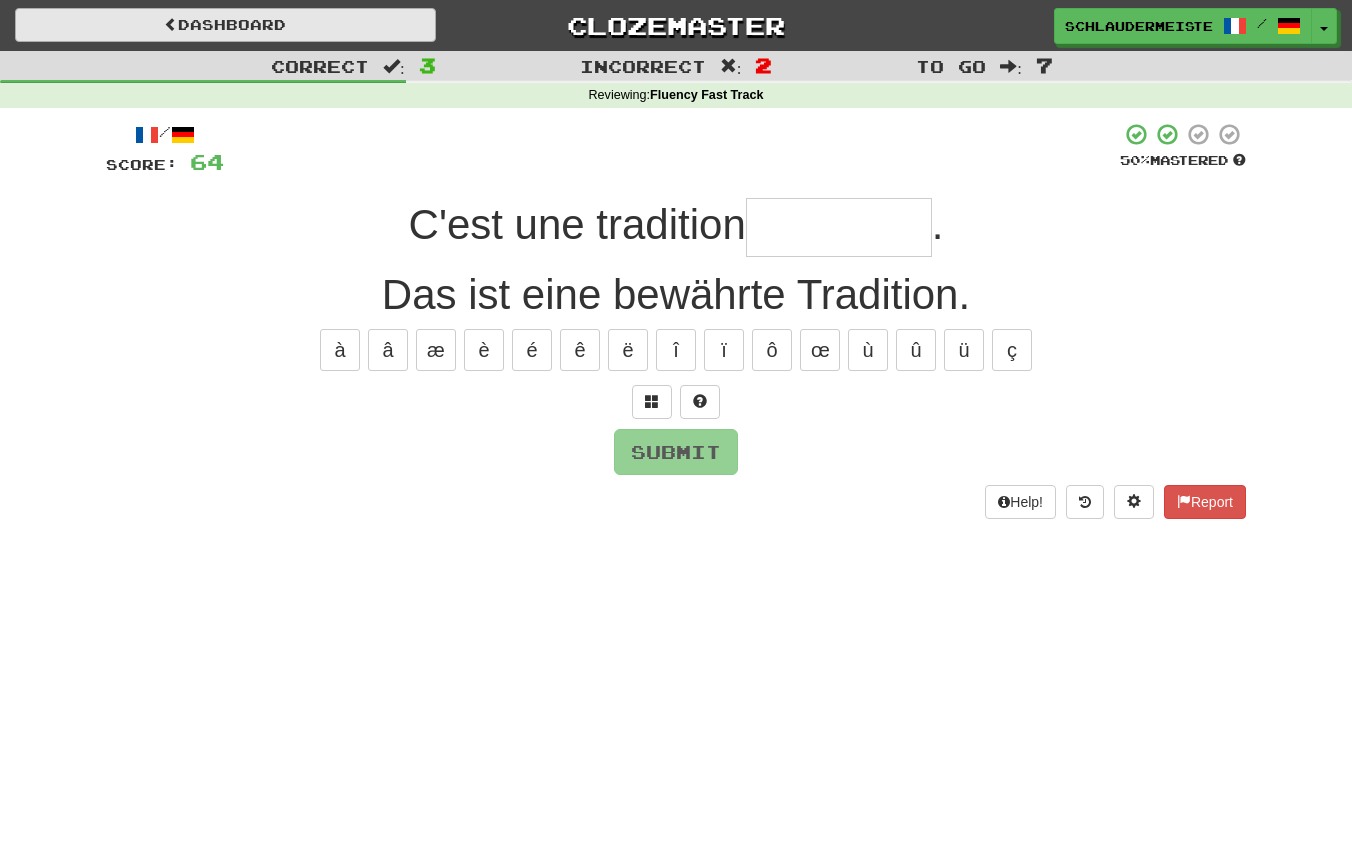 type on "*" 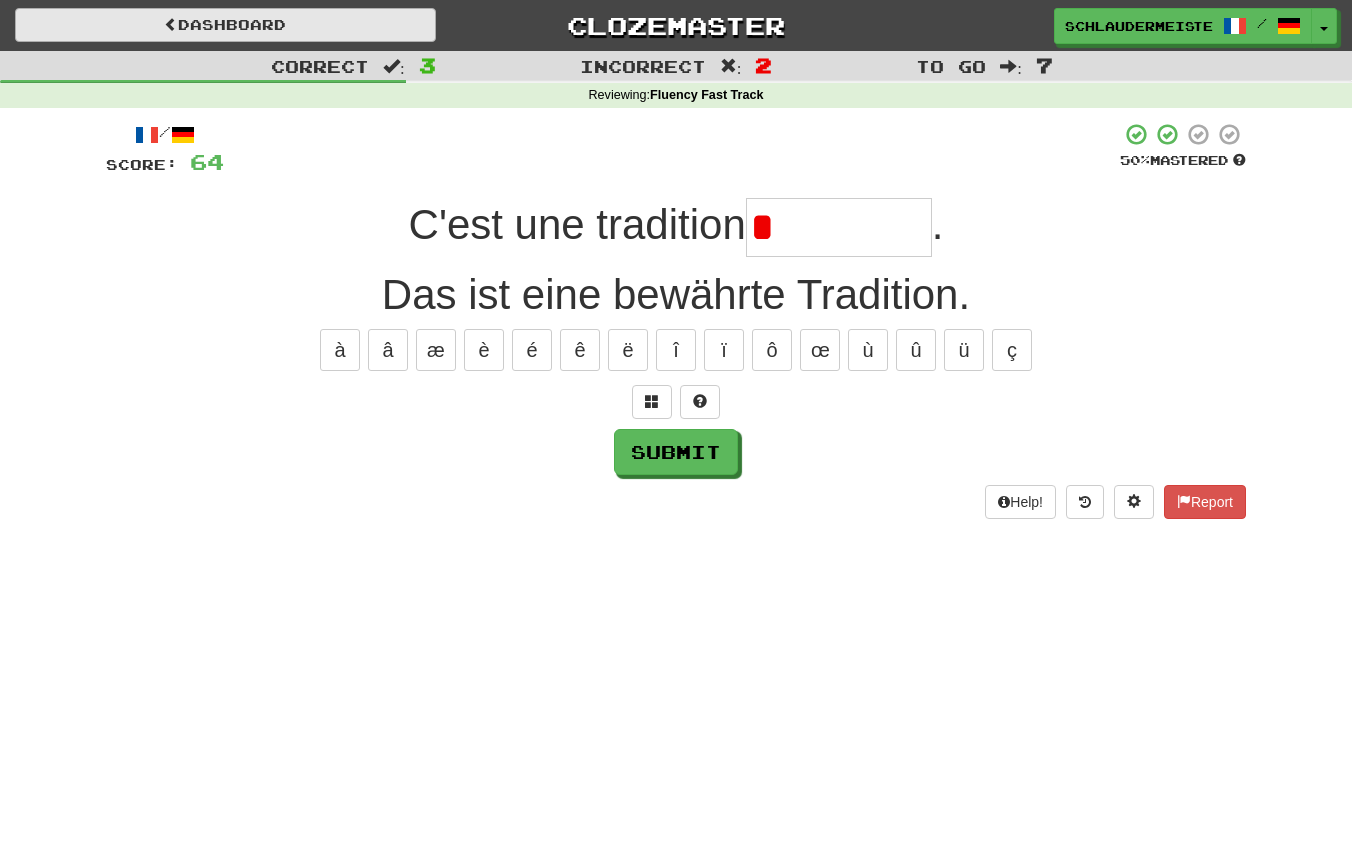 type on "********" 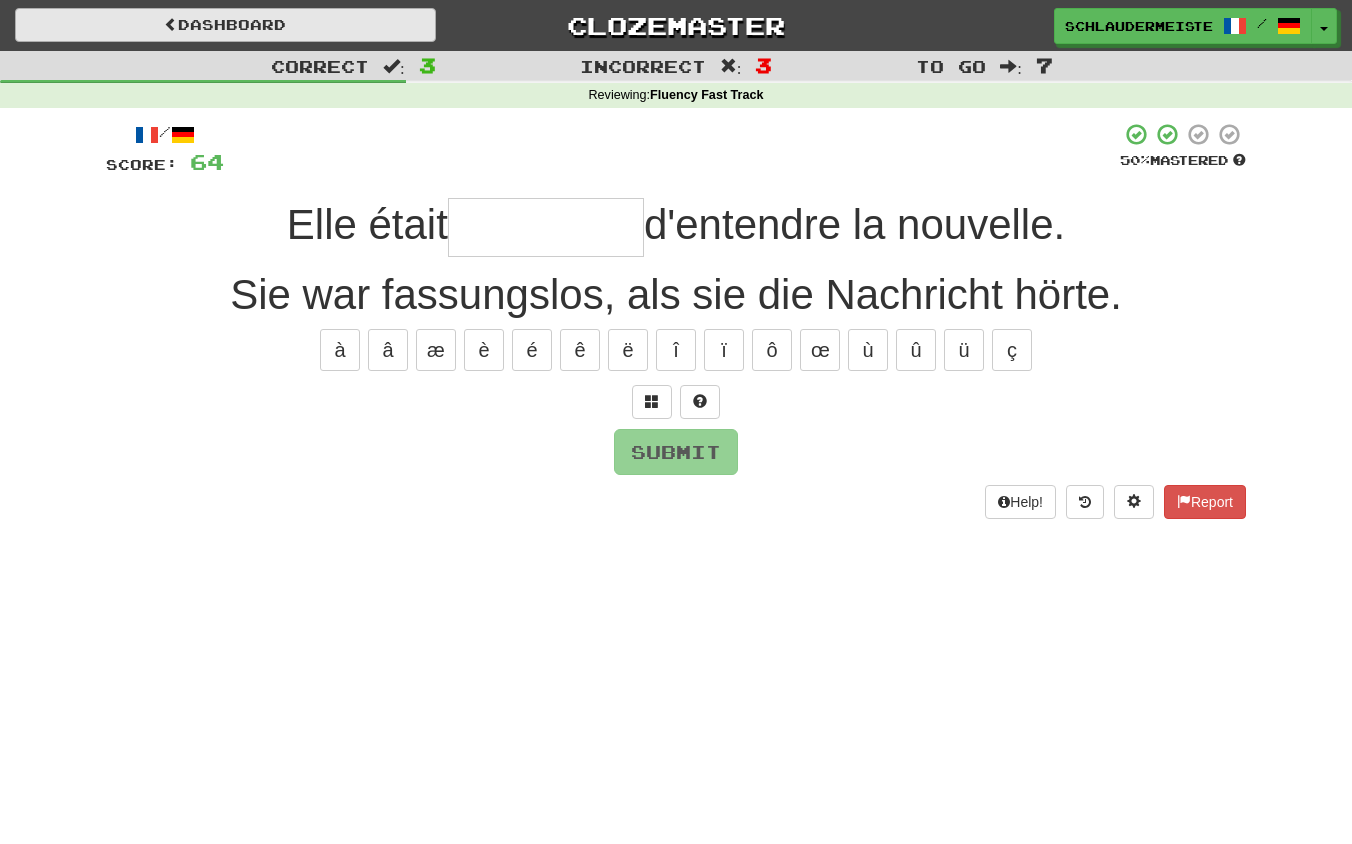 type on "**********" 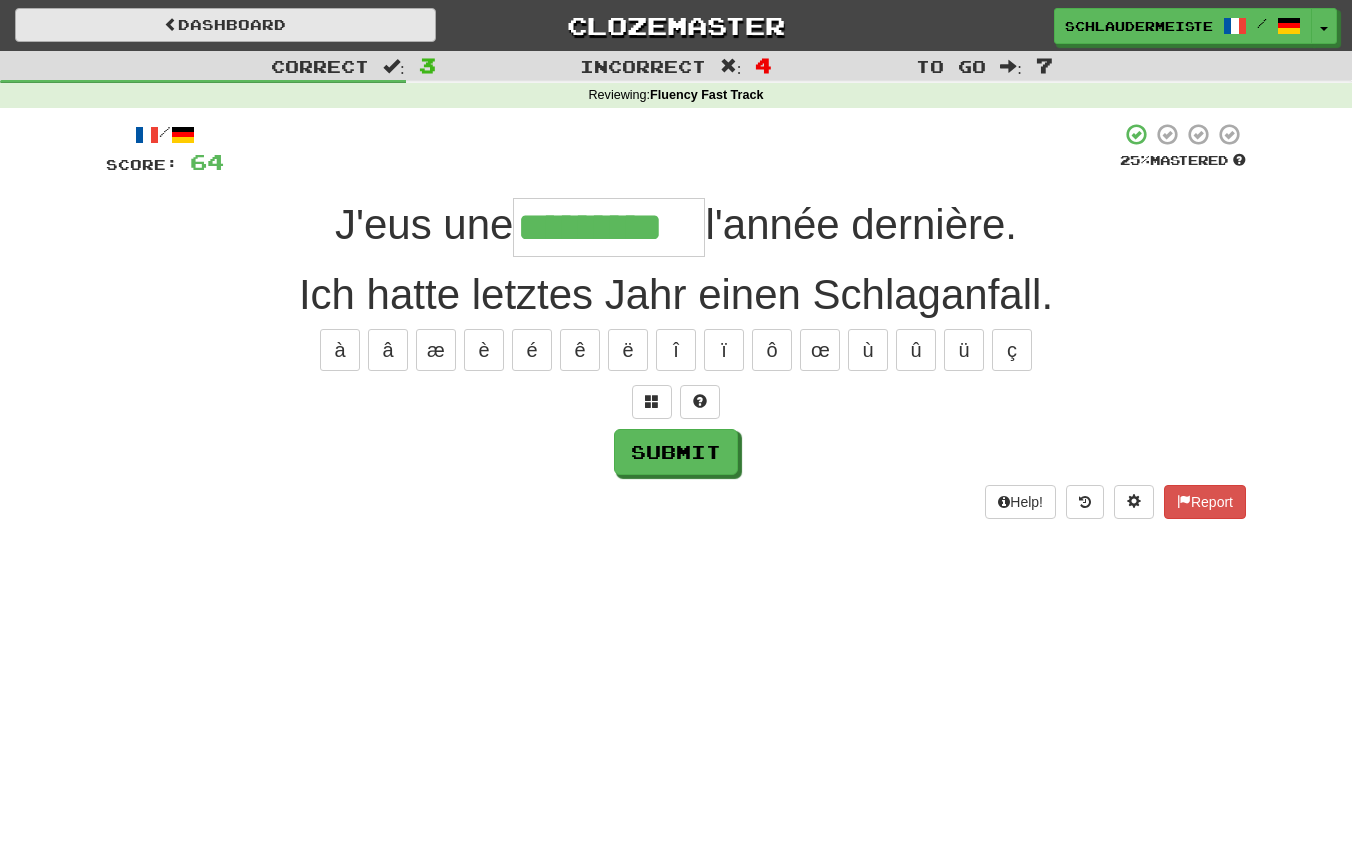 type on "*********" 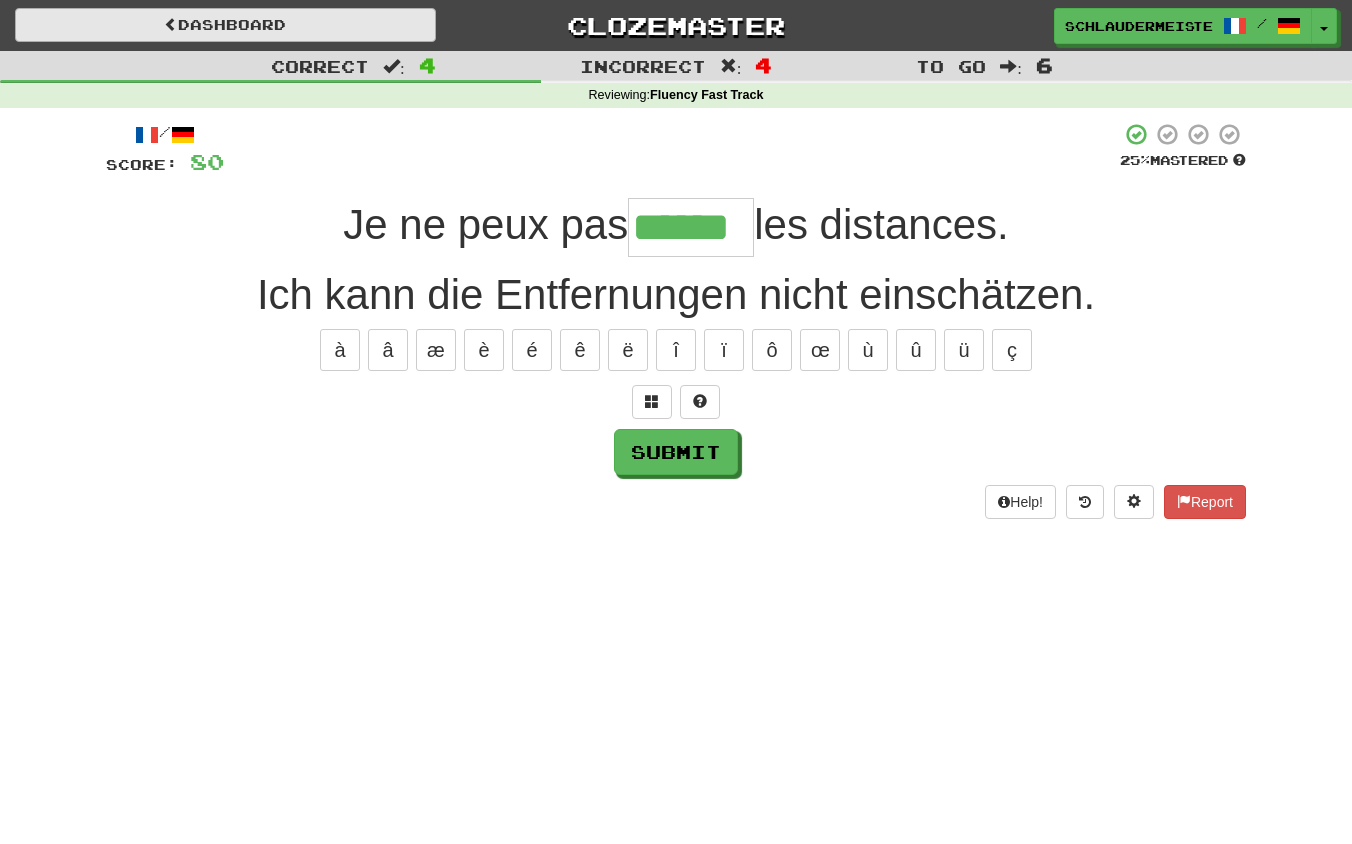 type on "******" 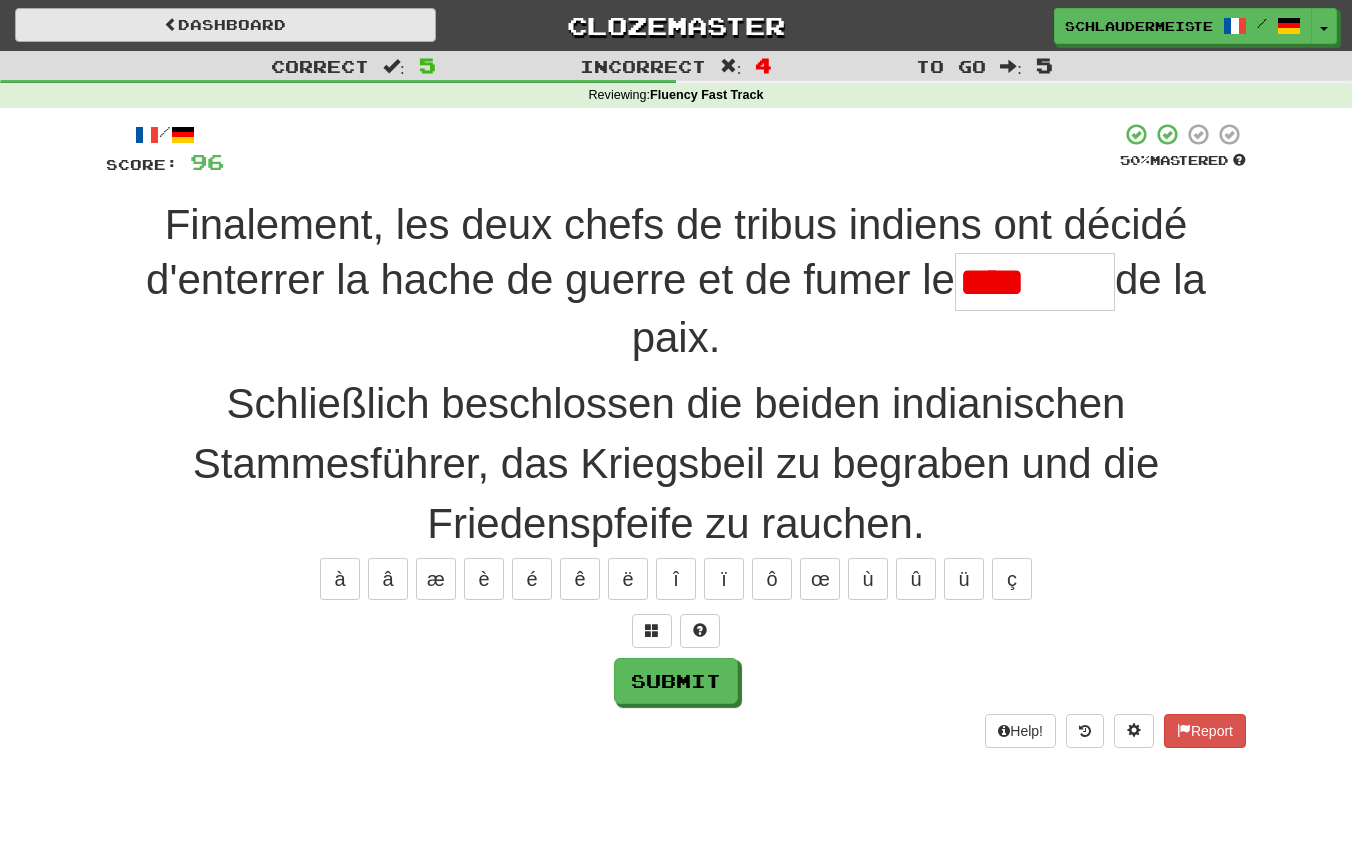 type on "*******" 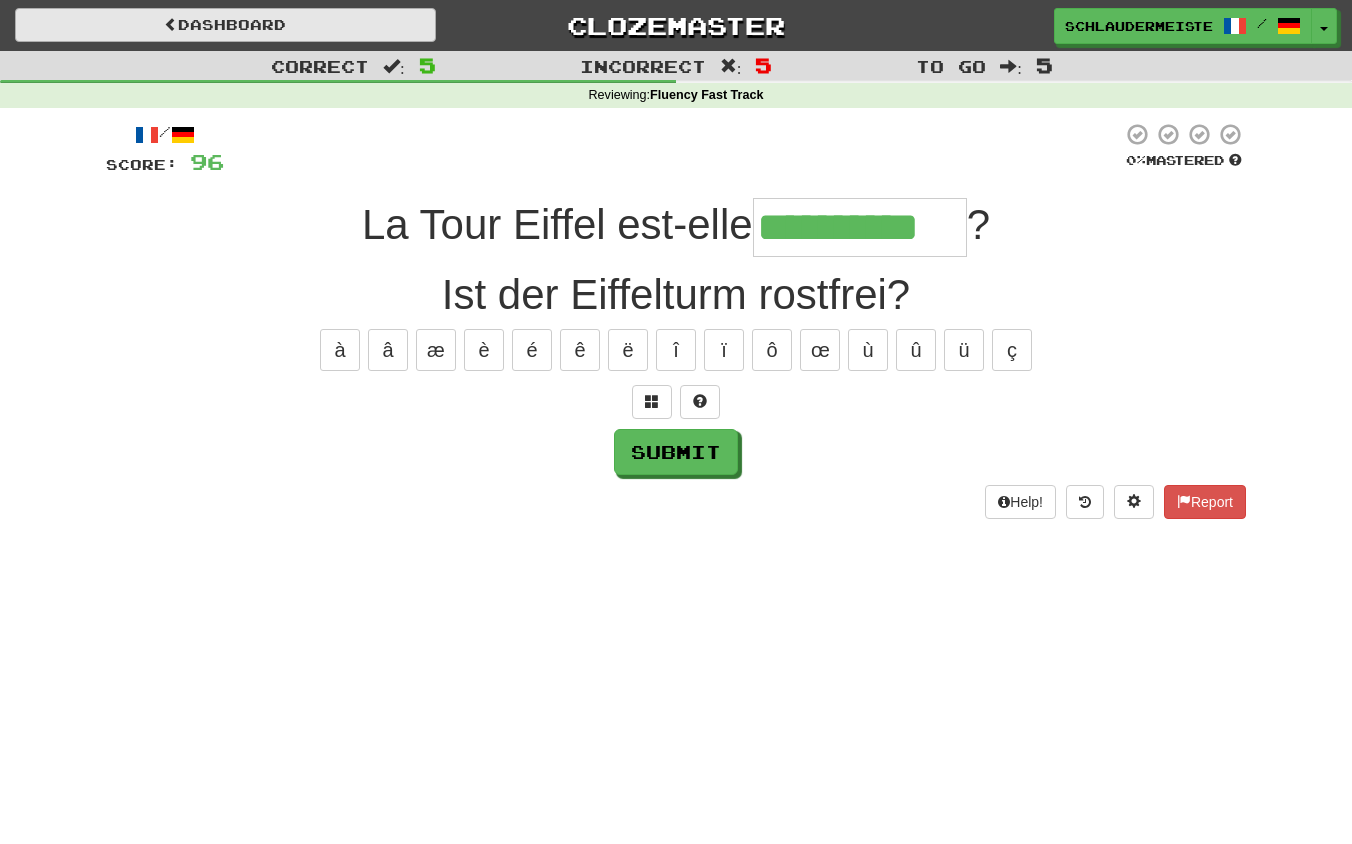 type on "**********" 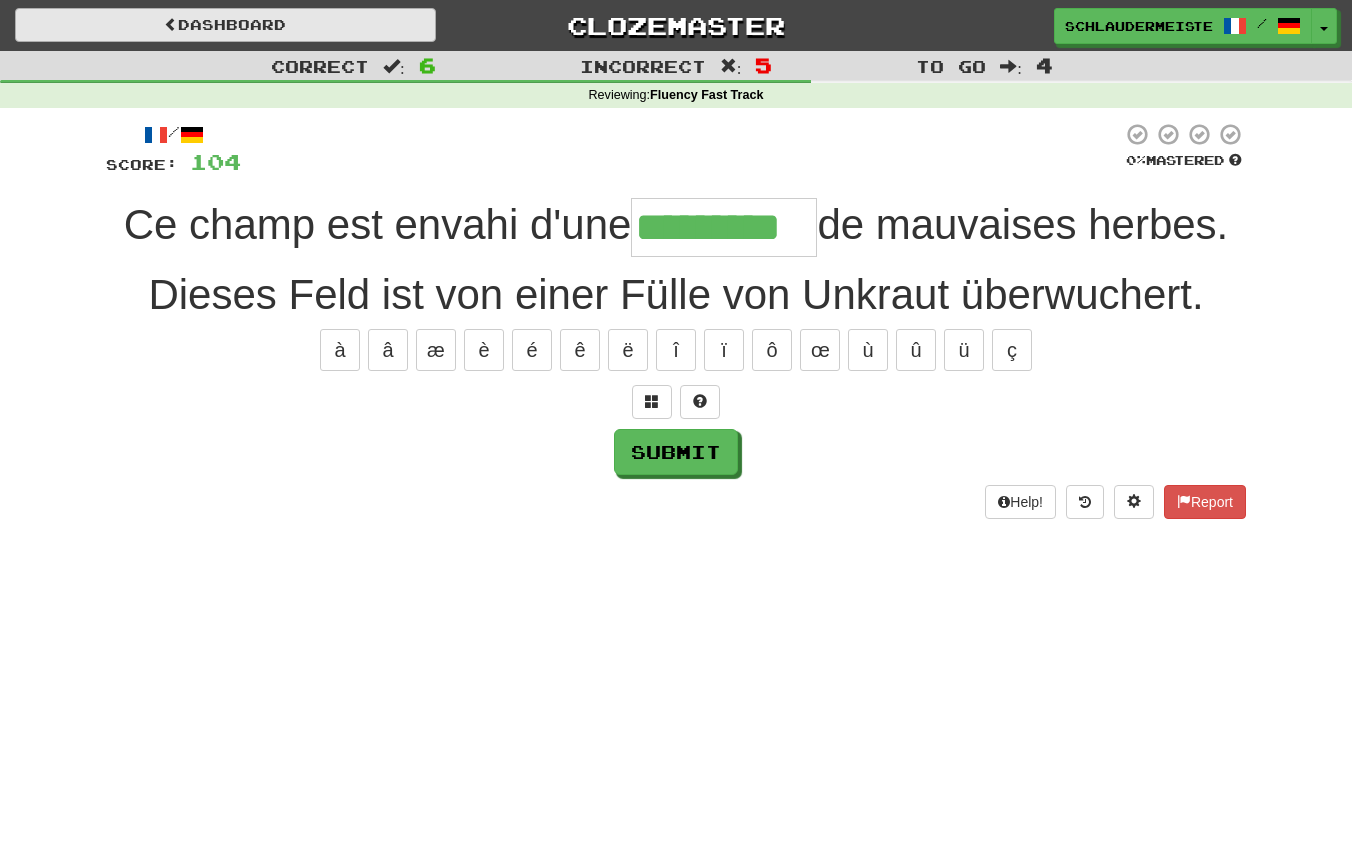 type on "*********" 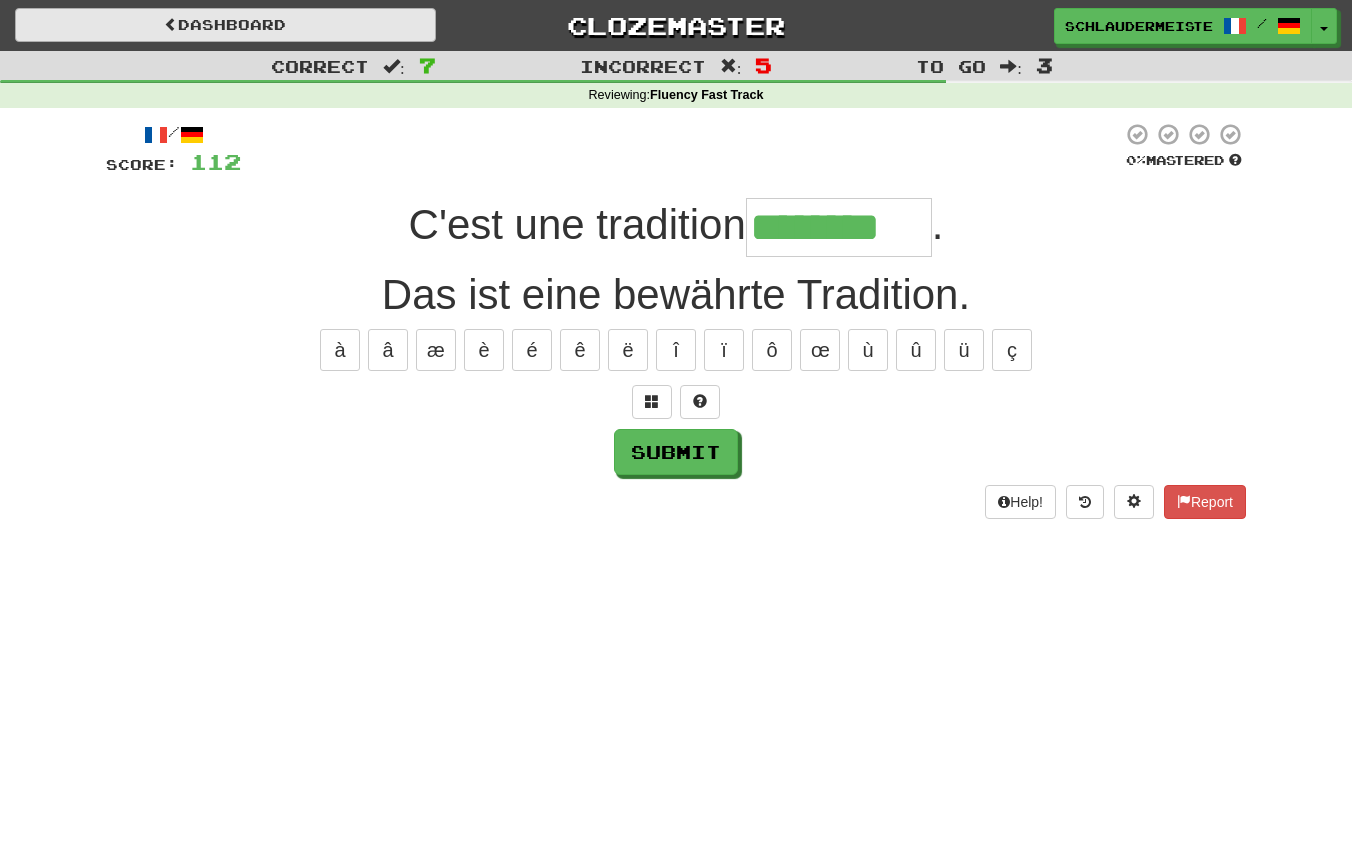 type on "********" 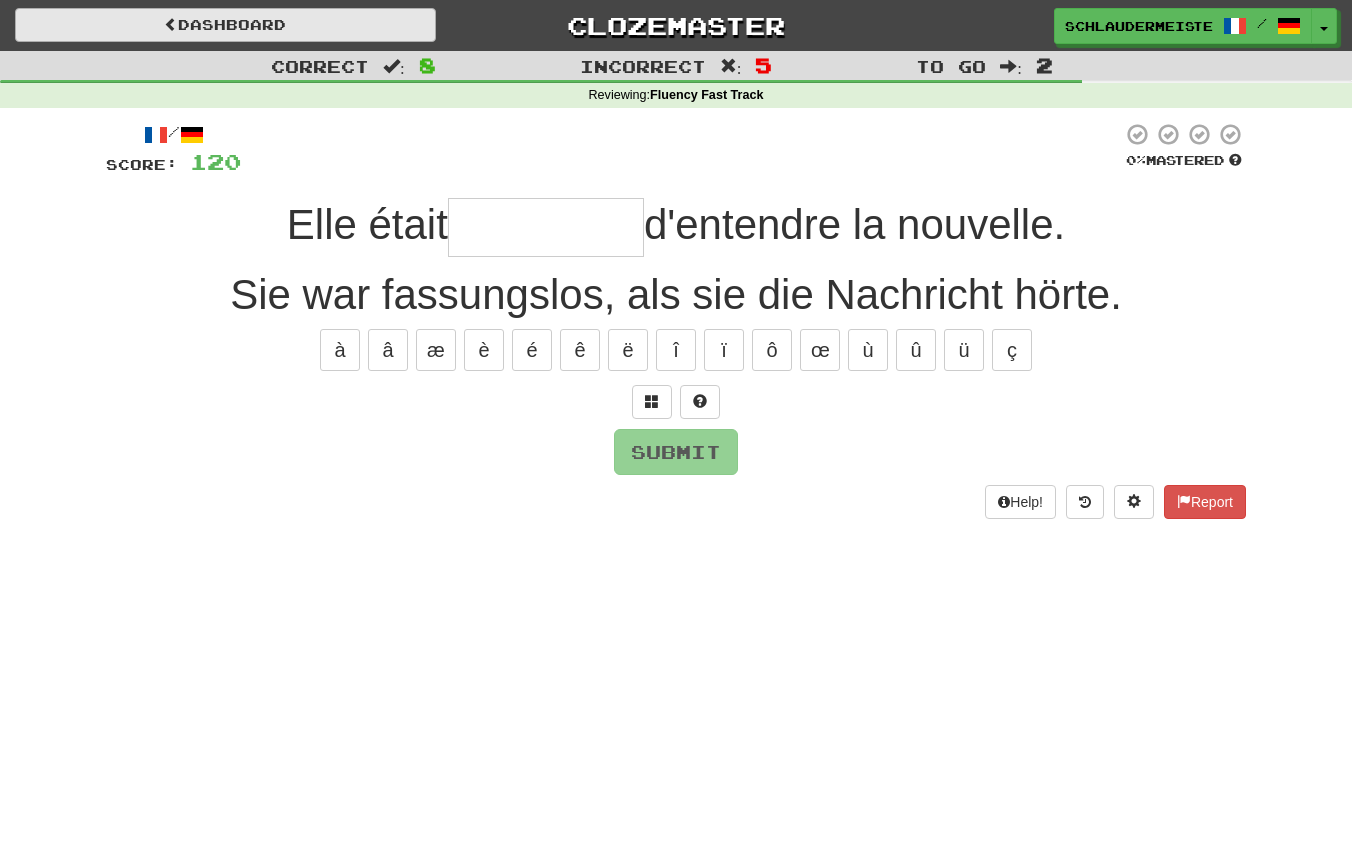 type on "**********" 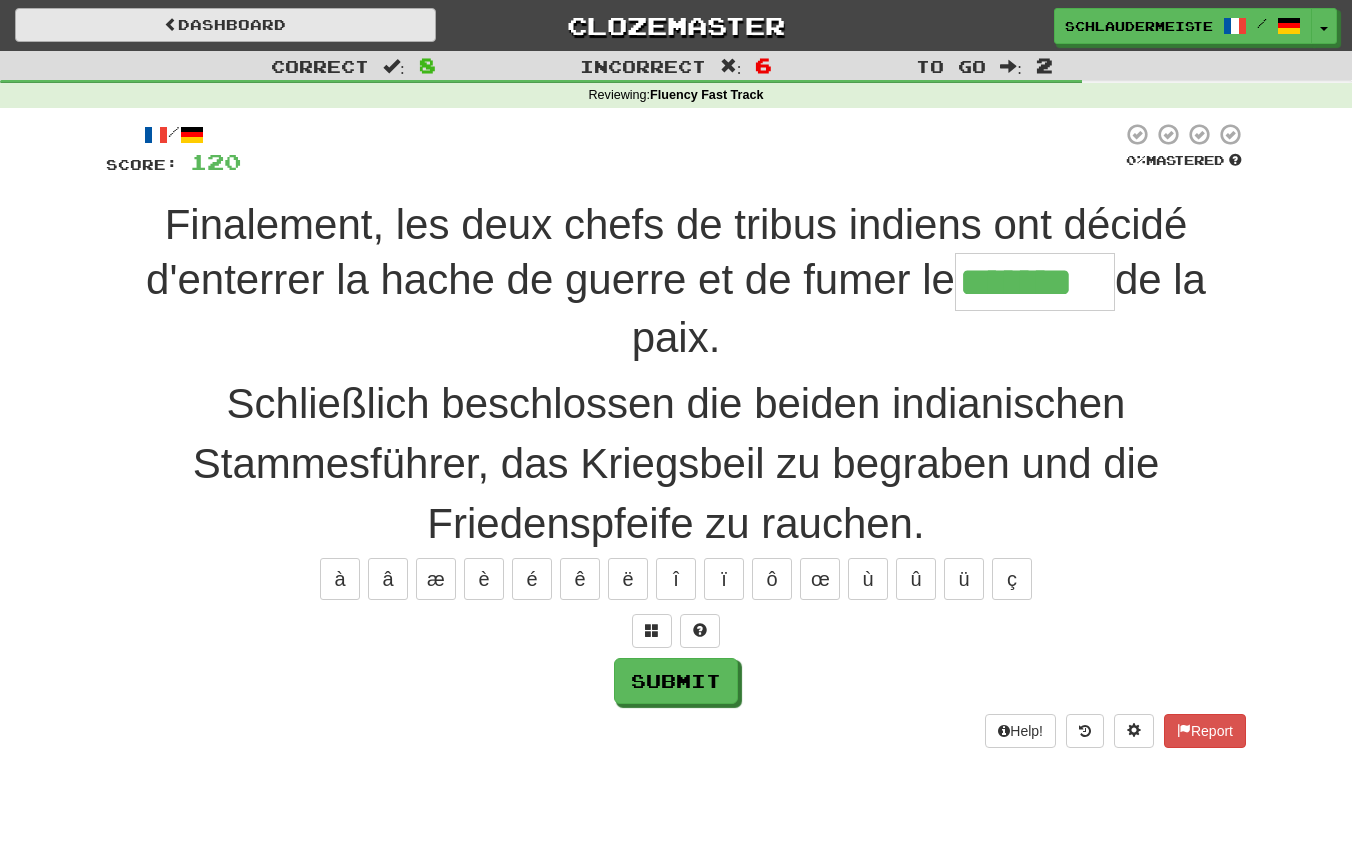 type on "*******" 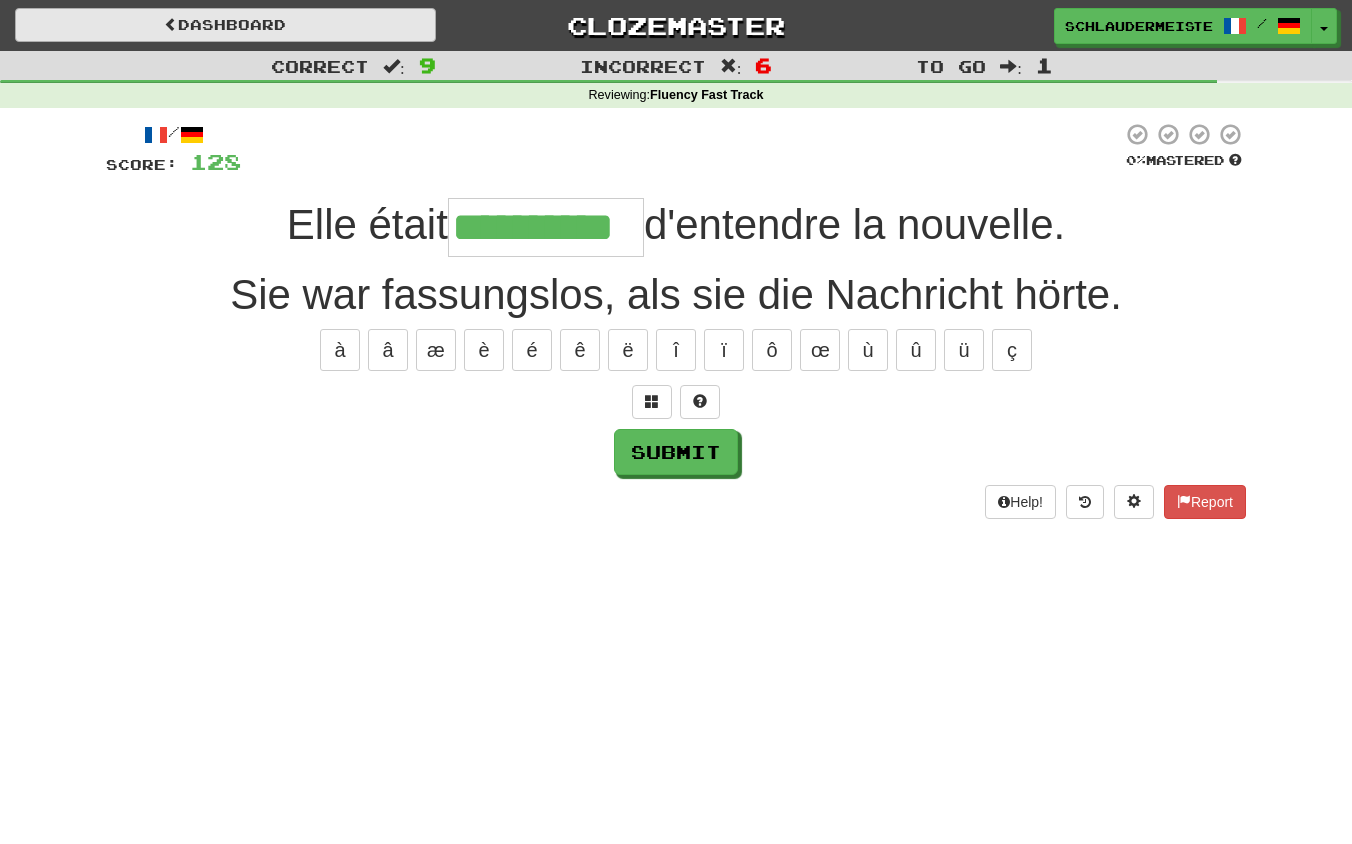 type on "**********" 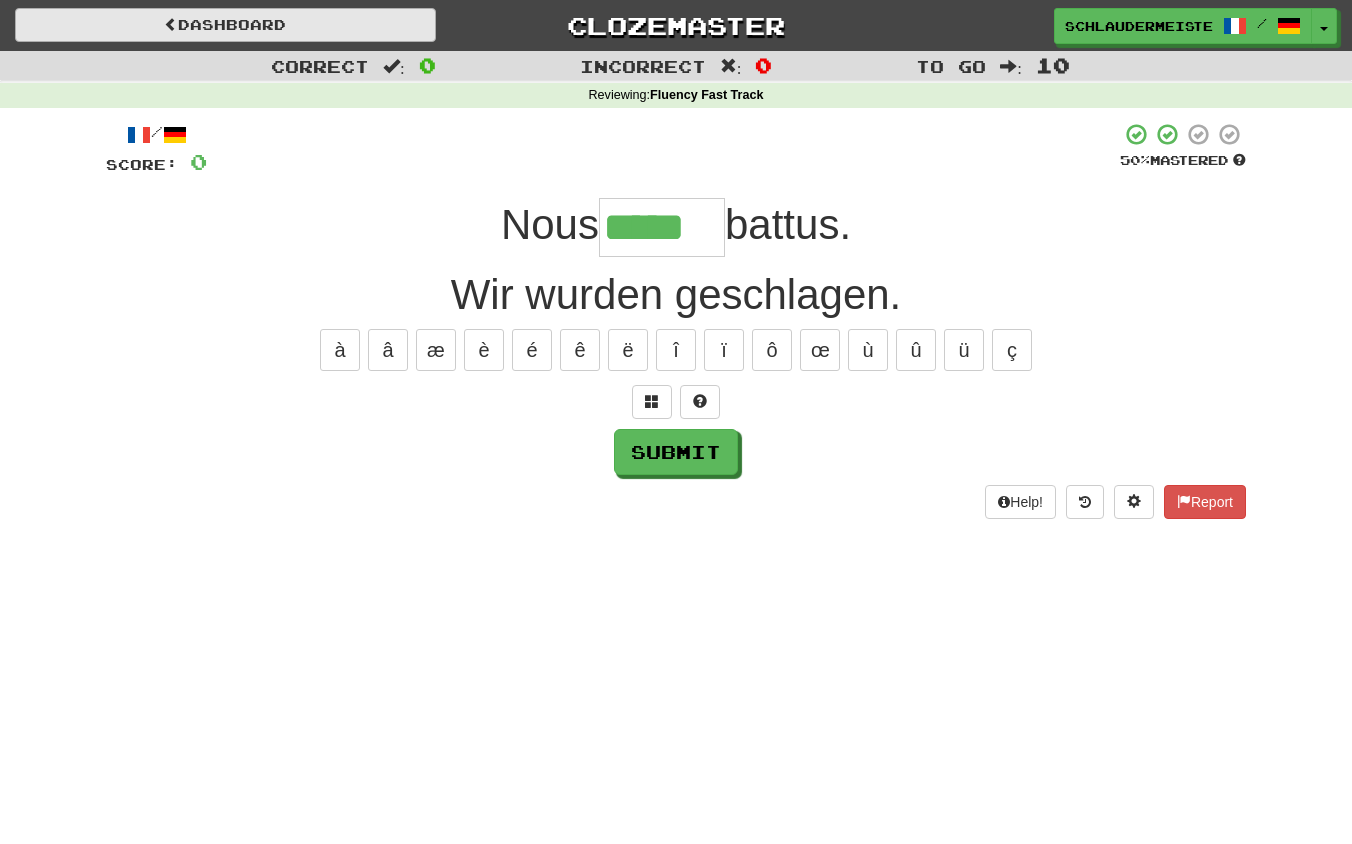 type on "*****" 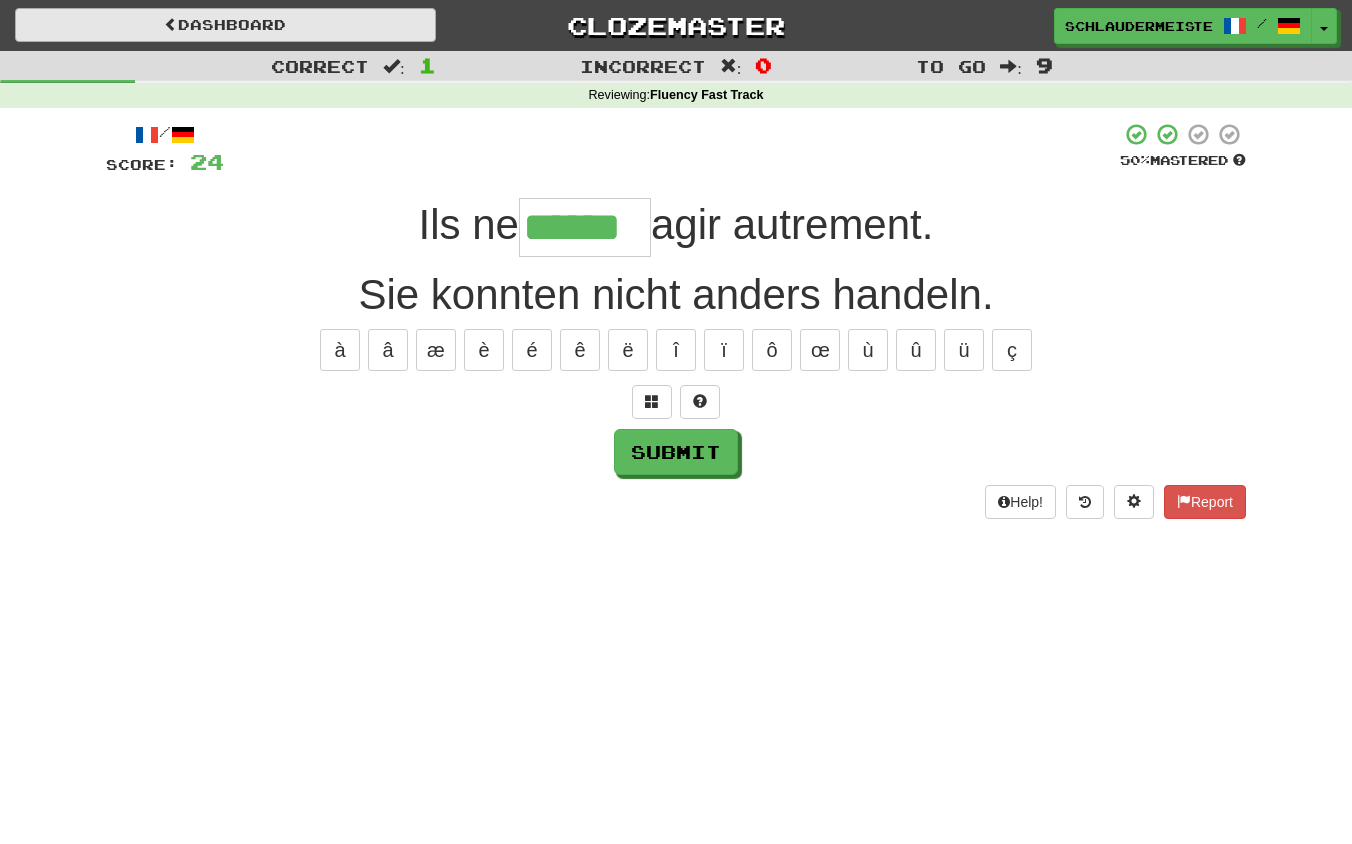 type on "******" 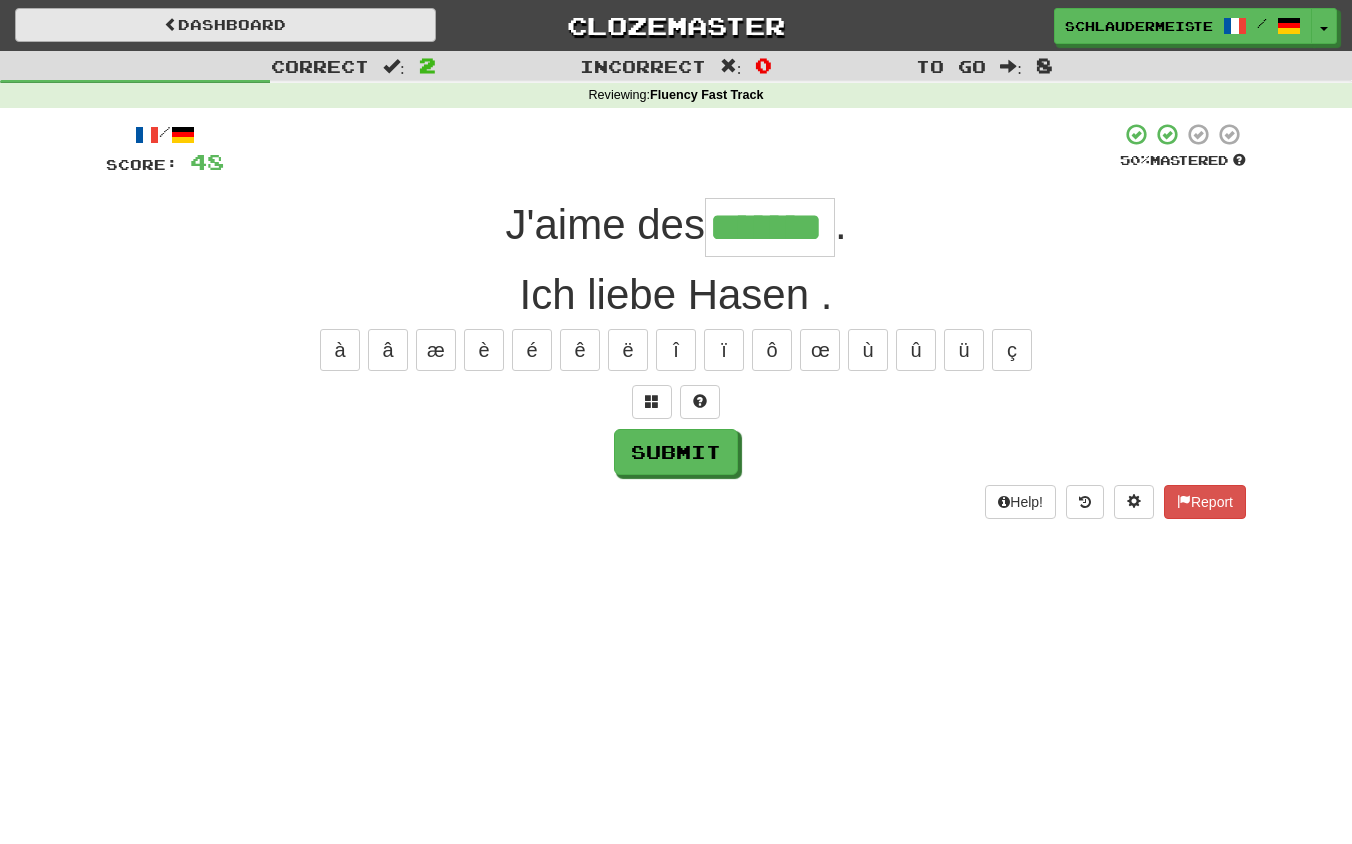 type on "*******" 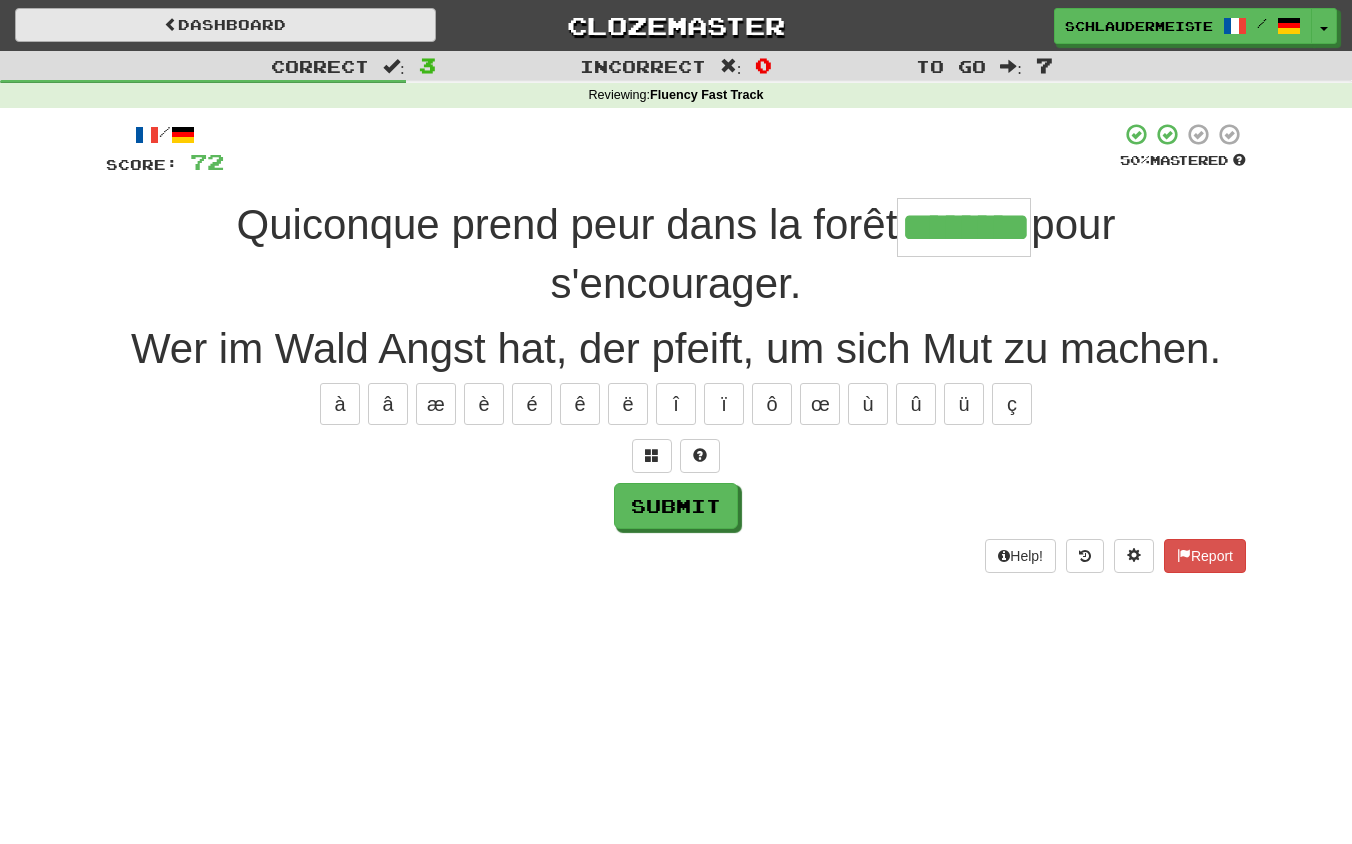 type on "********" 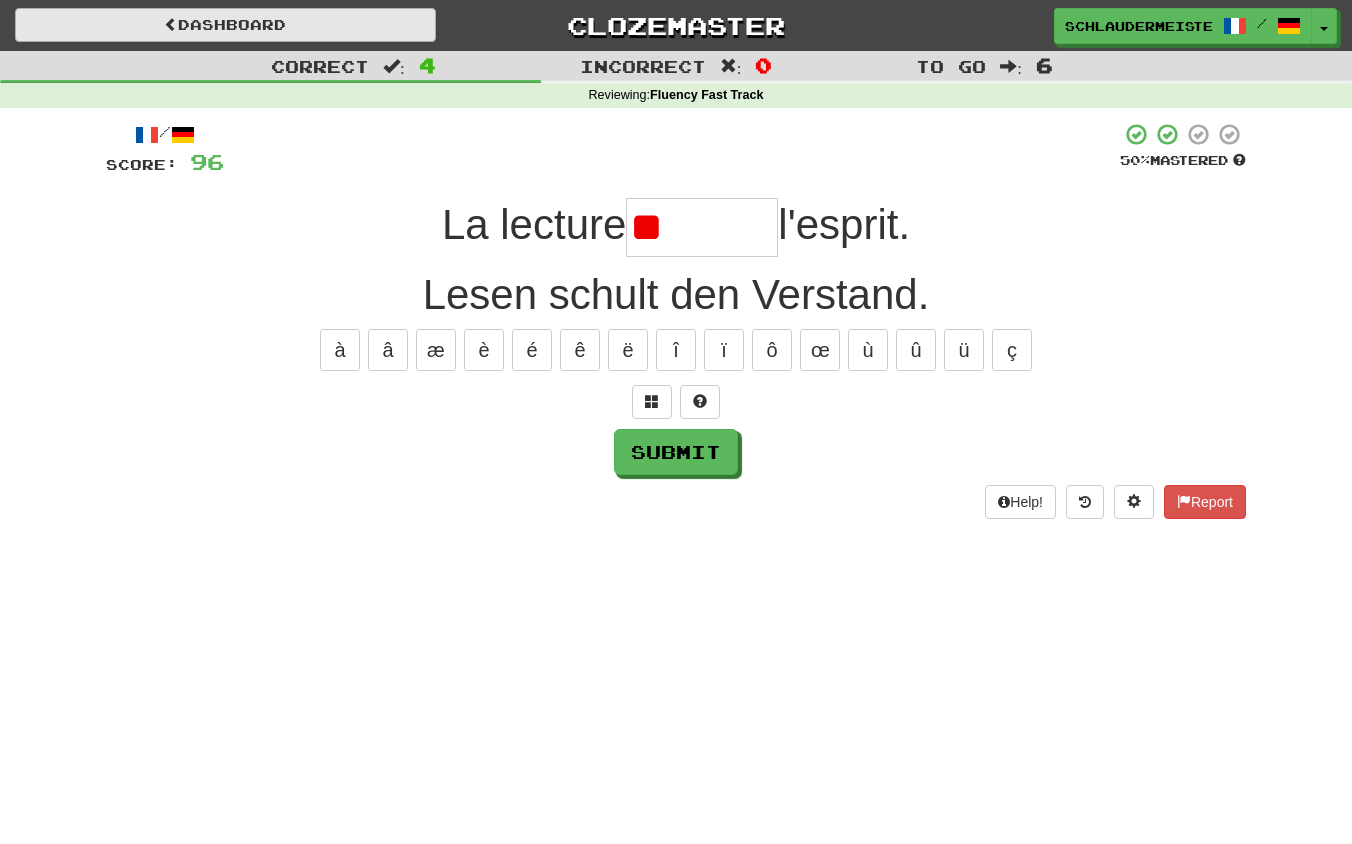 type on "*" 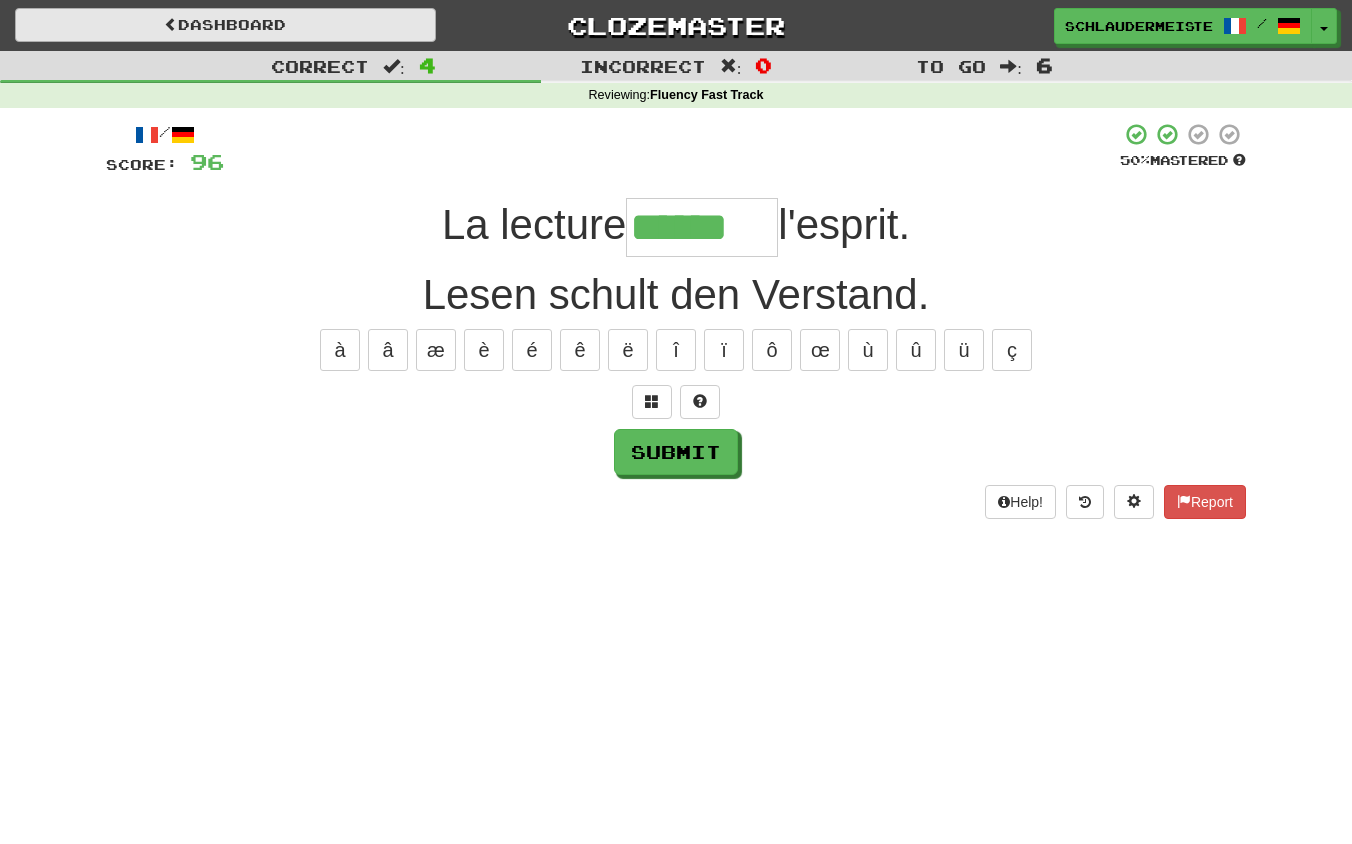 type on "******" 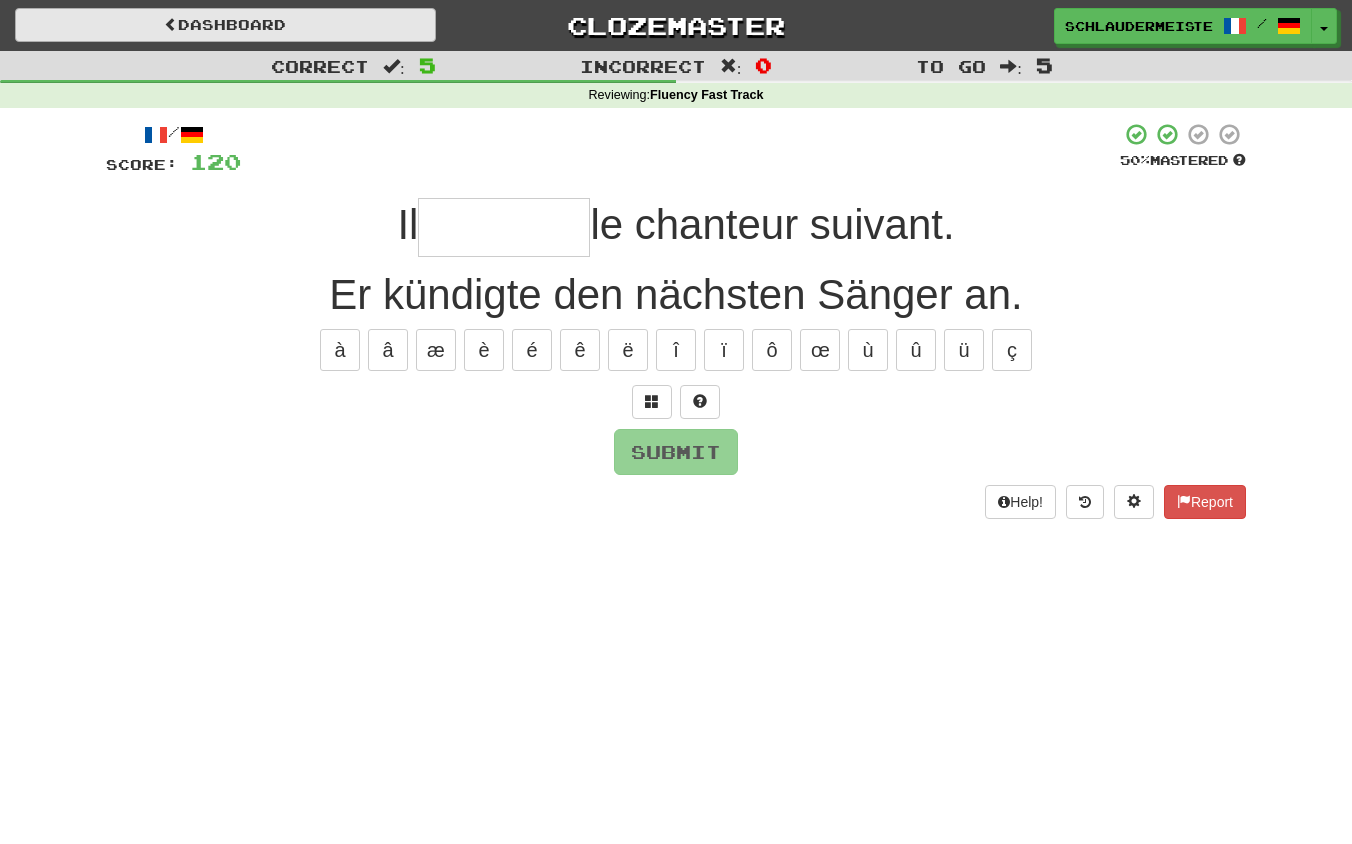 type on "*" 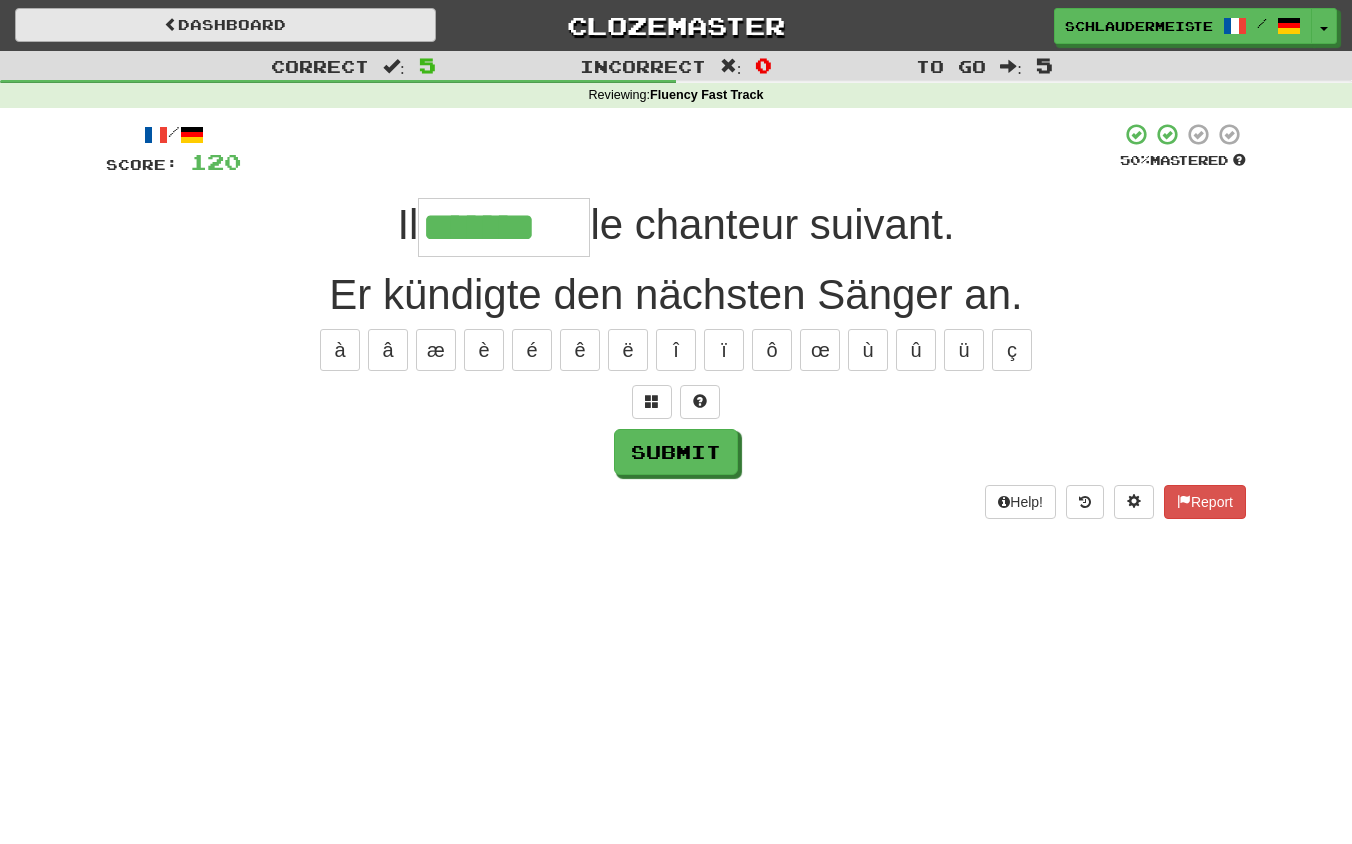 type on "*******" 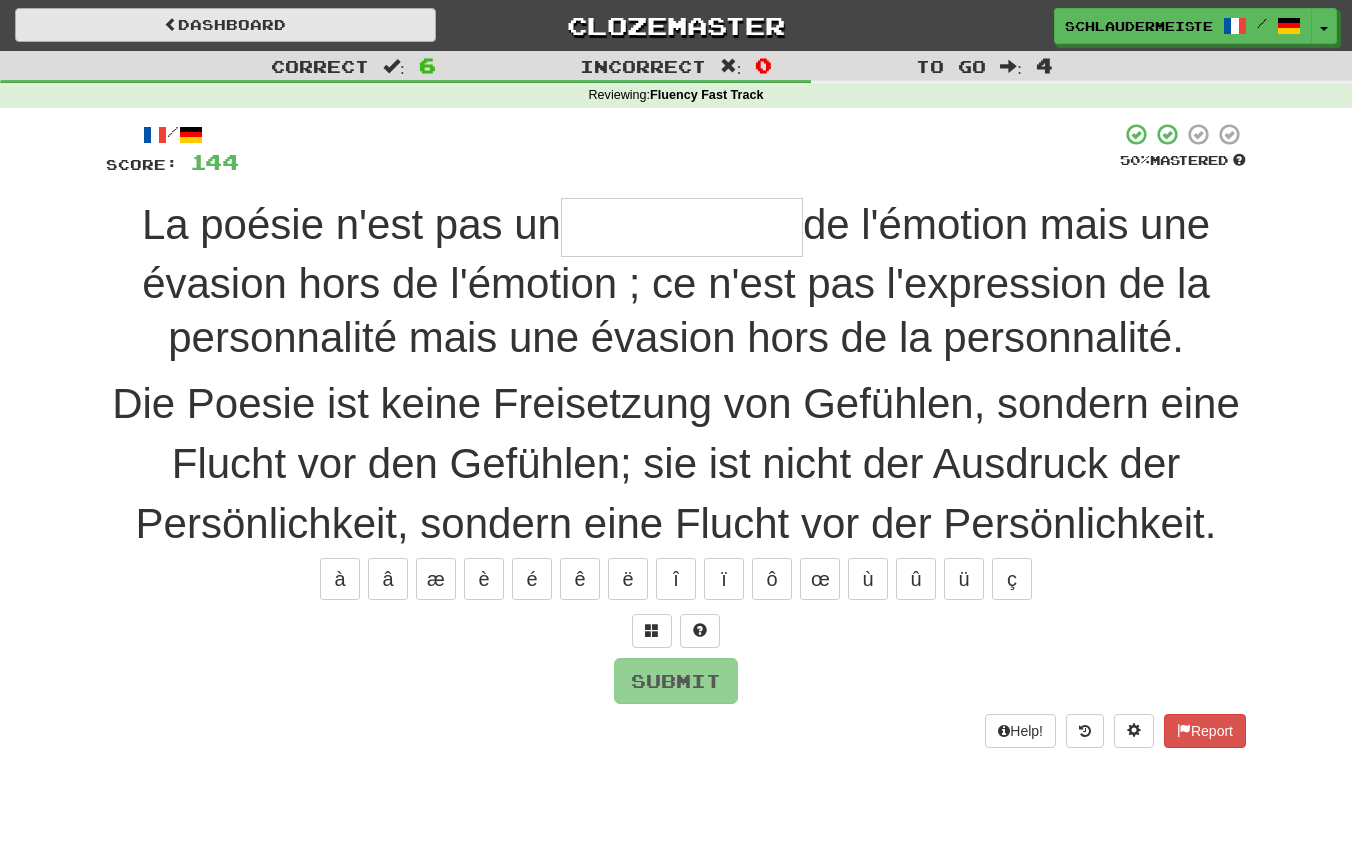 type on "*" 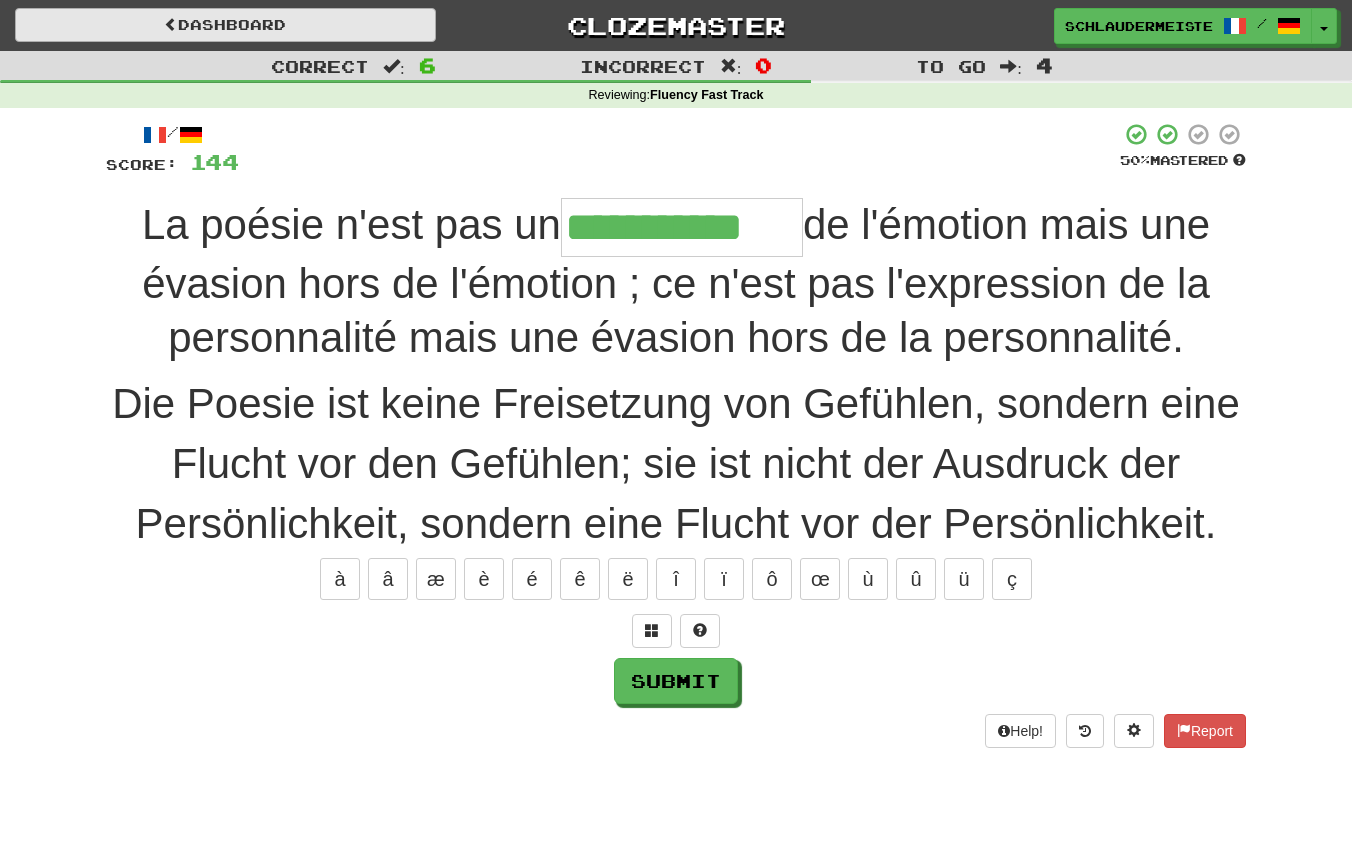 type on "**********" 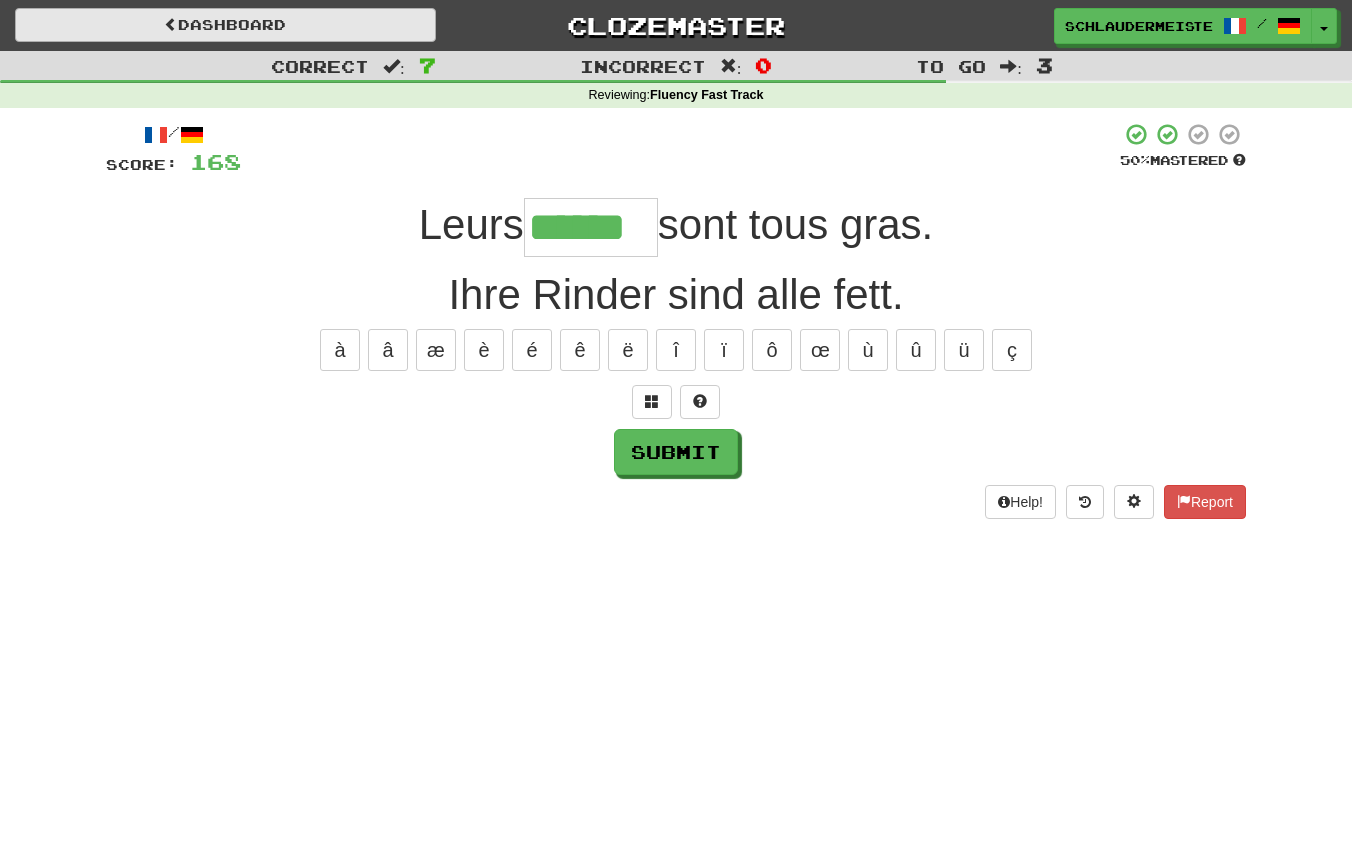 type on "******" 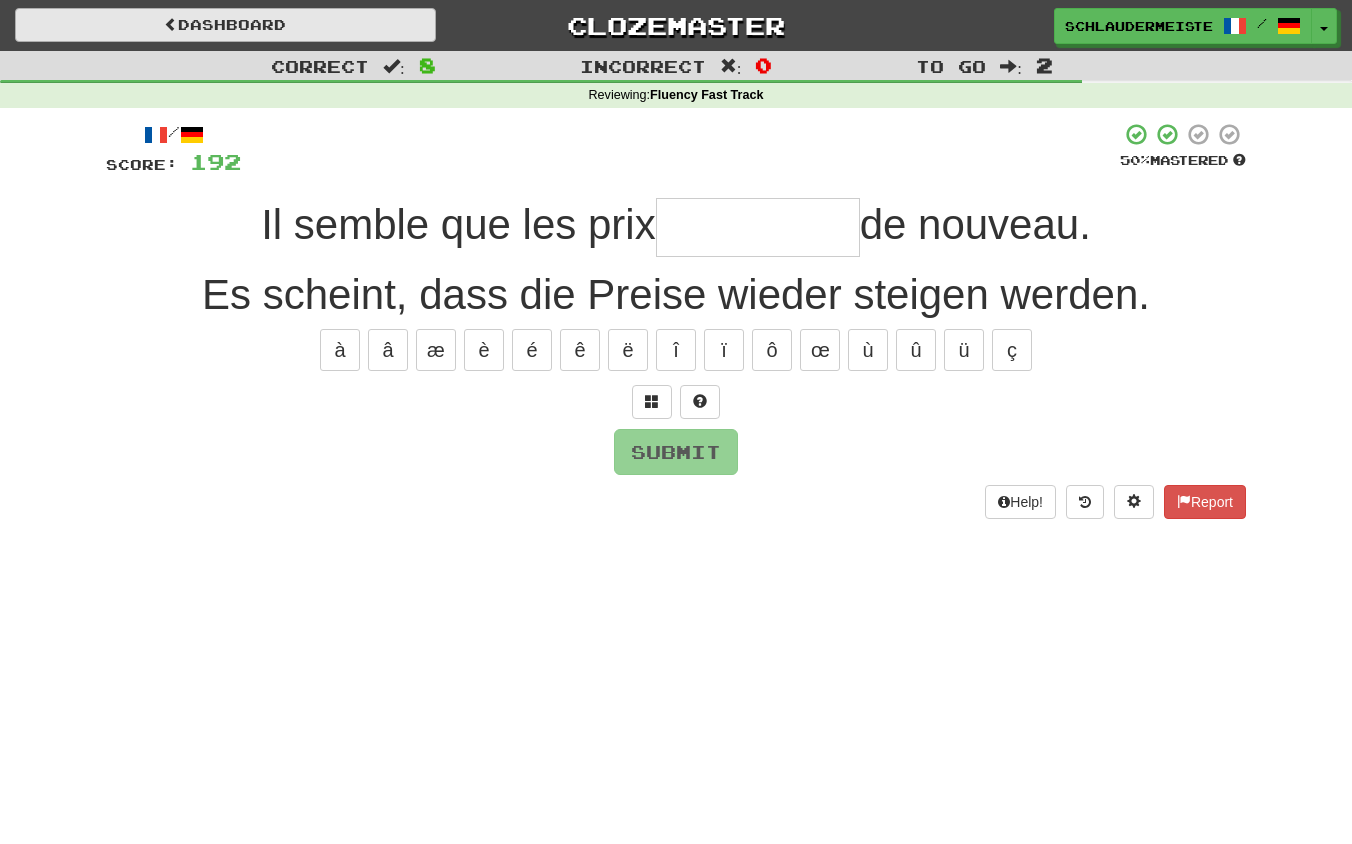 type on "*" 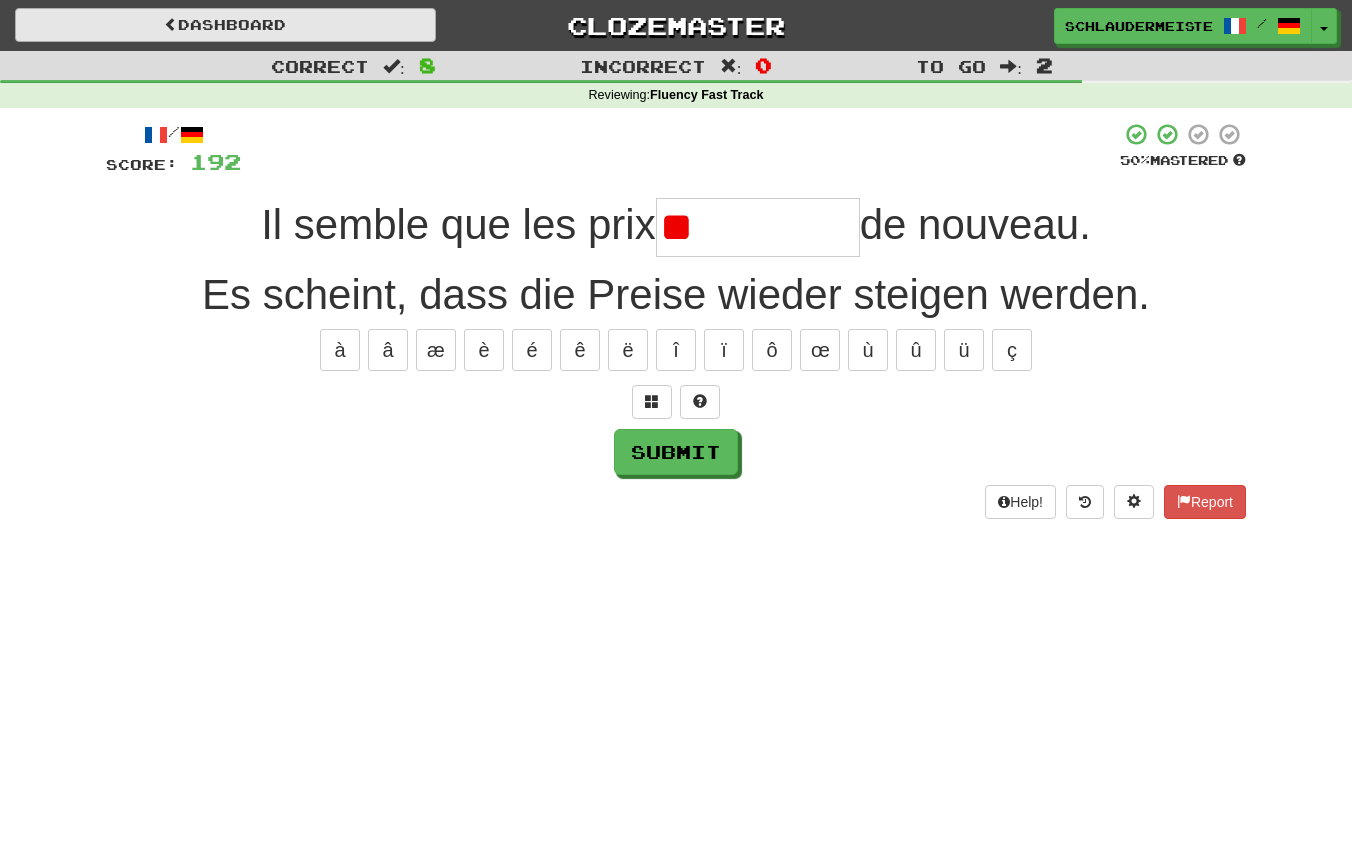 type on "*********" 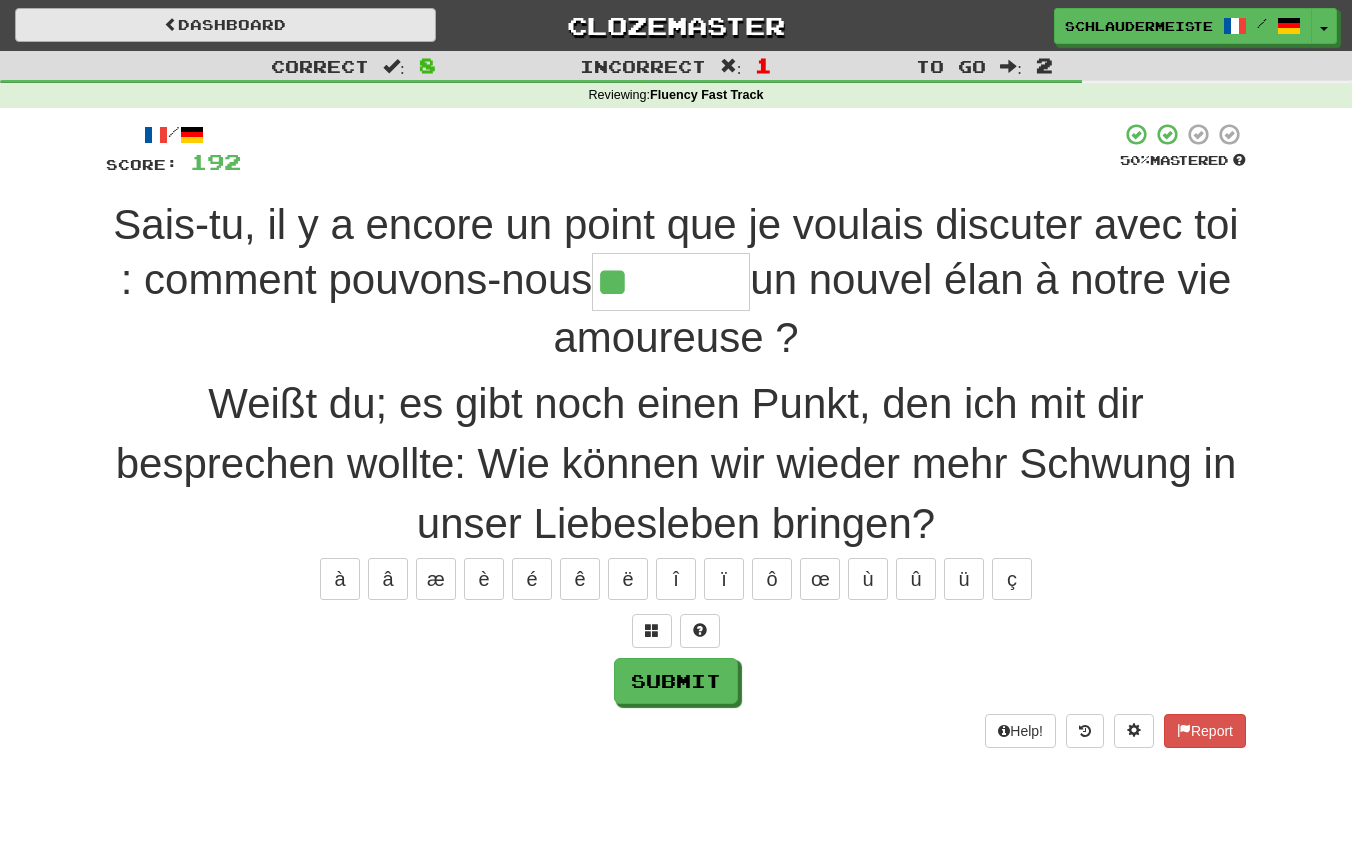 type on "*********" 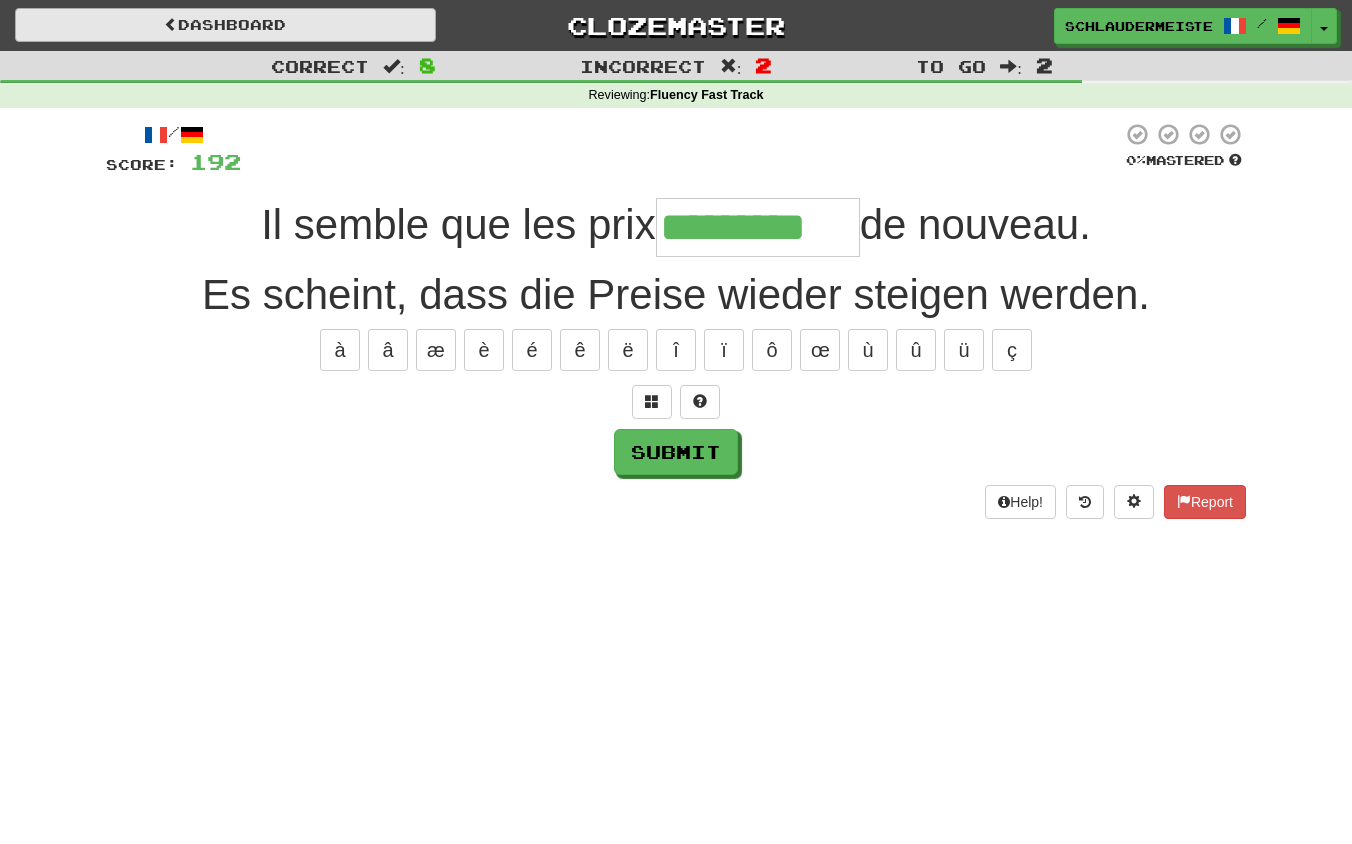 type on "*********" 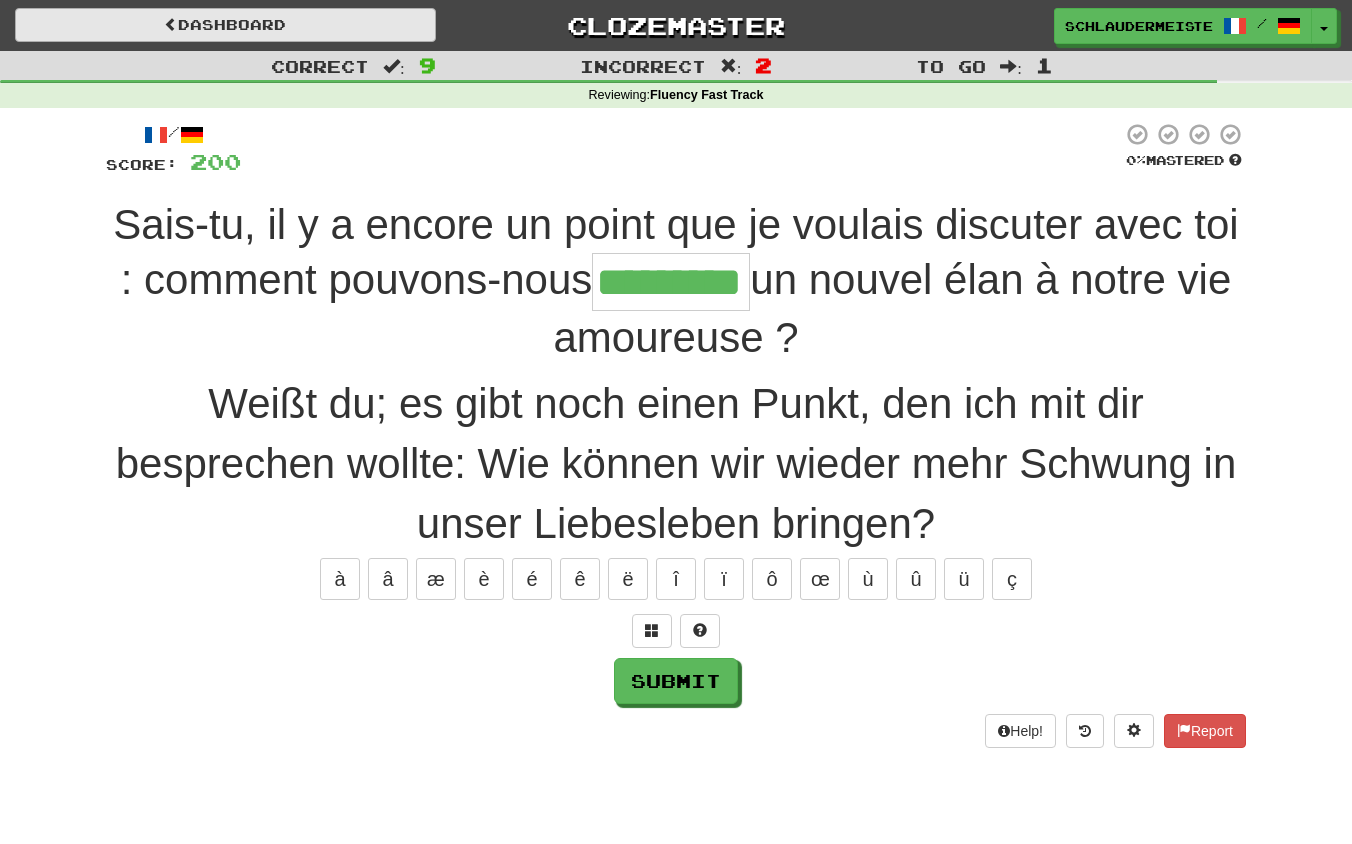 type on "*********" 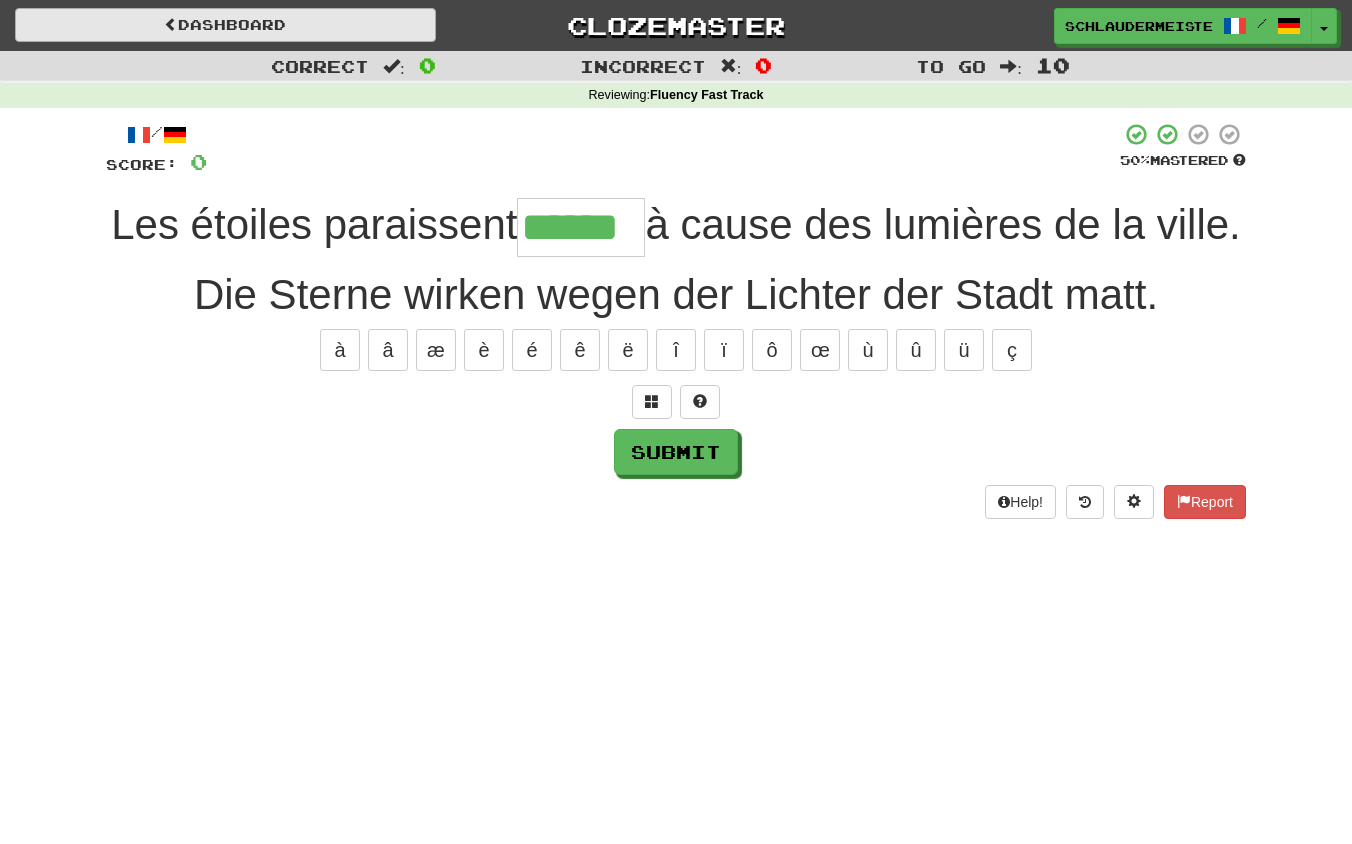 type on "******" 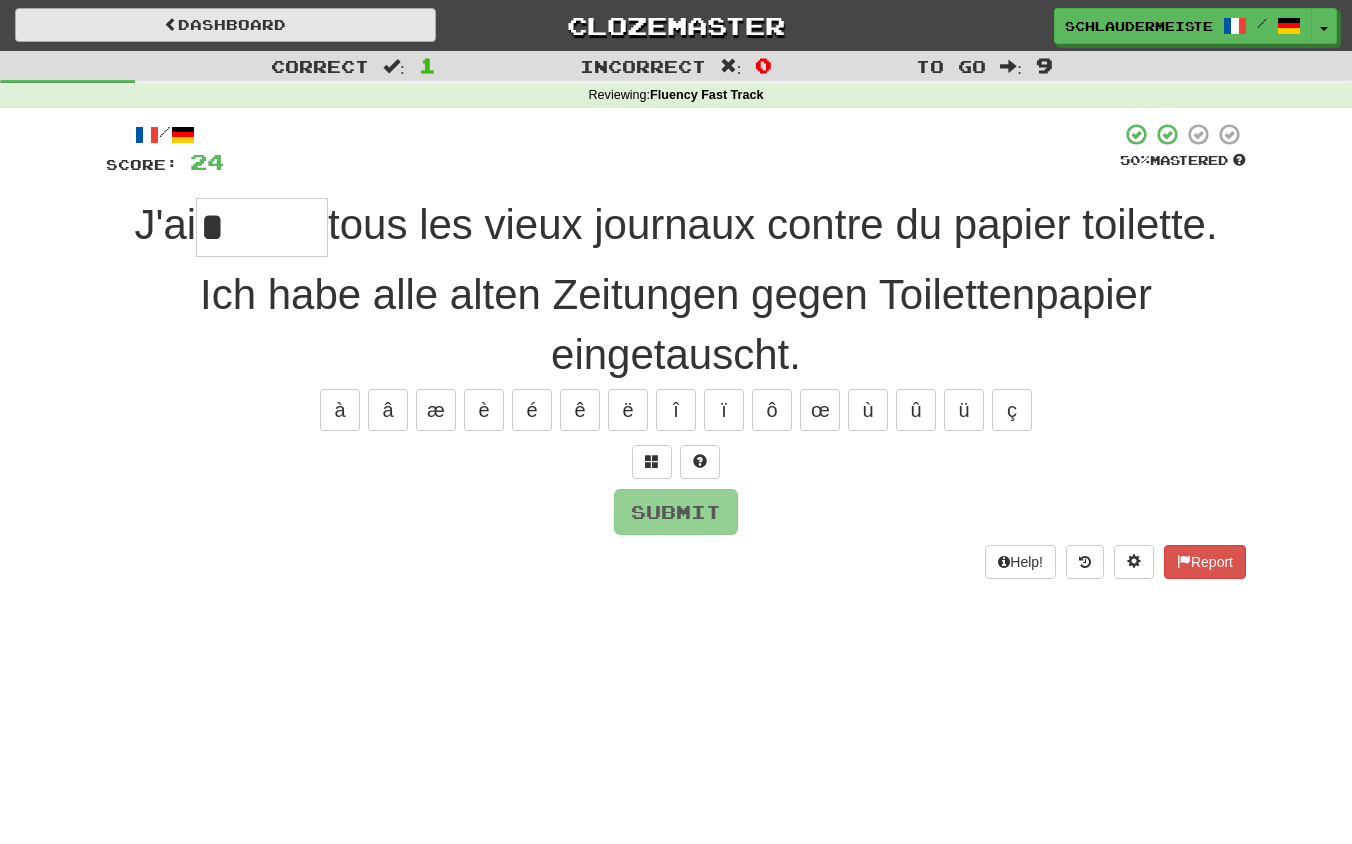type on "*" 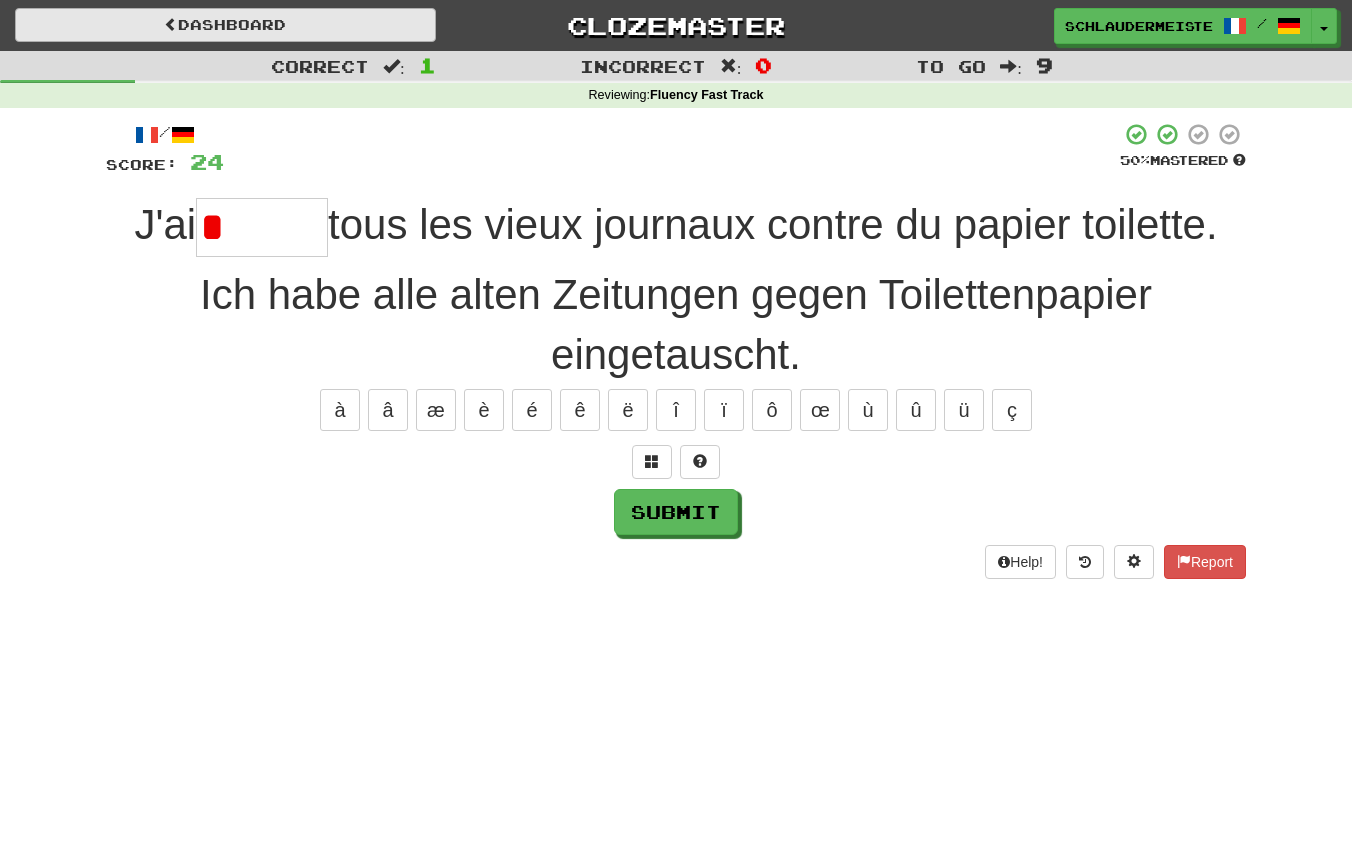 type on "******" 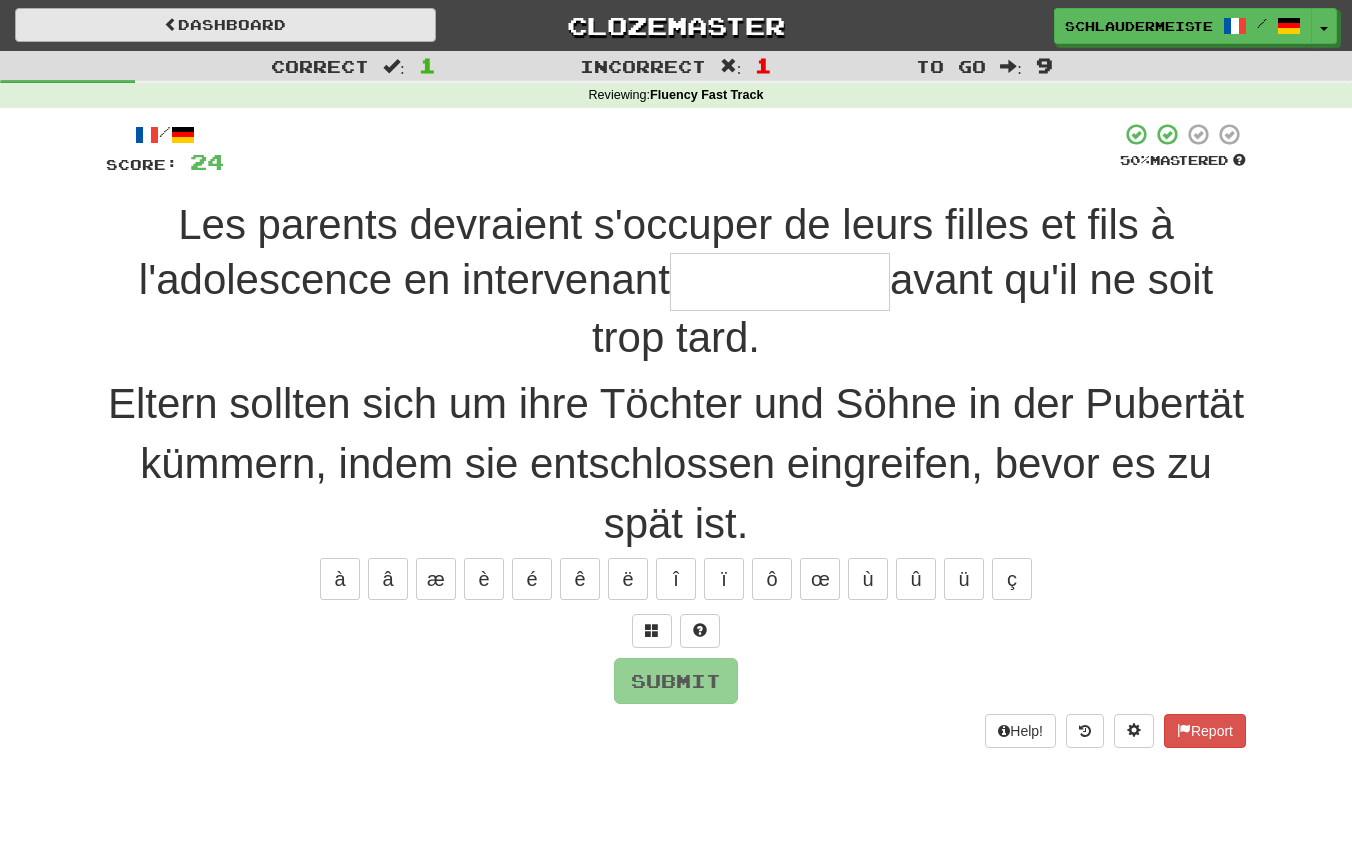 type on "*" 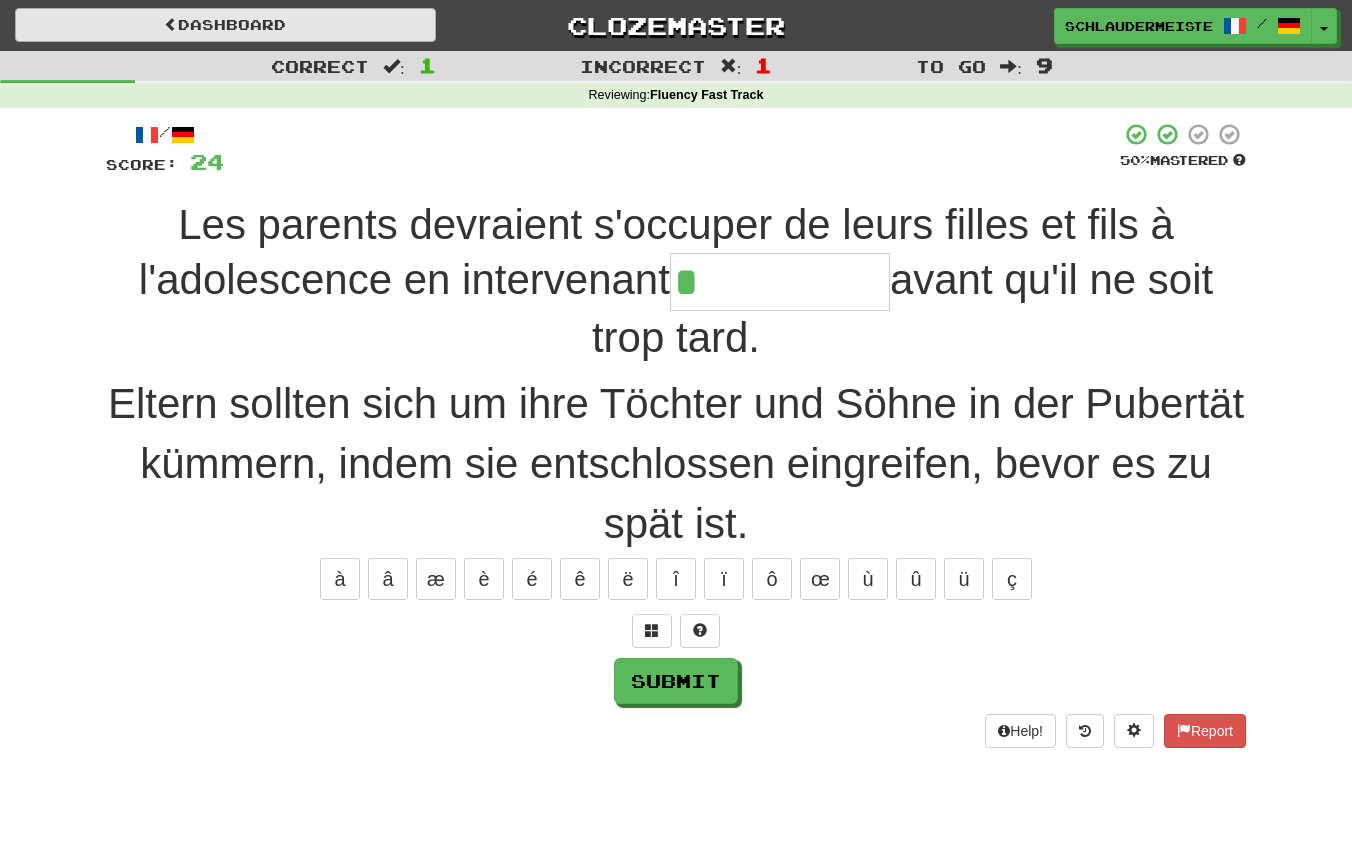 type on "**********" 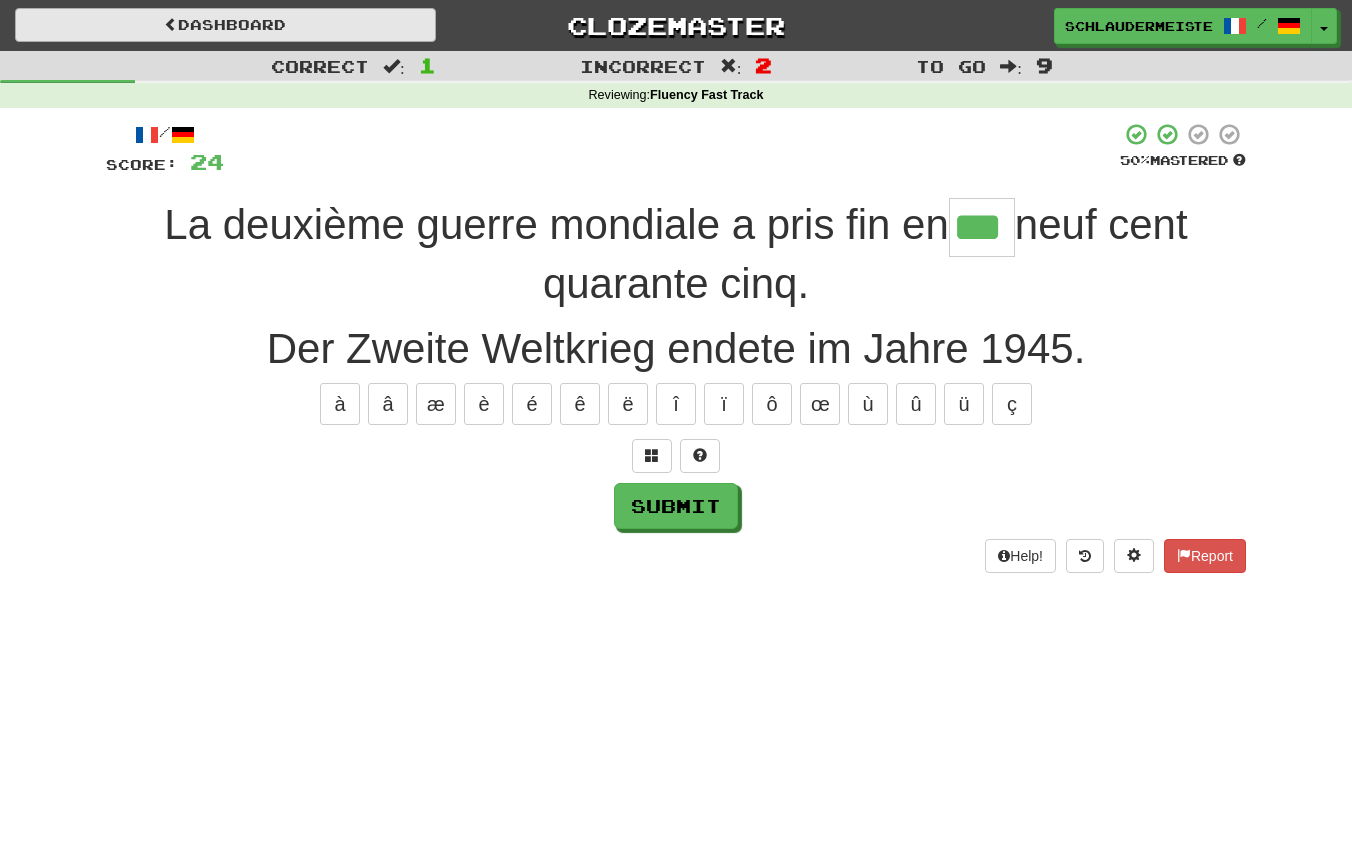 type on "***" 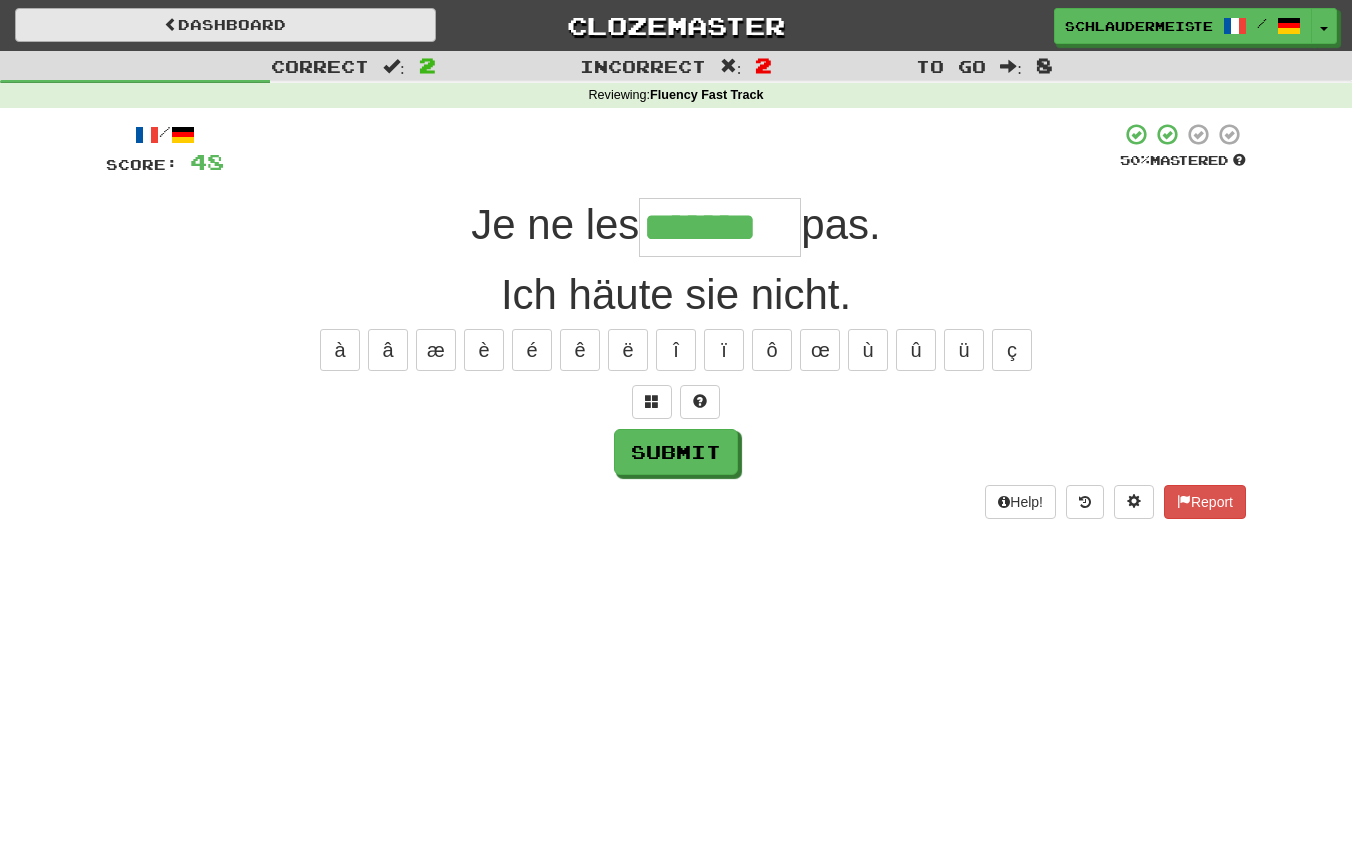 type on "*******" 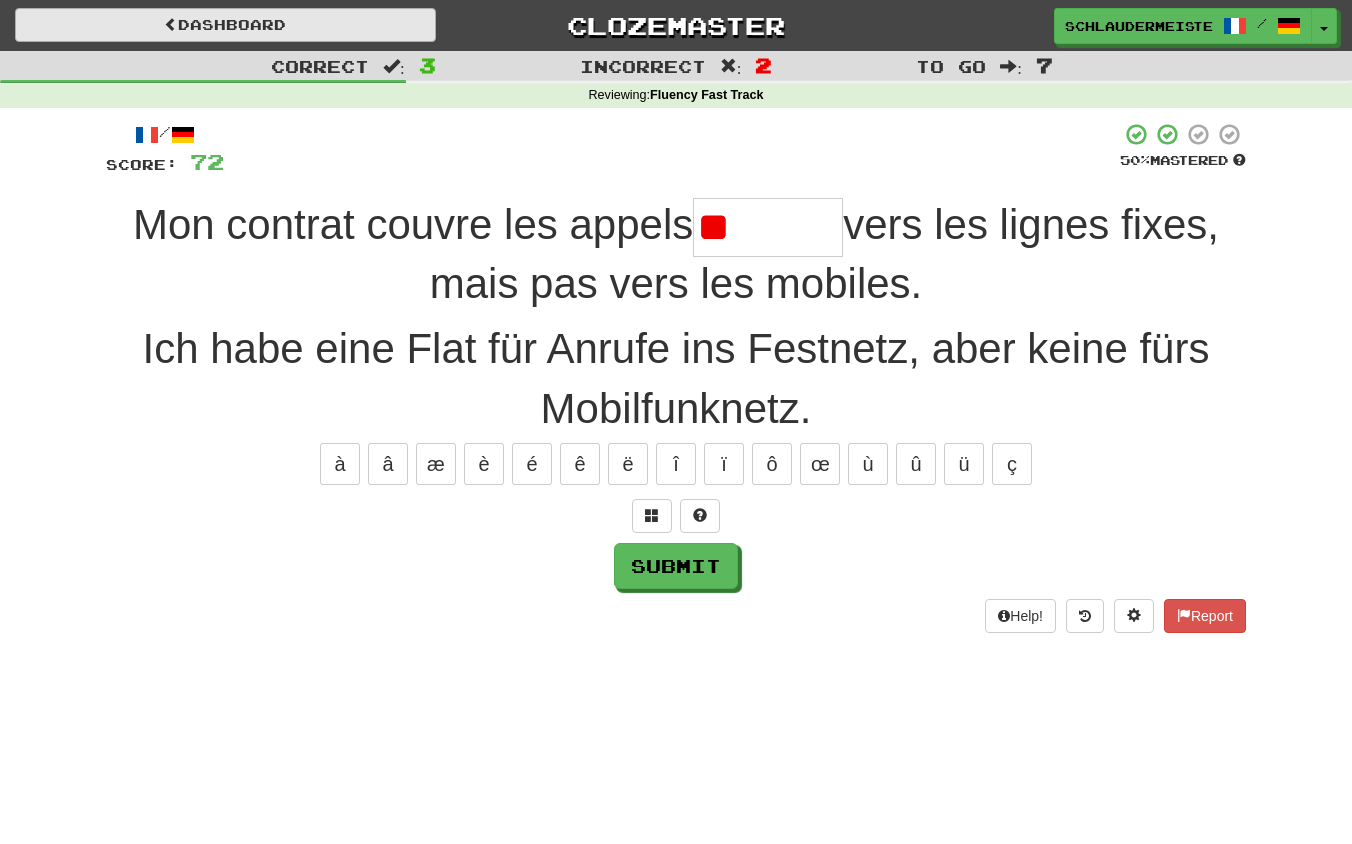 type on "*" 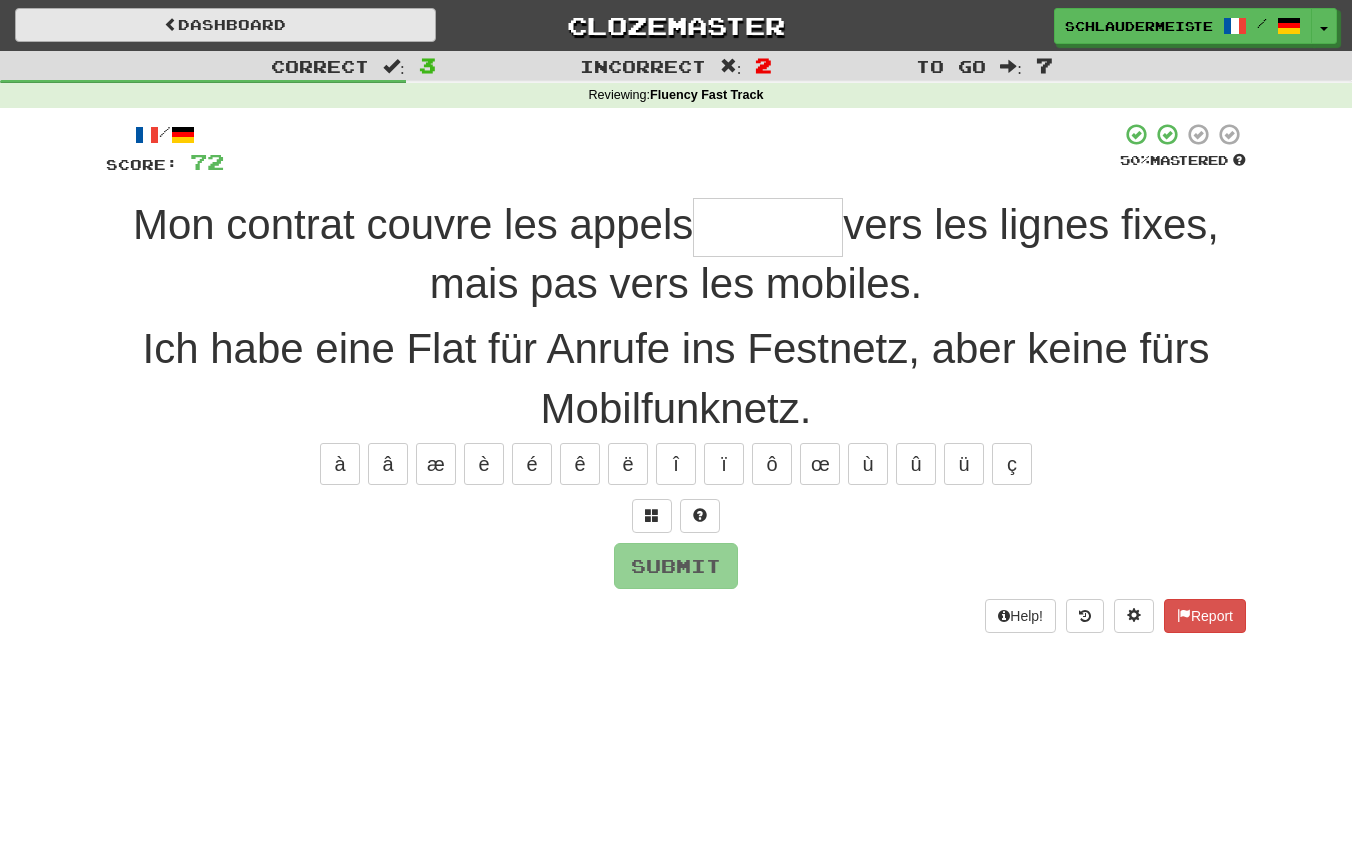 type on "*********" 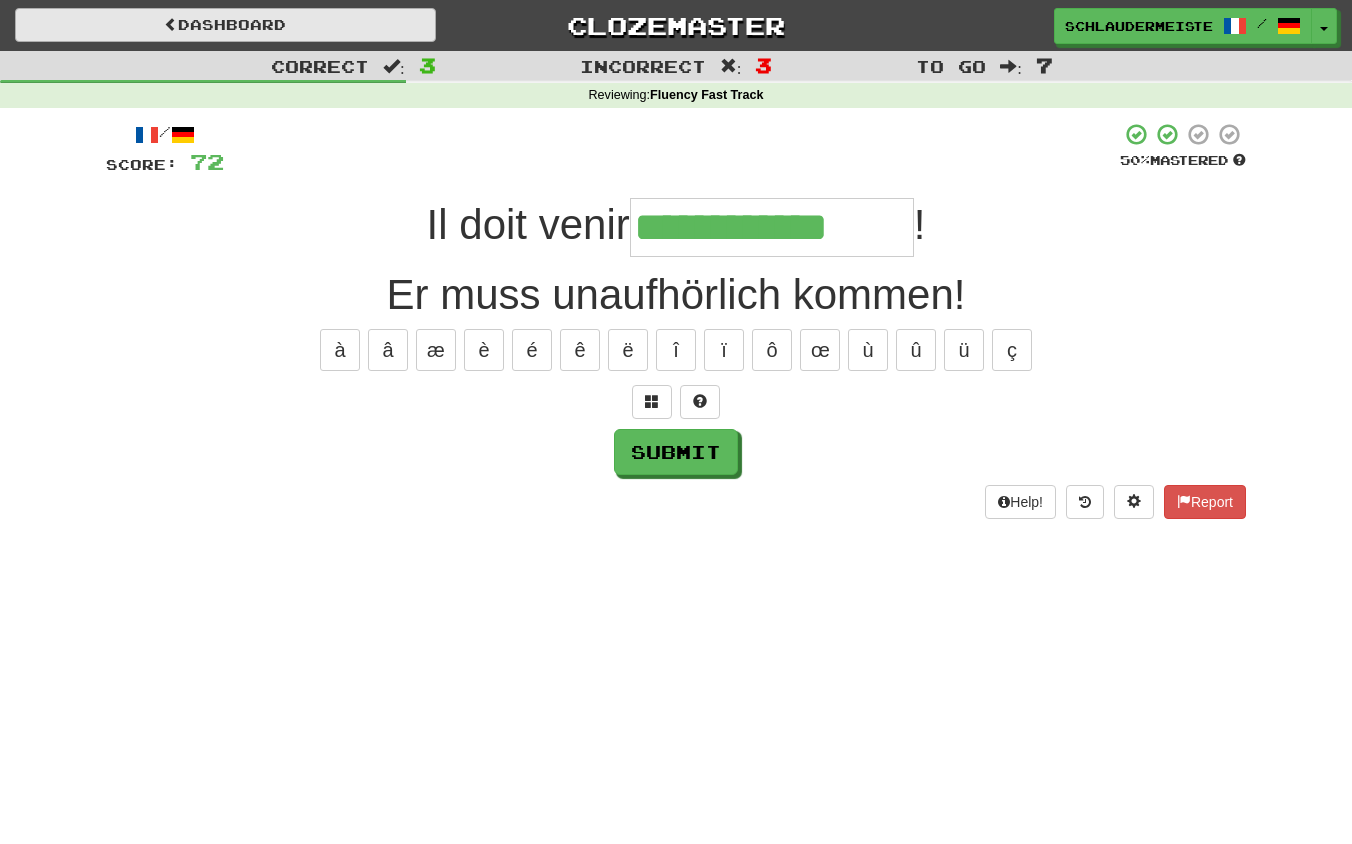 type on "**********" 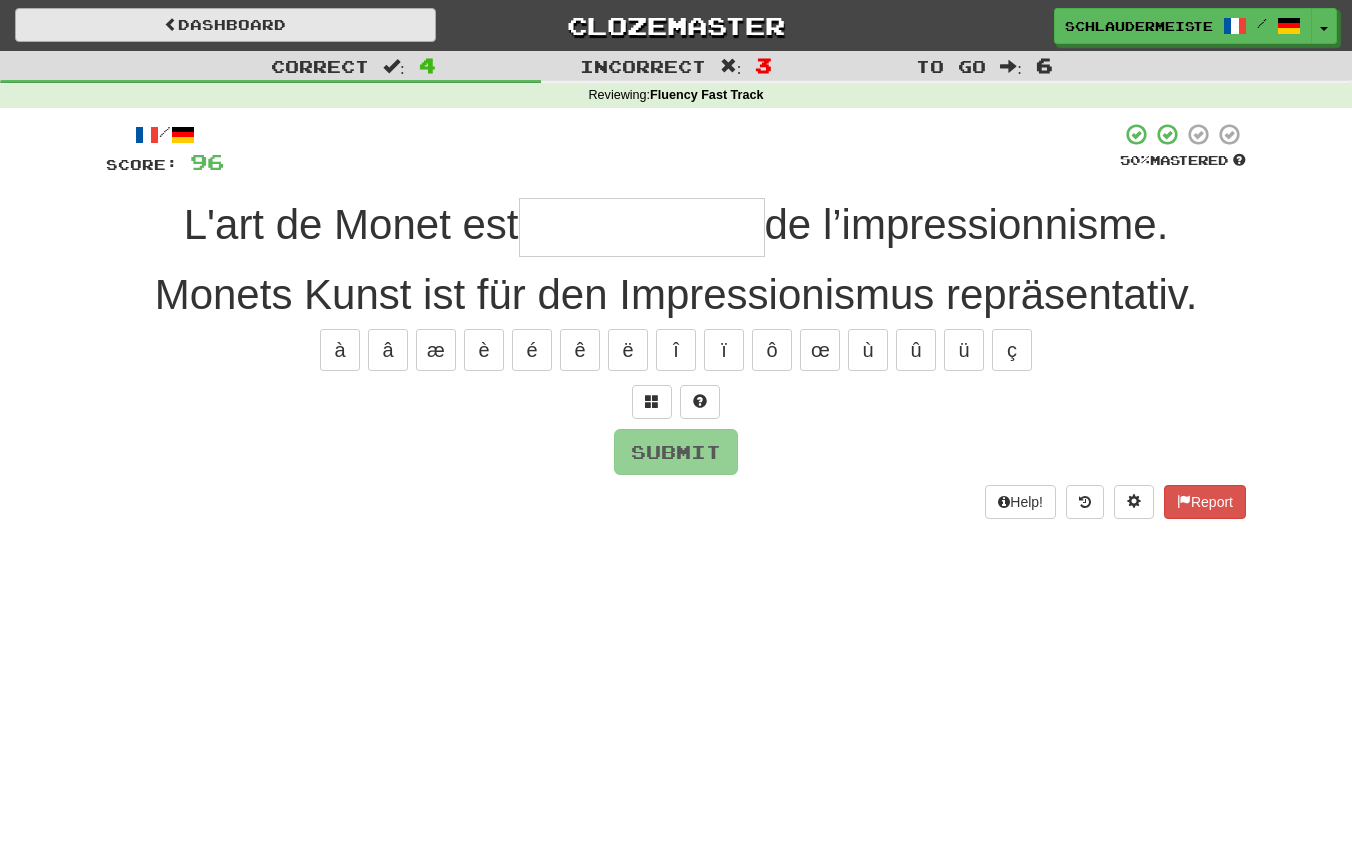 type on "*" 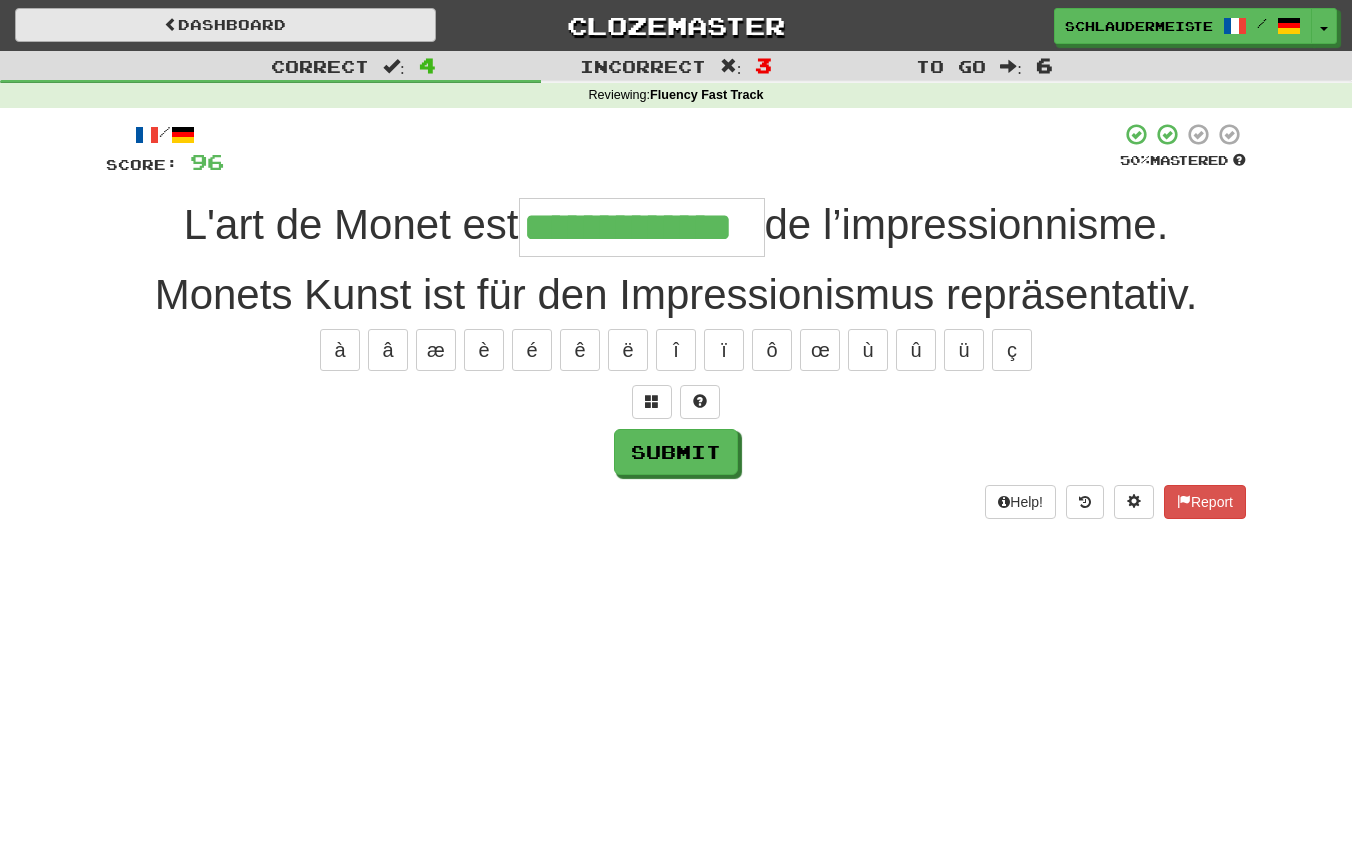 type on "**********" 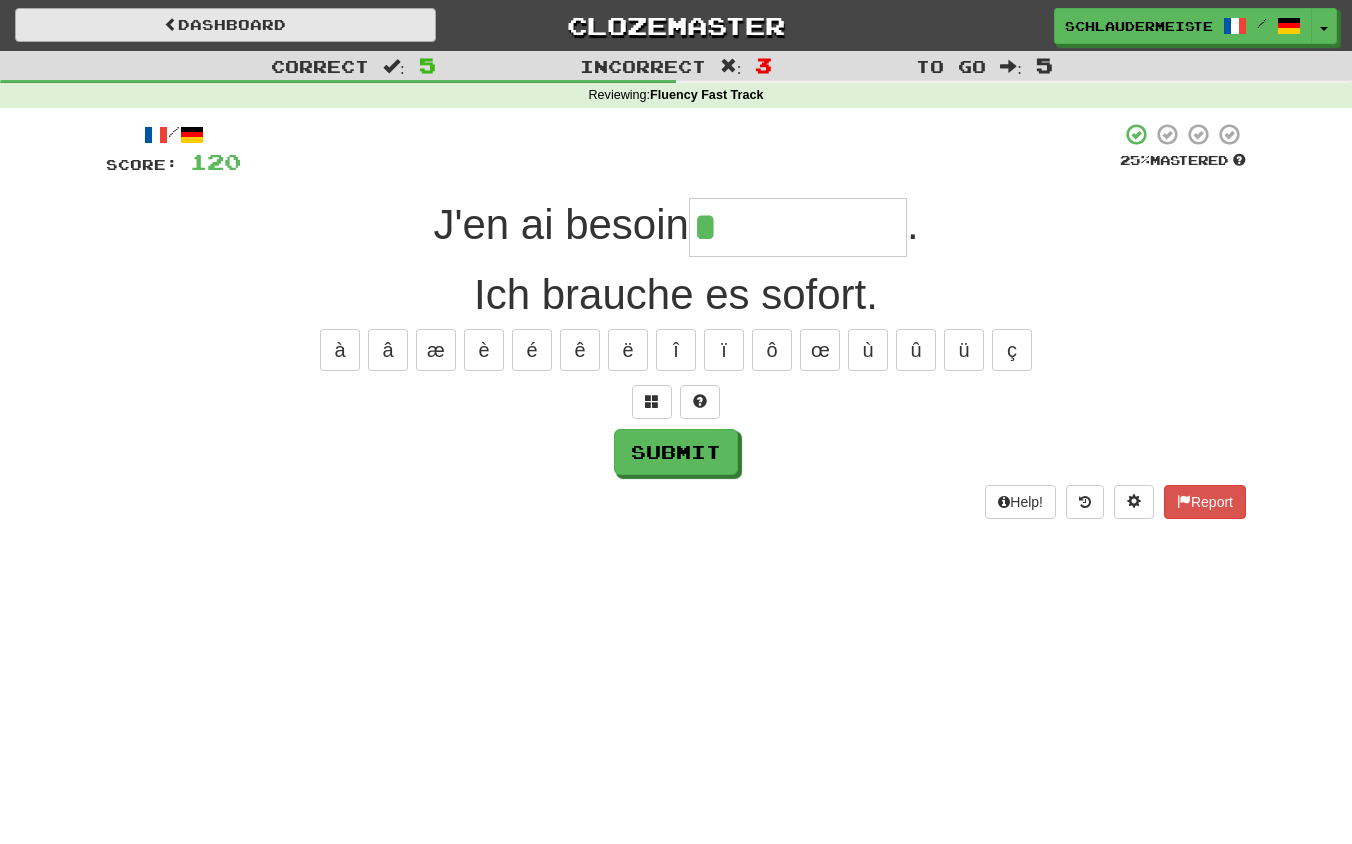 type on "**********" 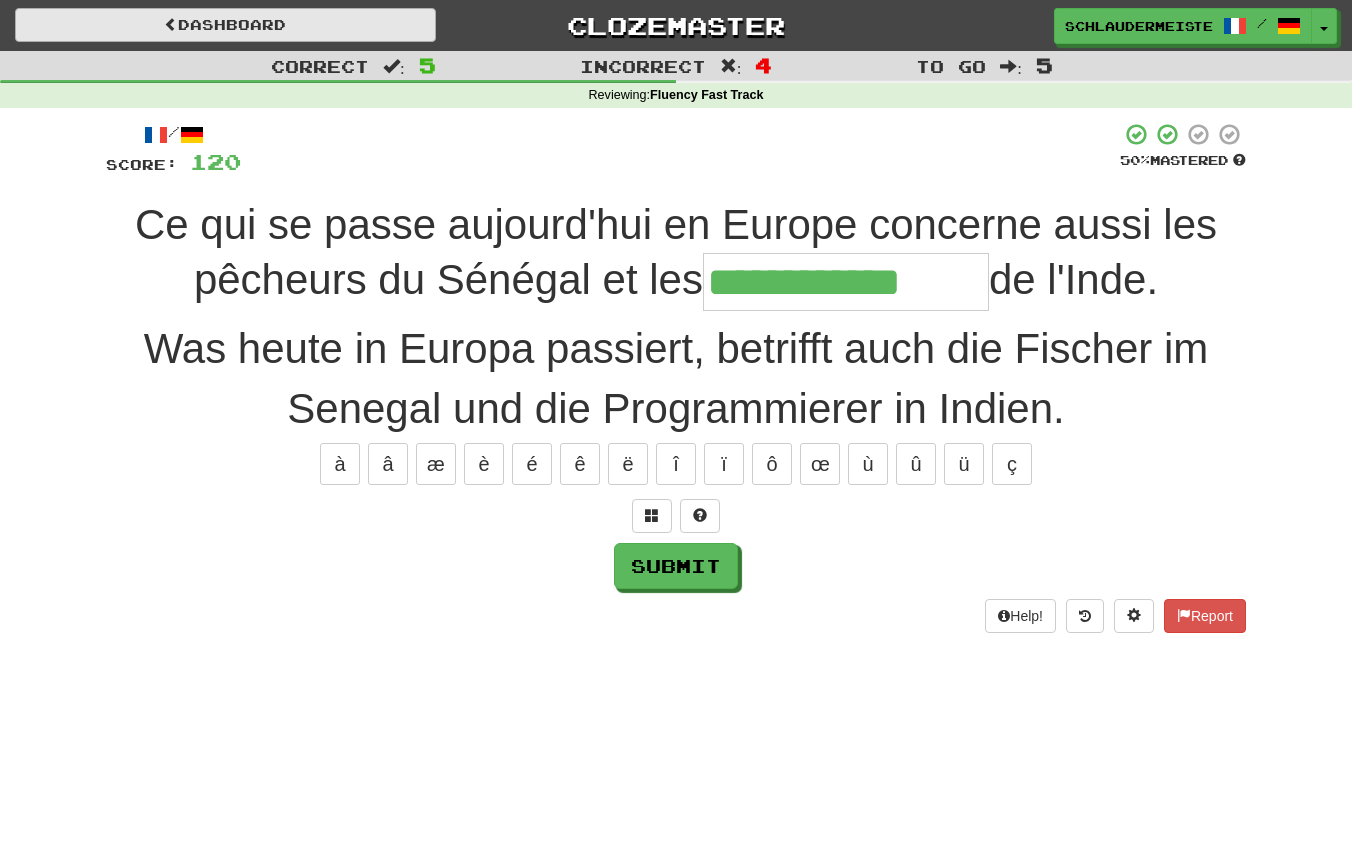 type on "**********" 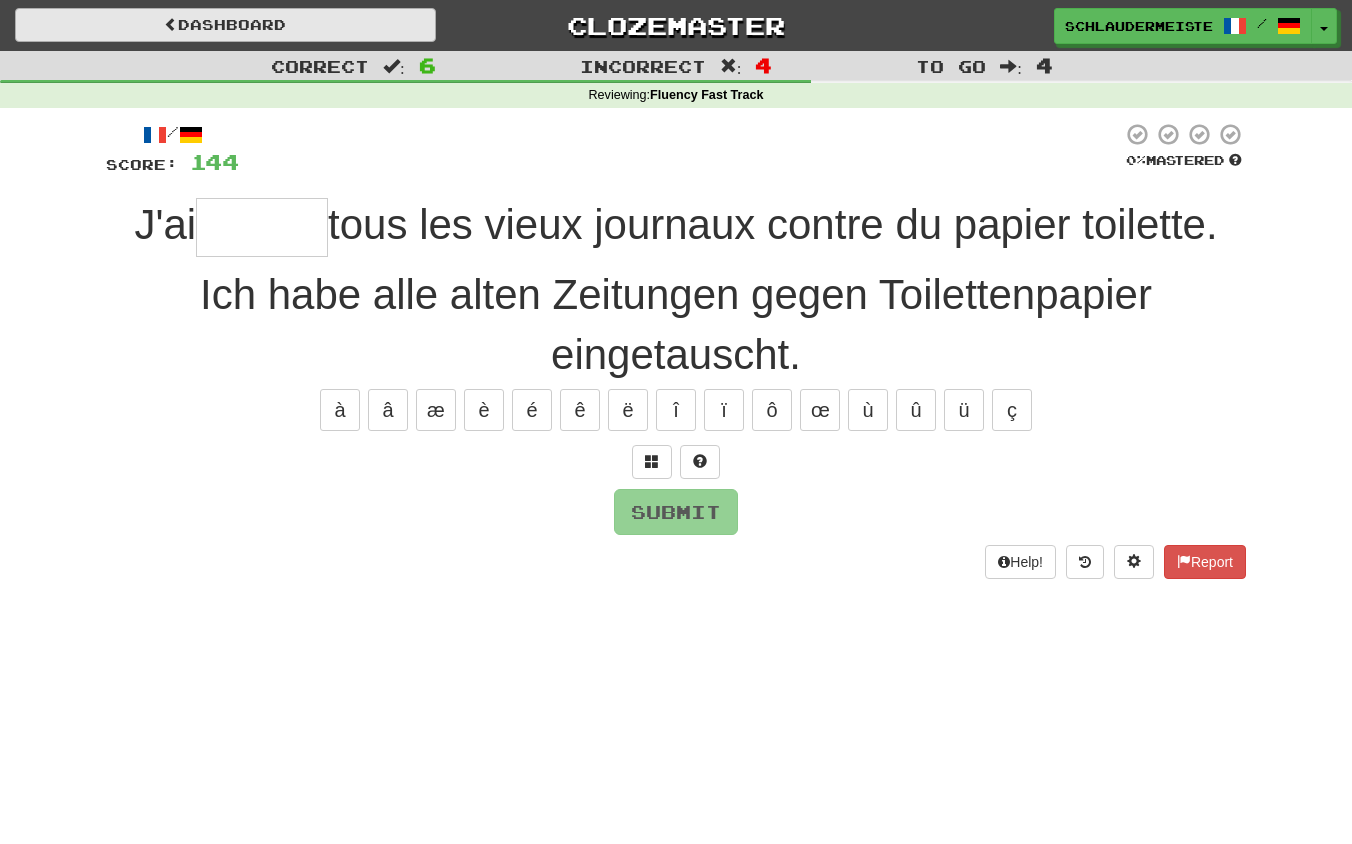 type on "*" 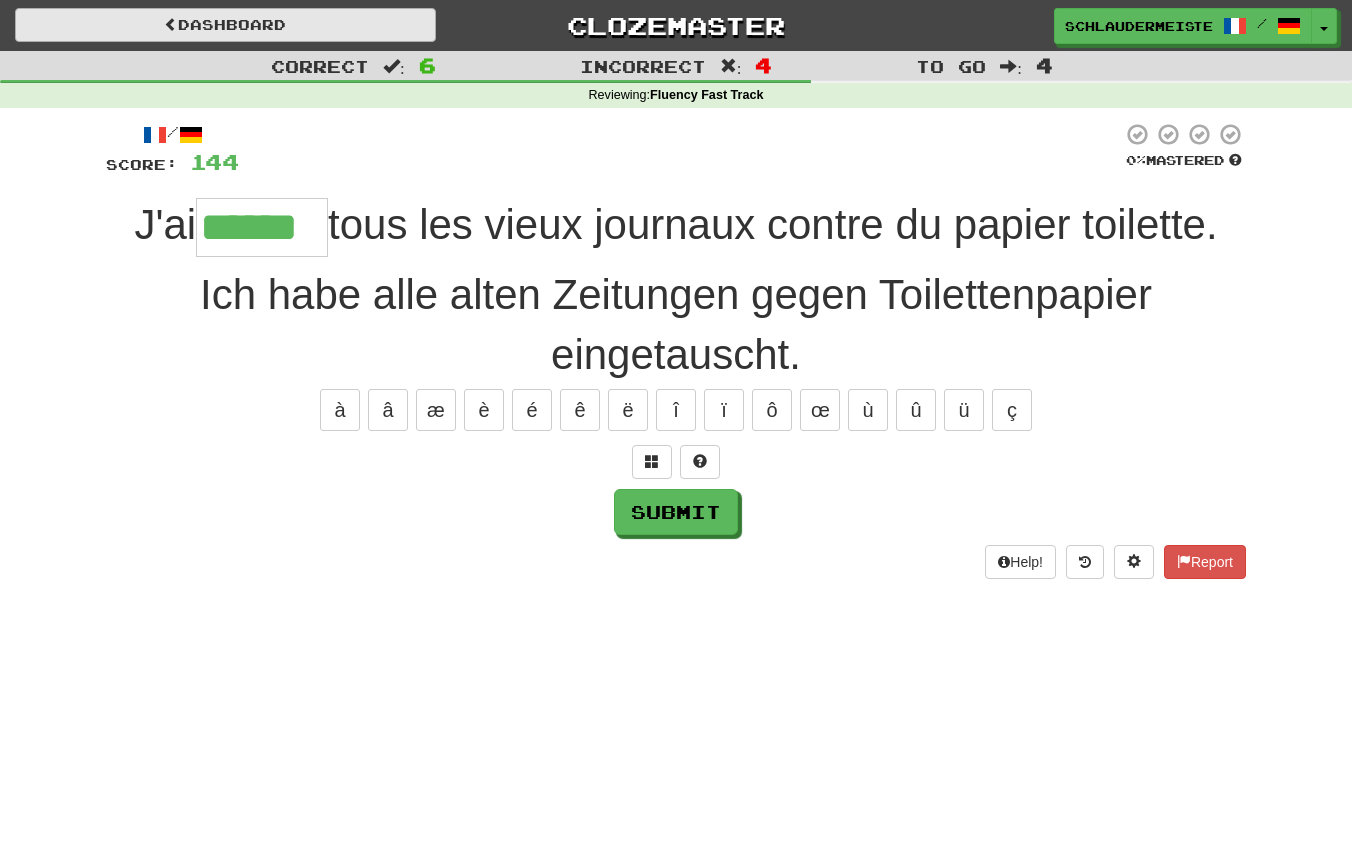 type on "******" 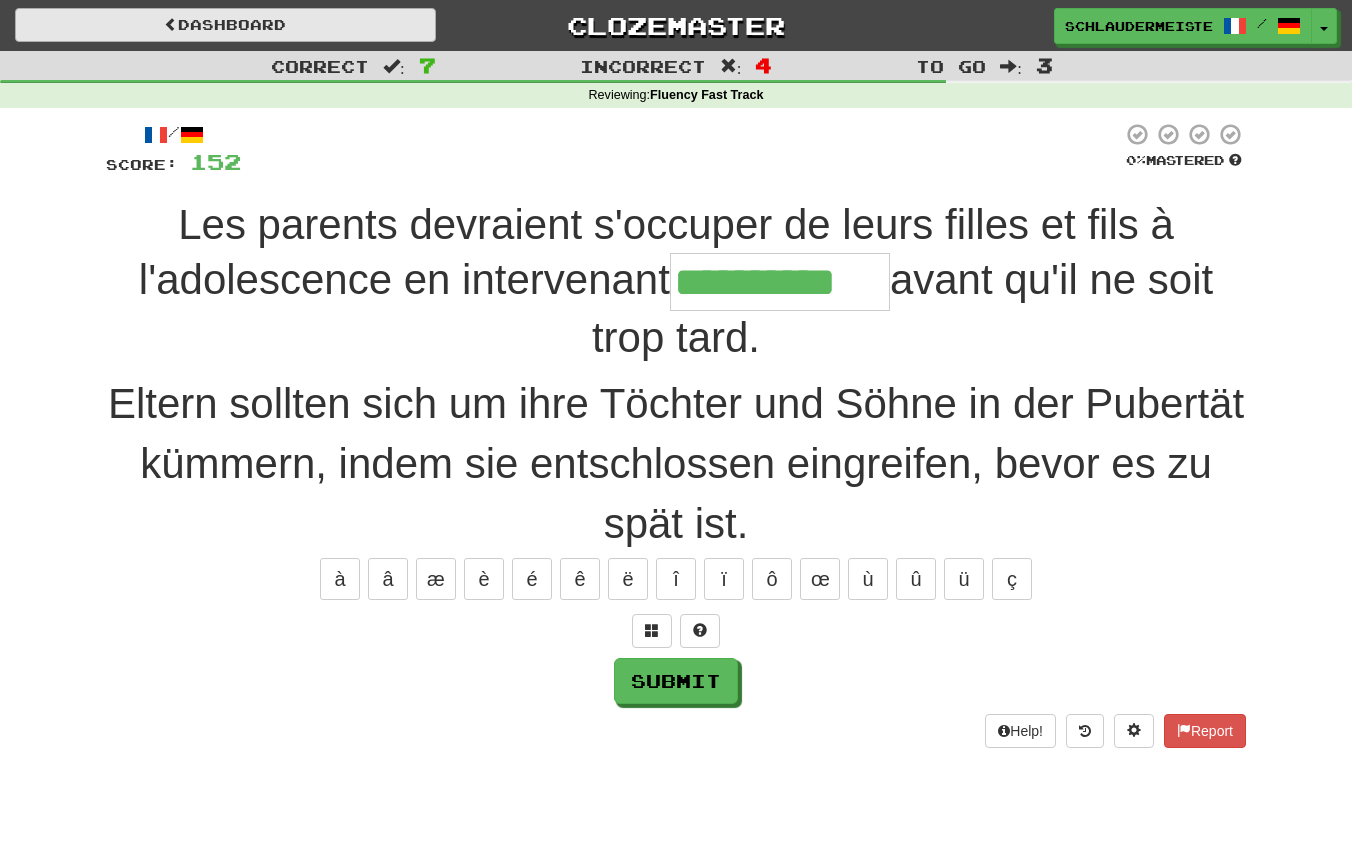 type on "**********" 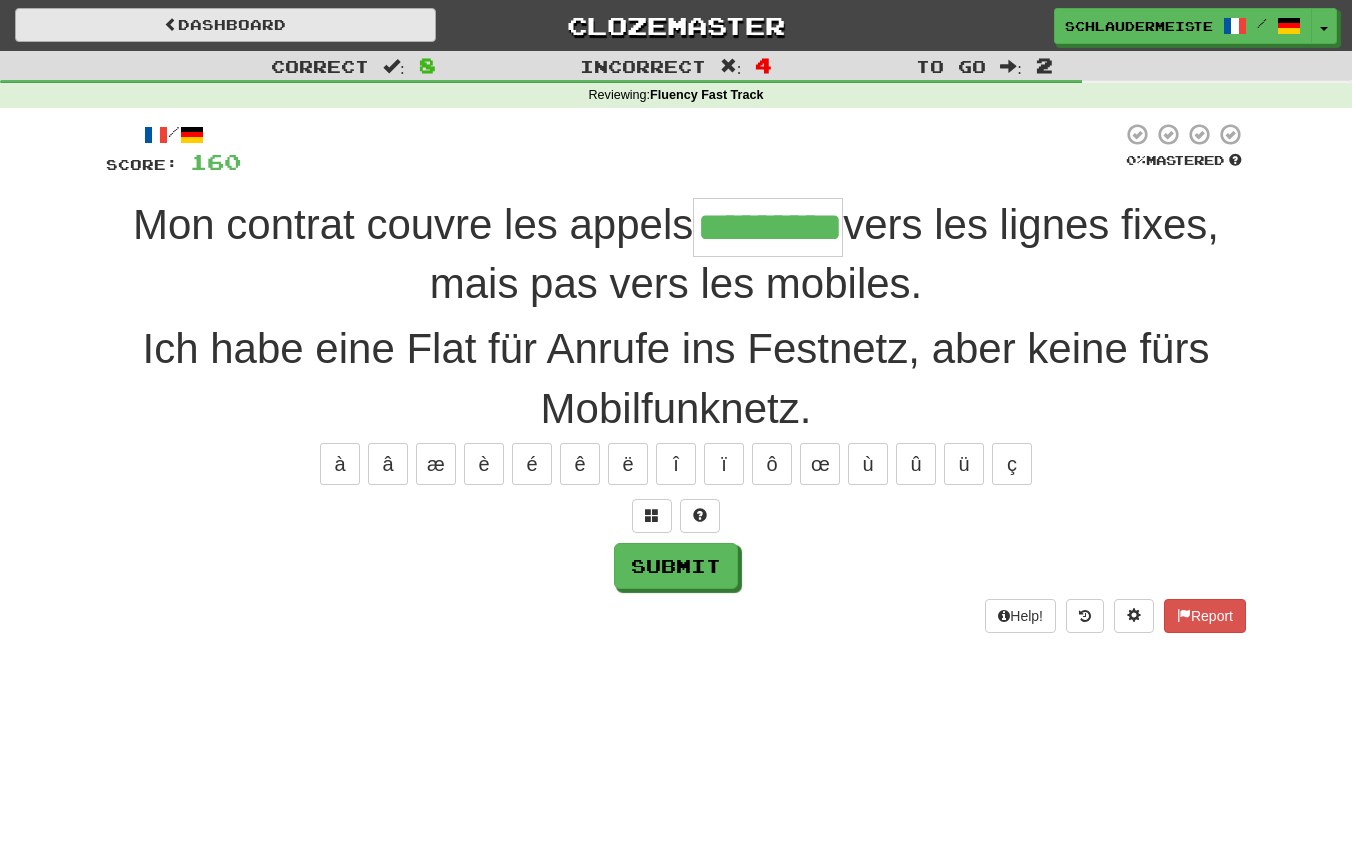 type on "*********" 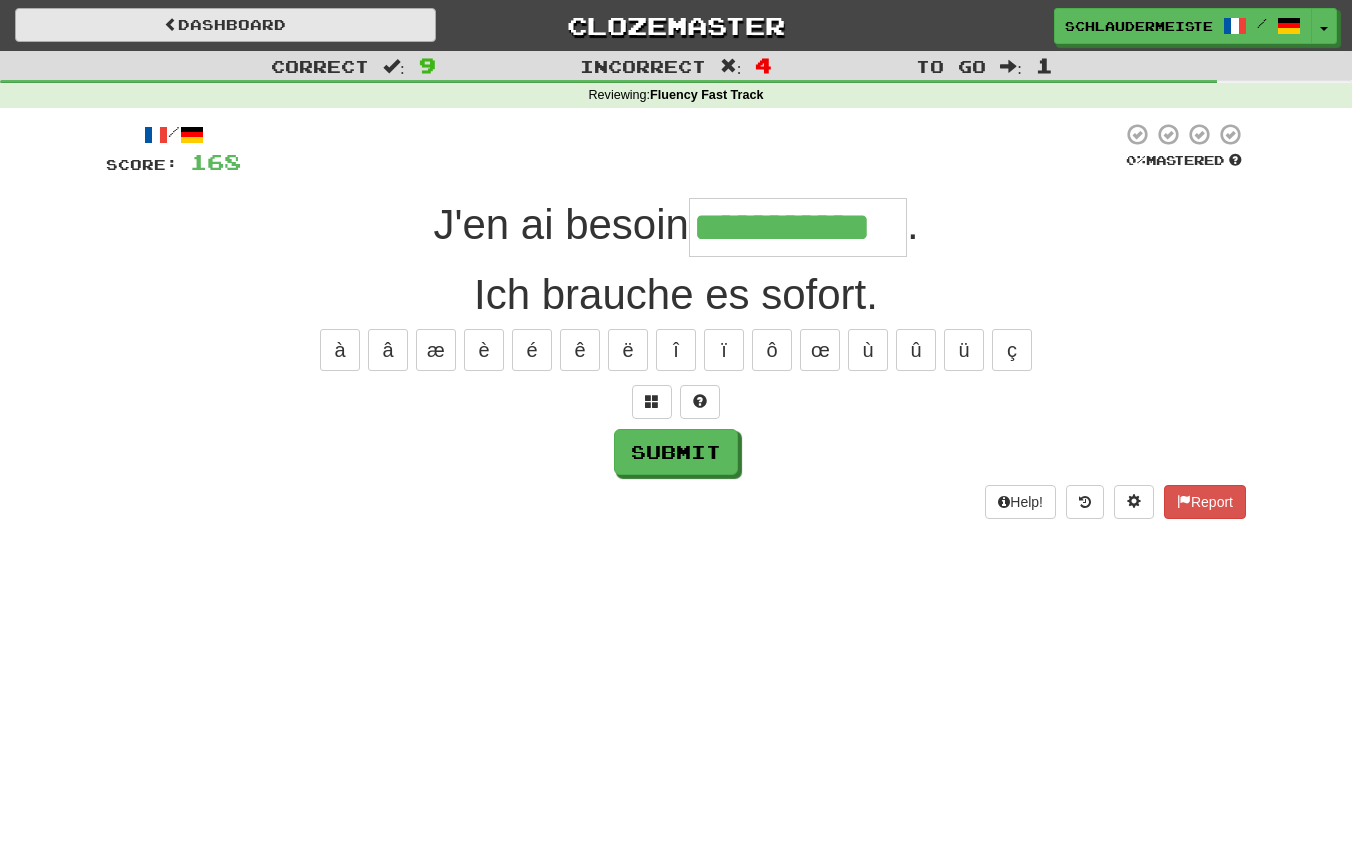 type on "**********" 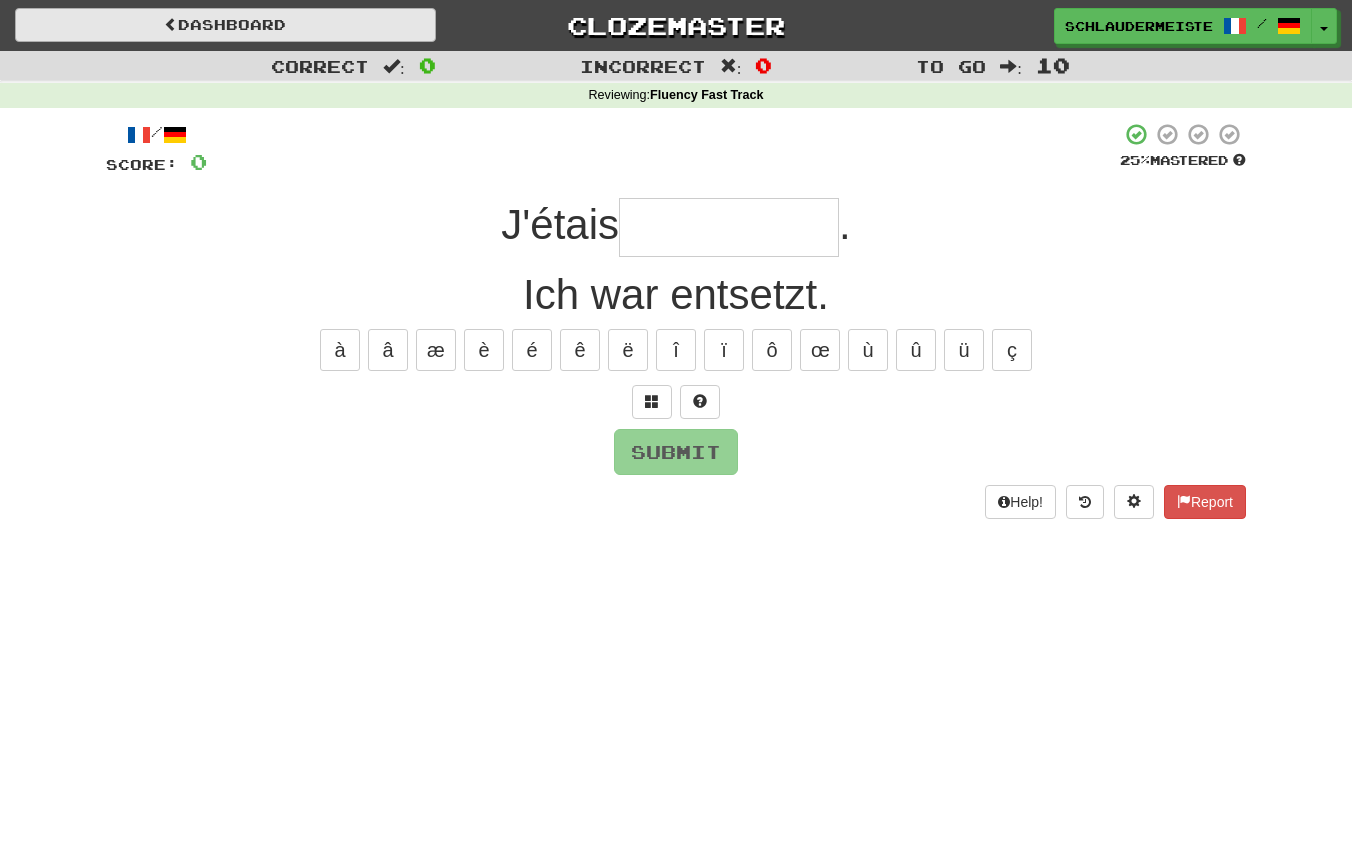 type on "*" 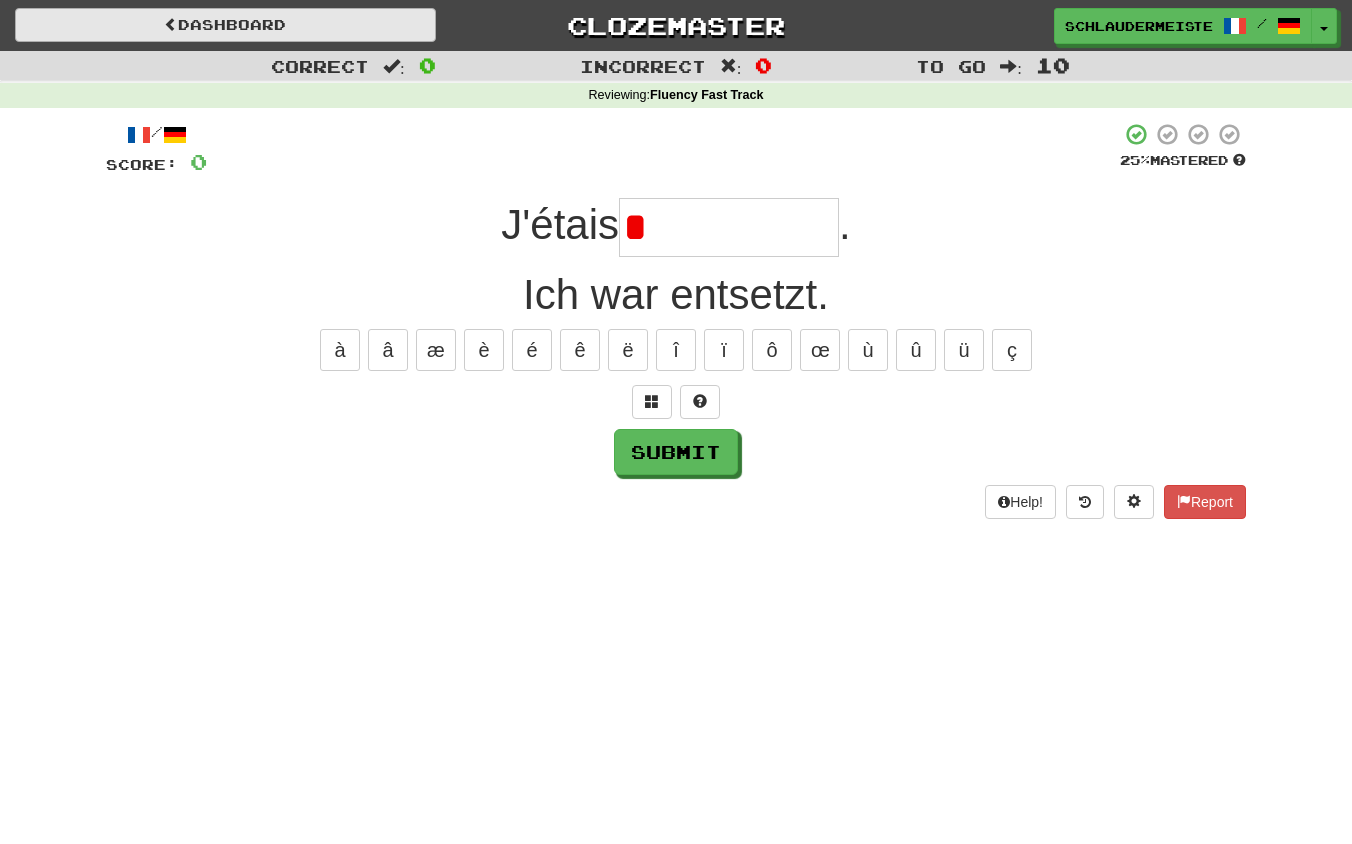 type on "**********" 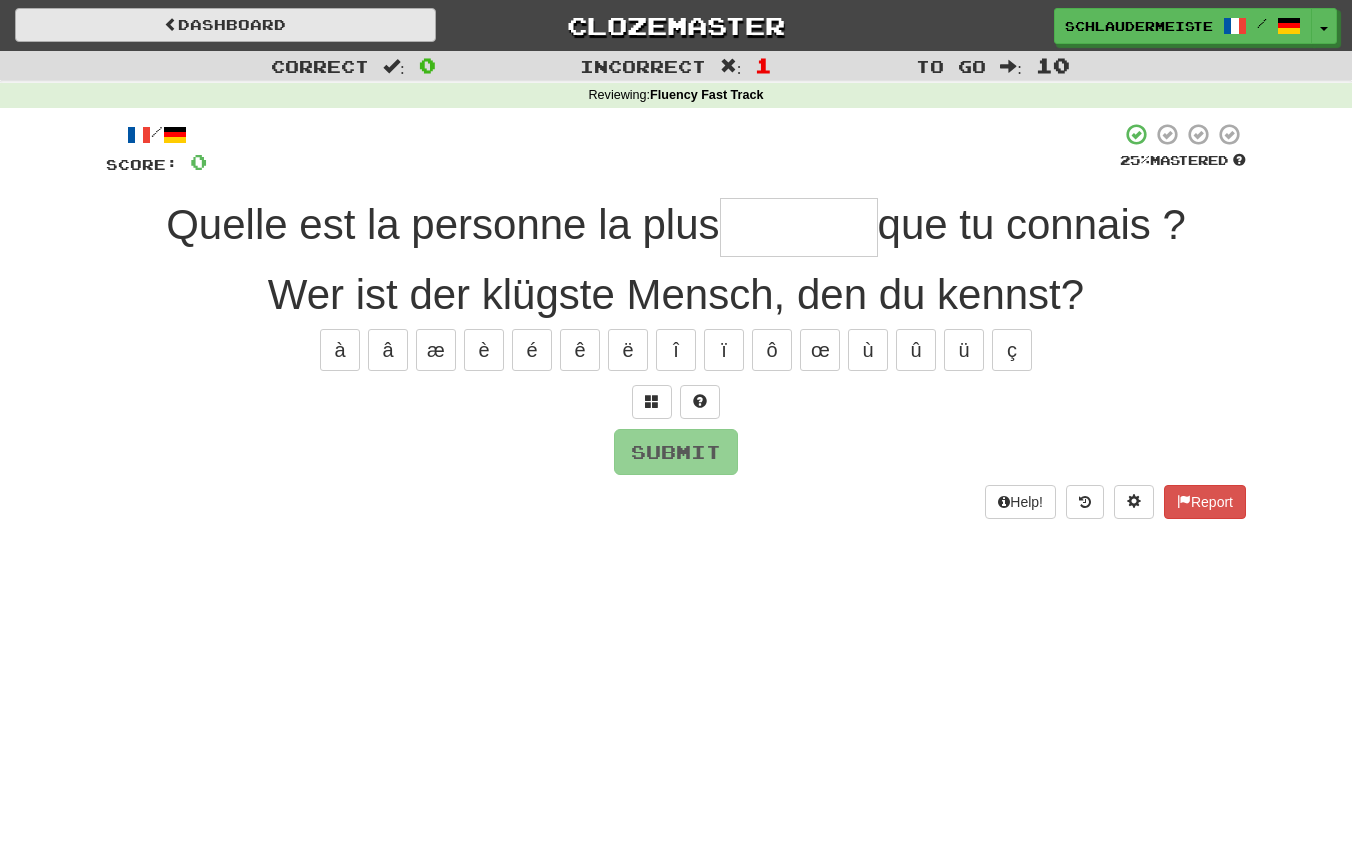 type on "*******" 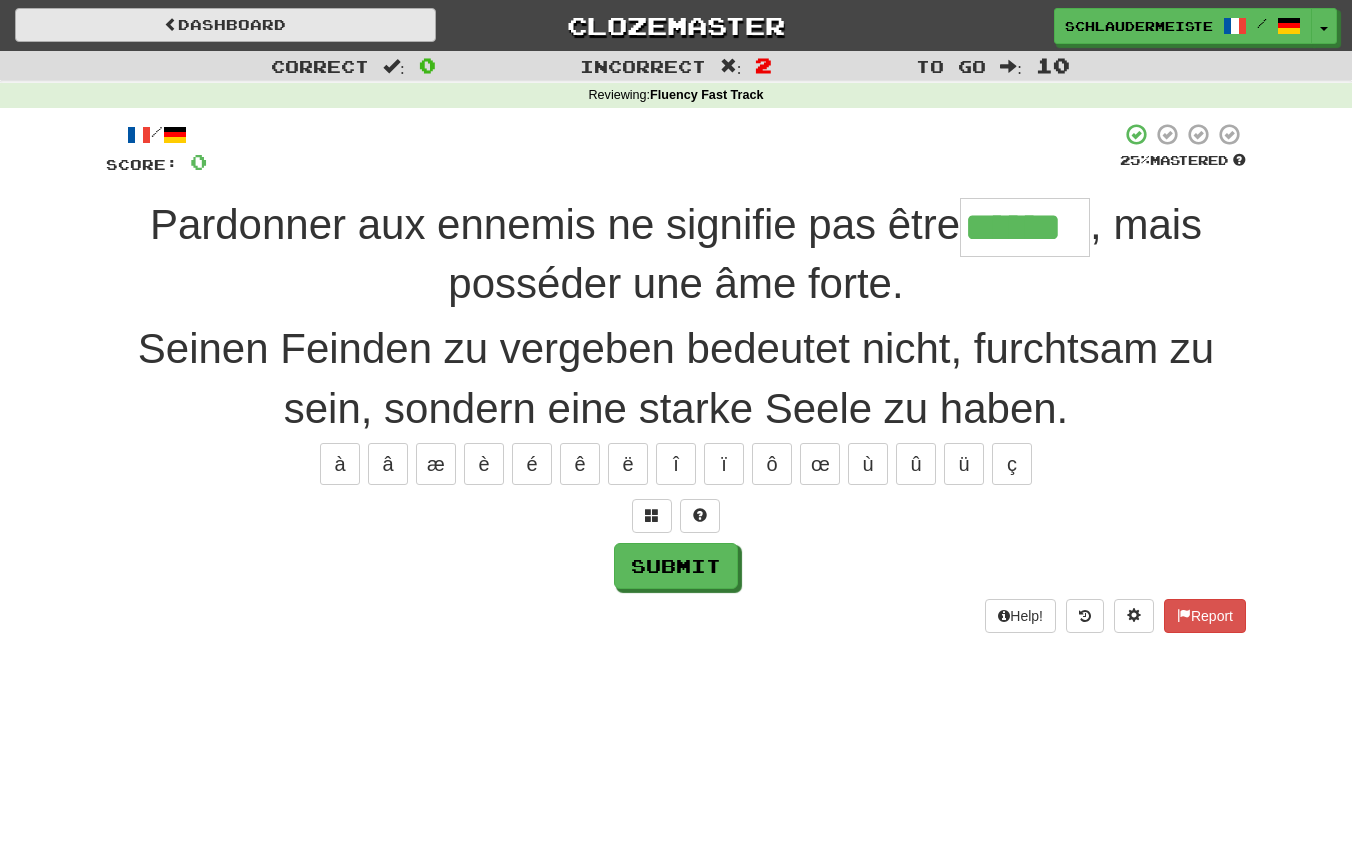 type on "******" 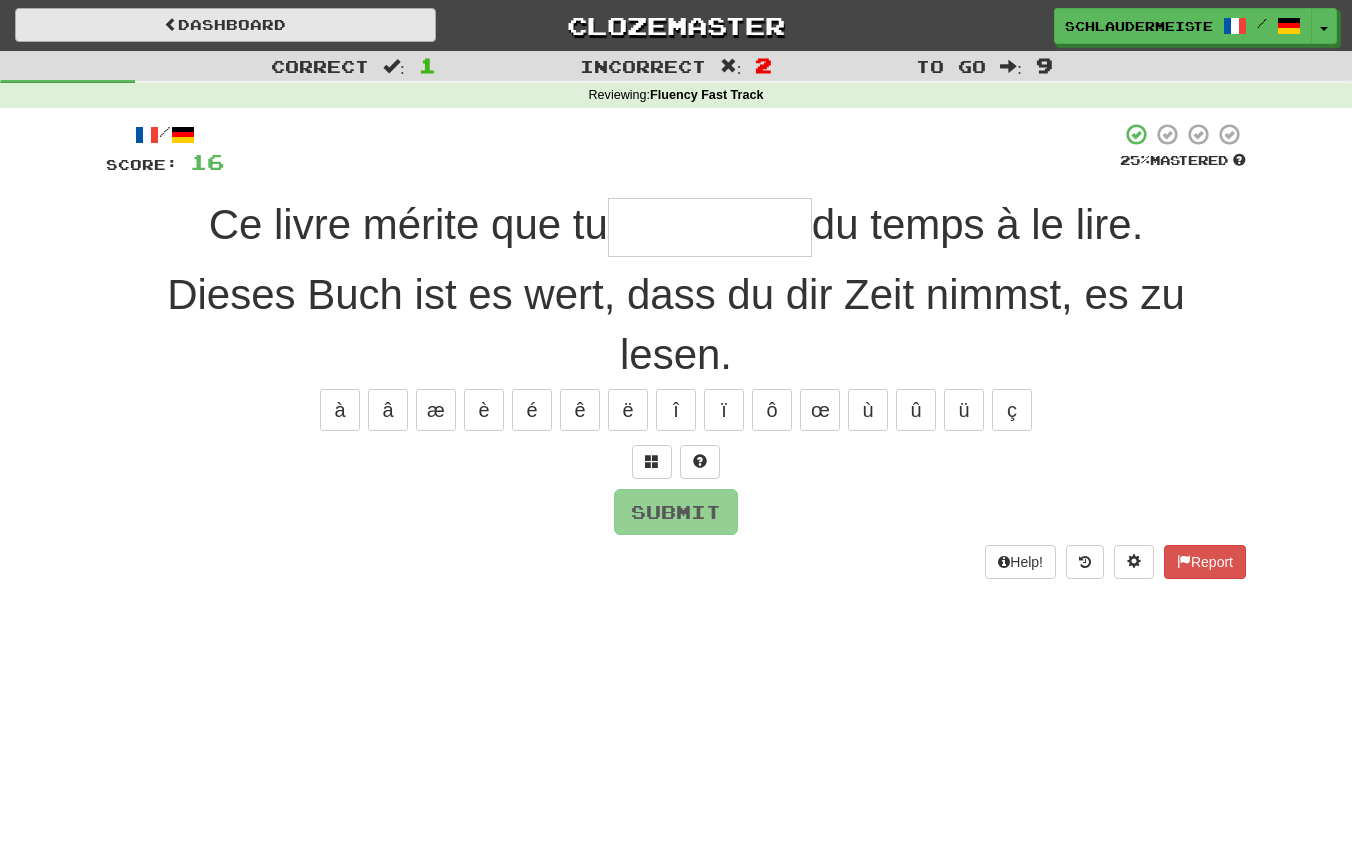 type on "*" 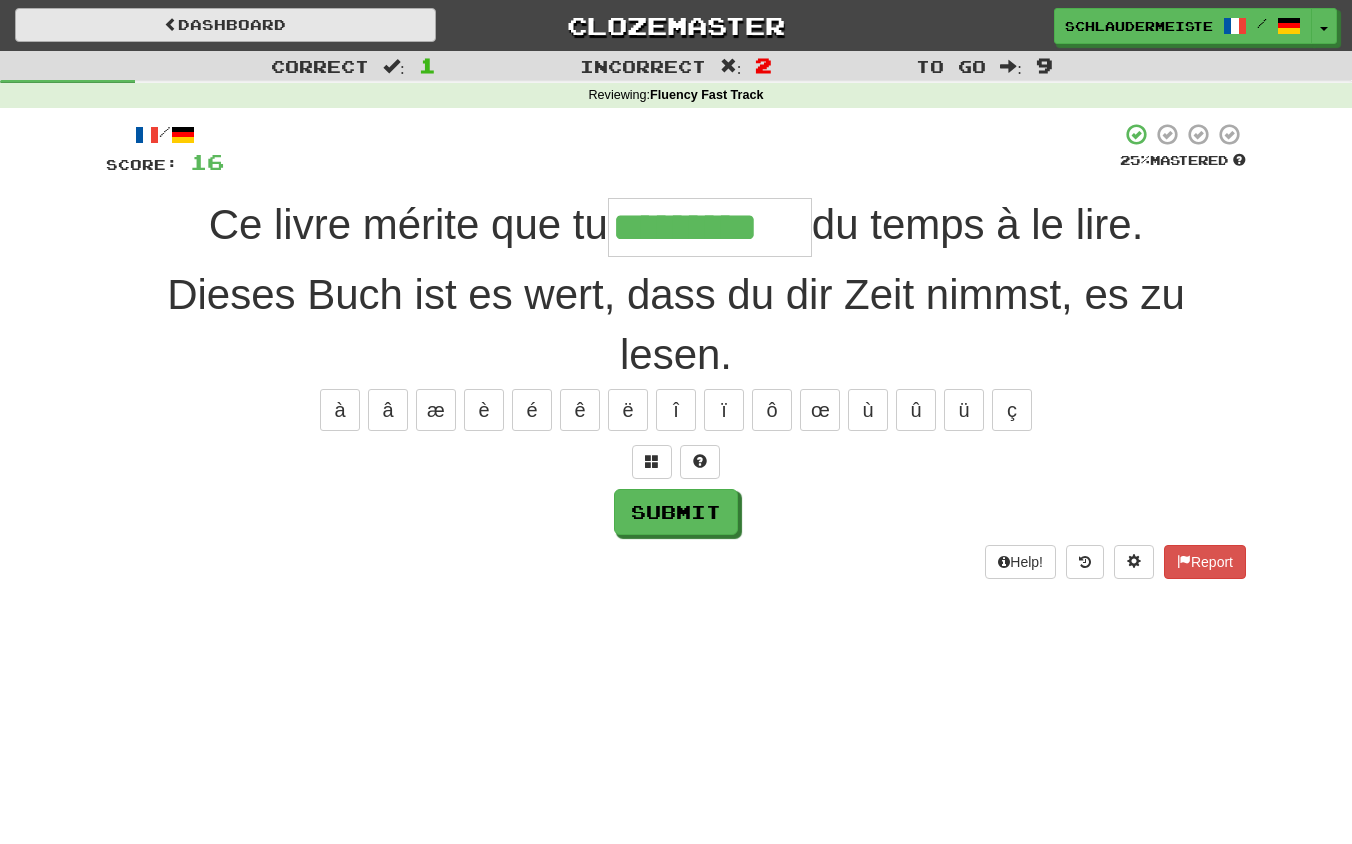 type on "*********" 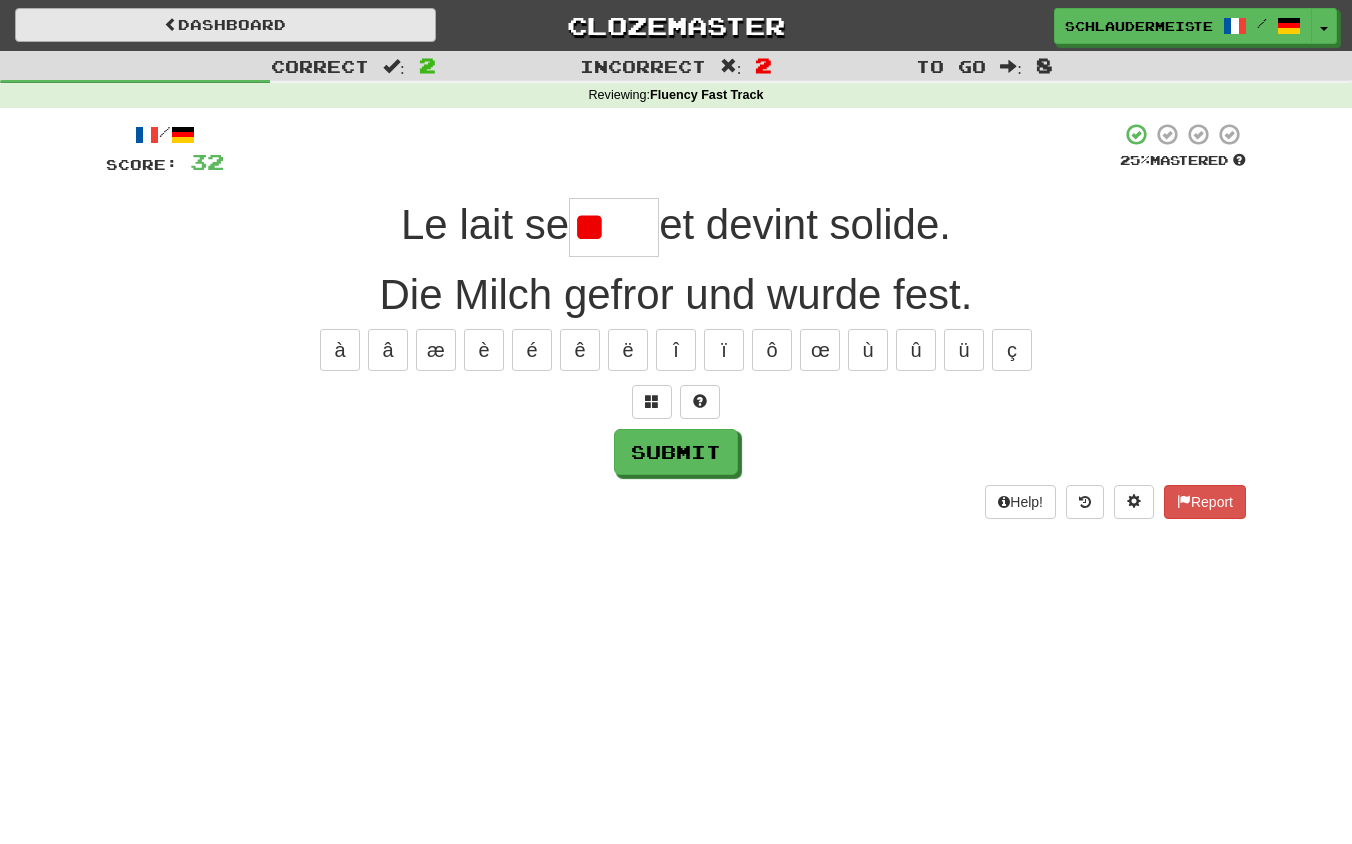type on "*" 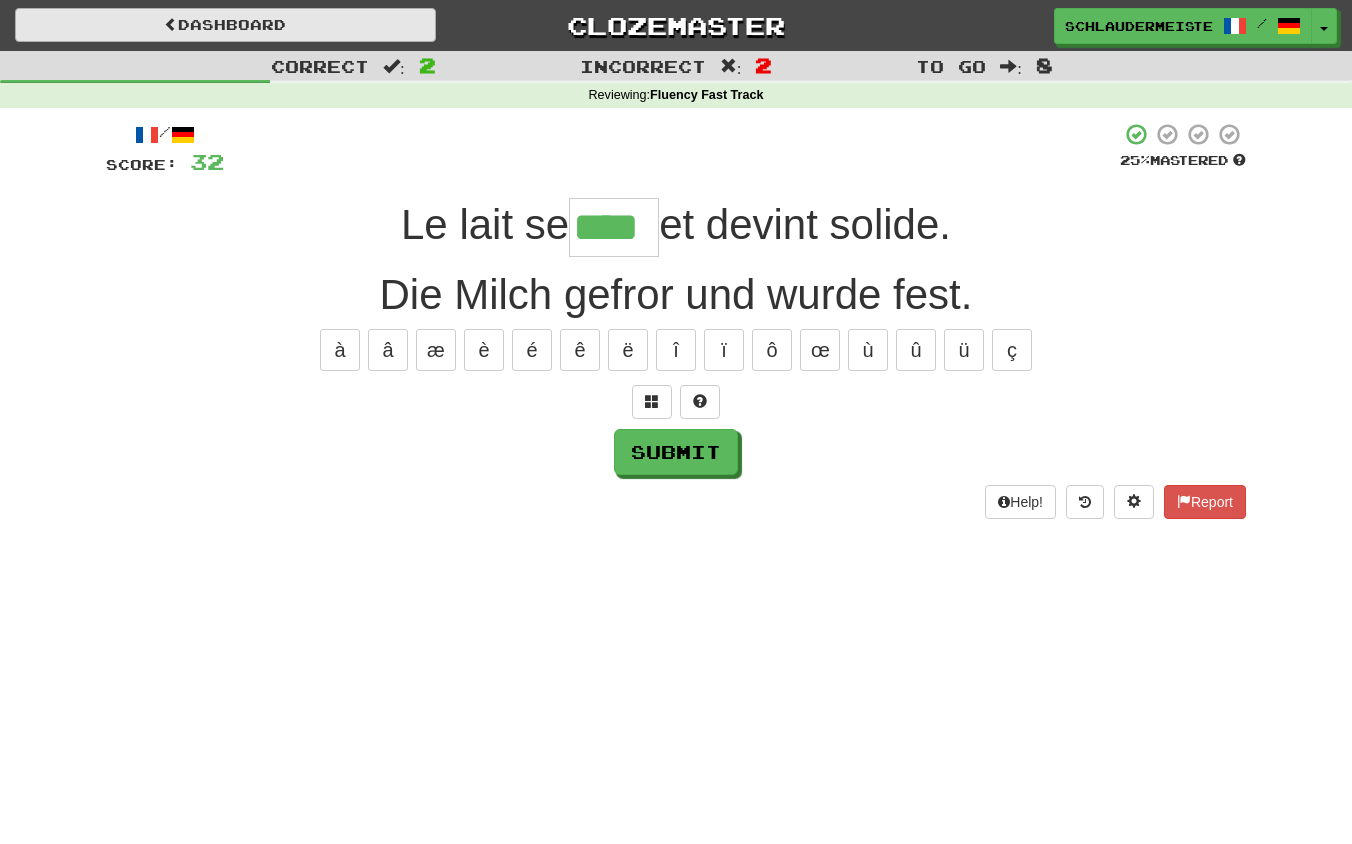 type on "****" 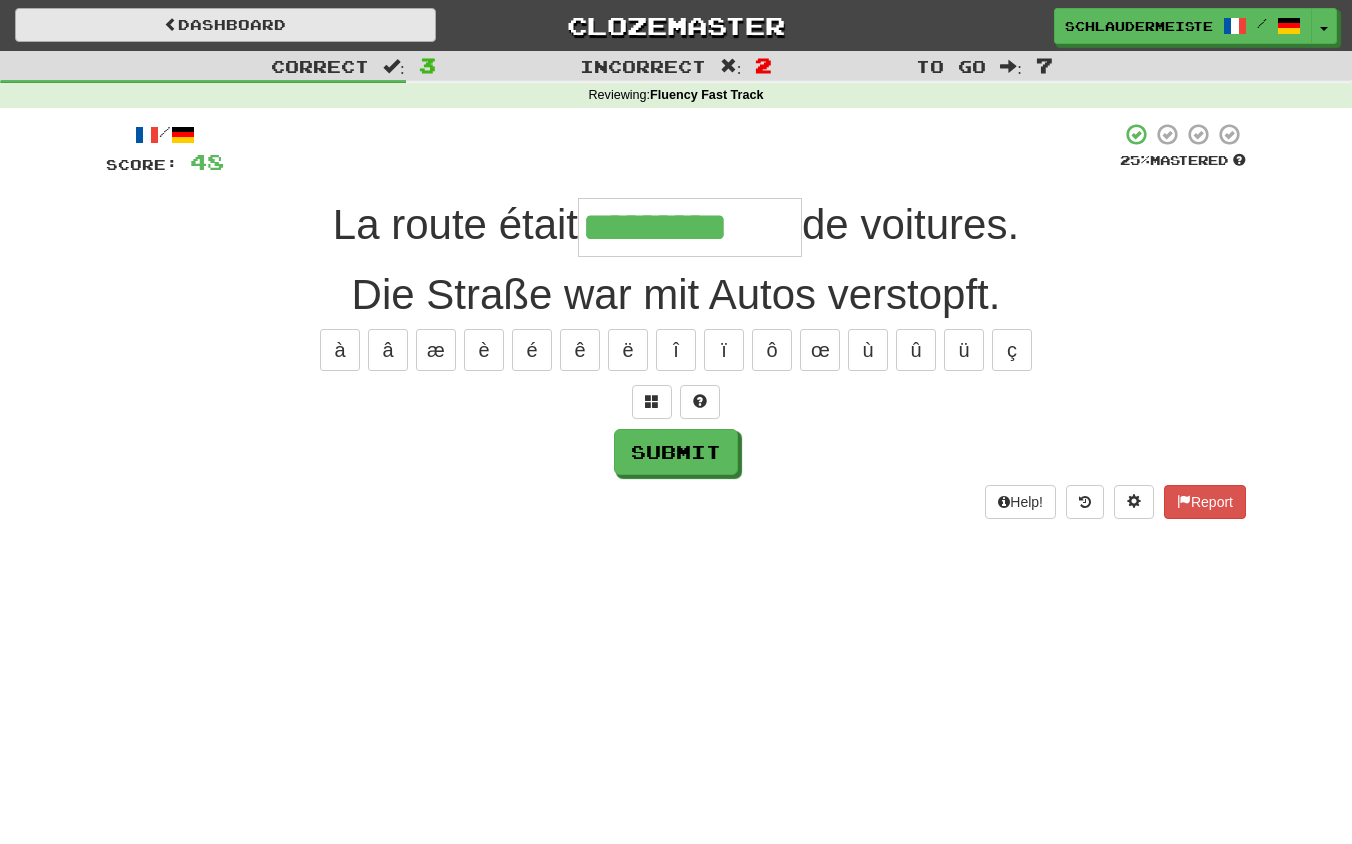 type on "*********" 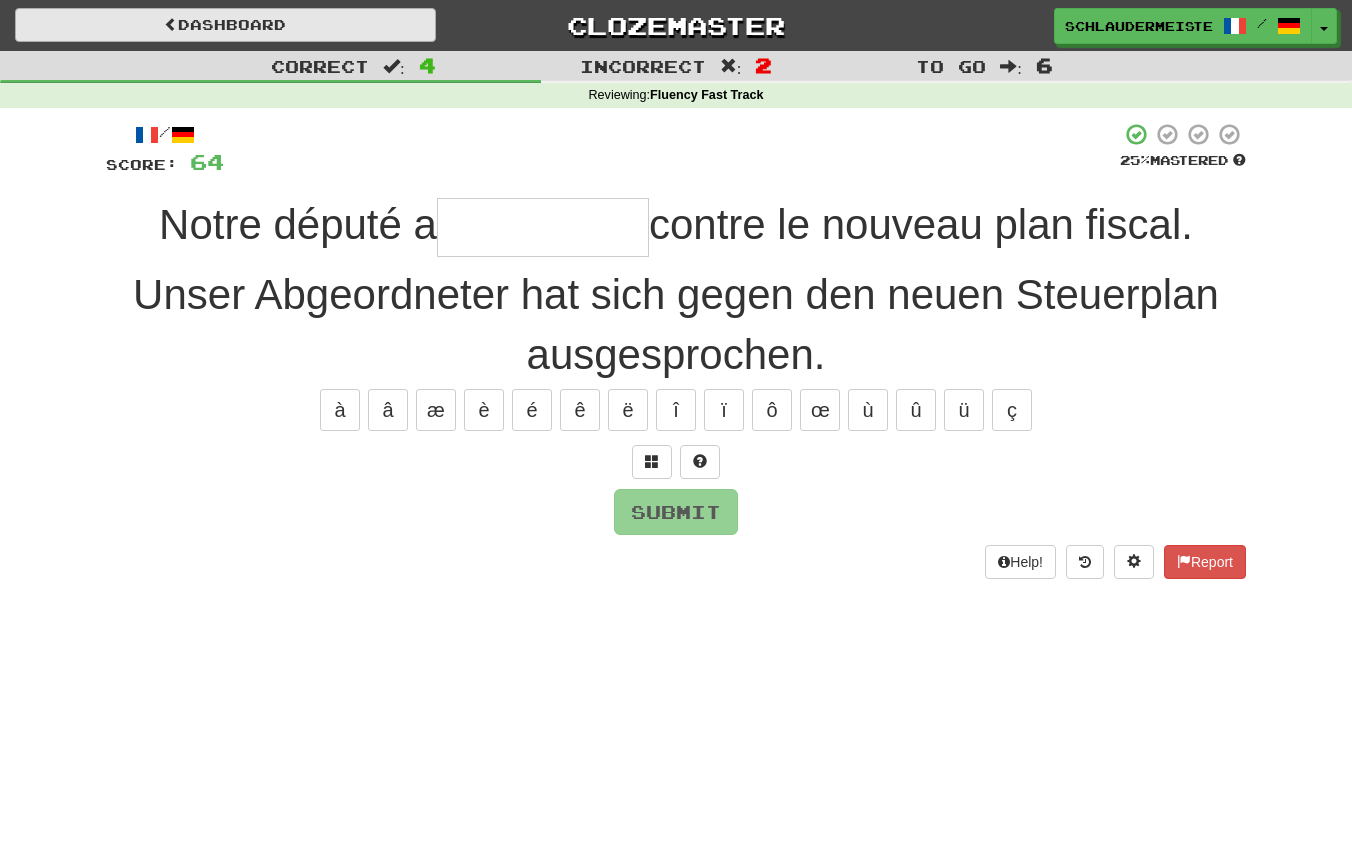 type on "*" 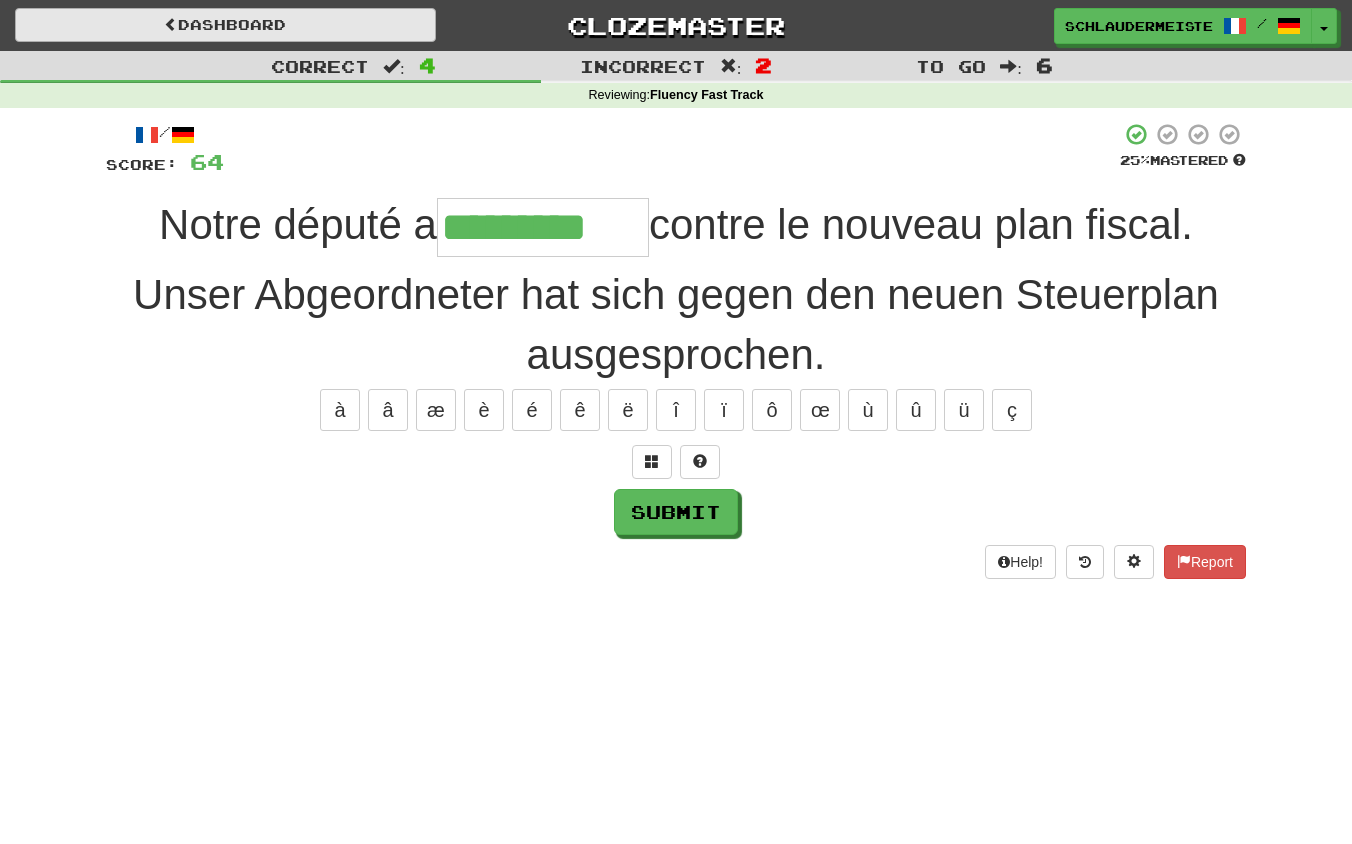 type on "*********" 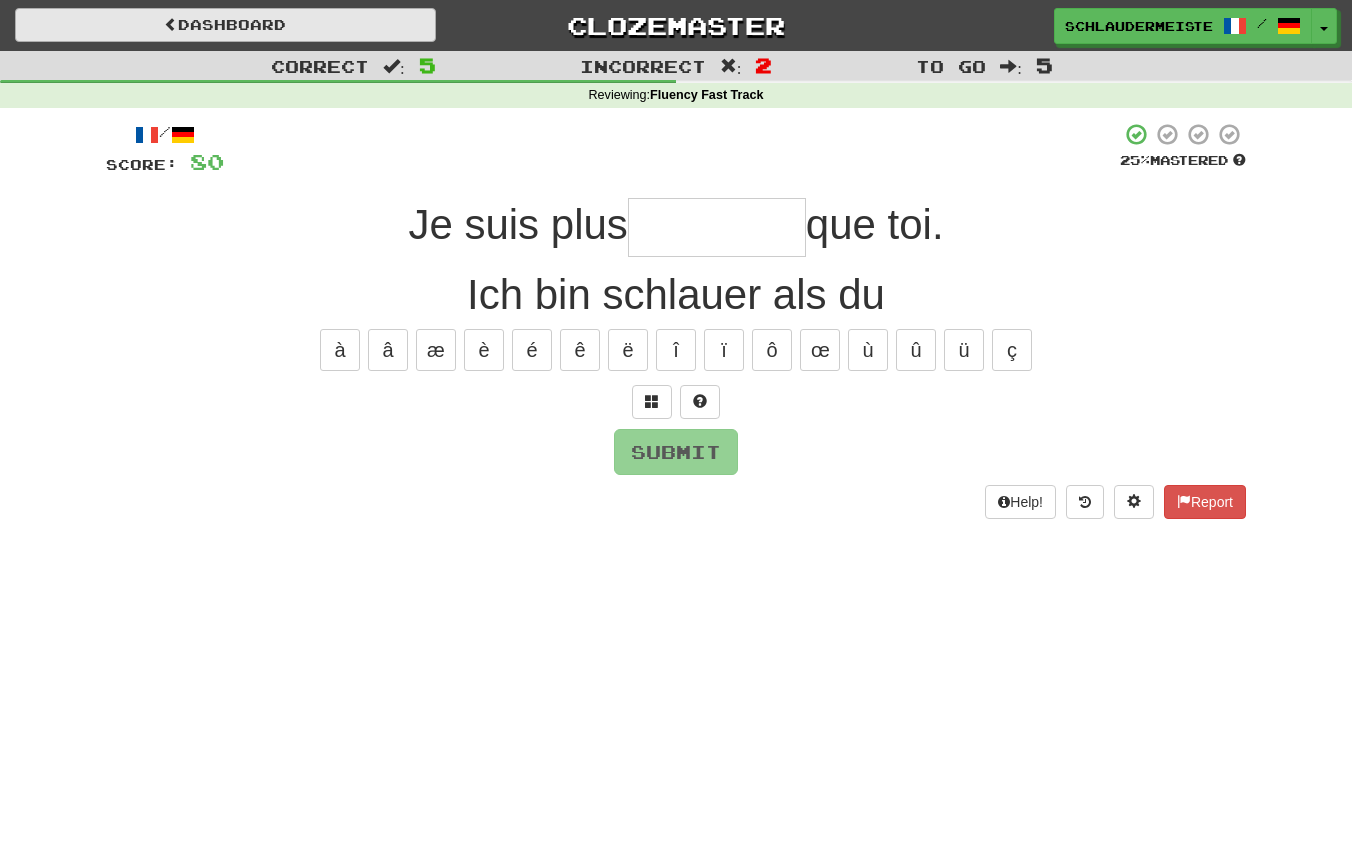 type on "*" 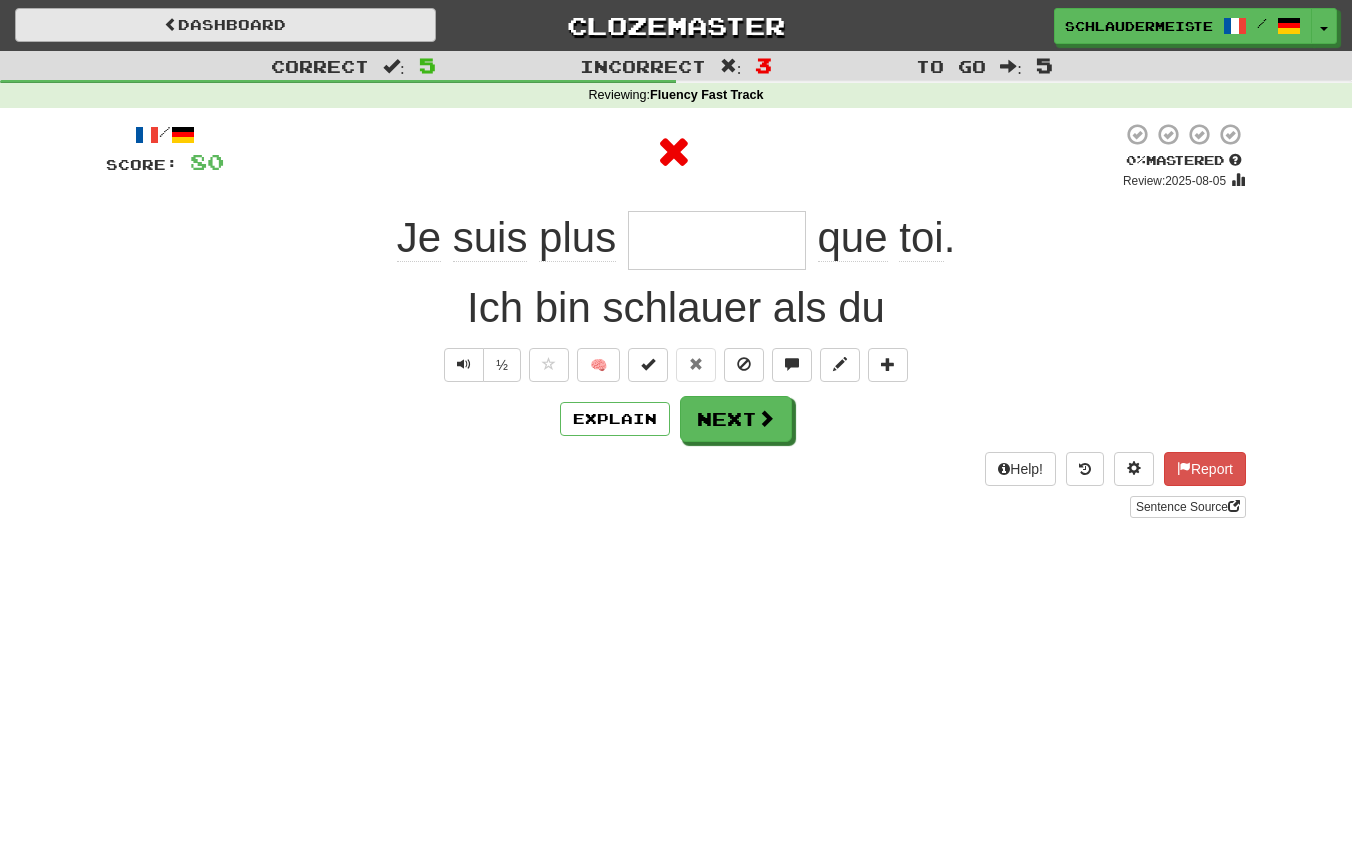 type on "********" 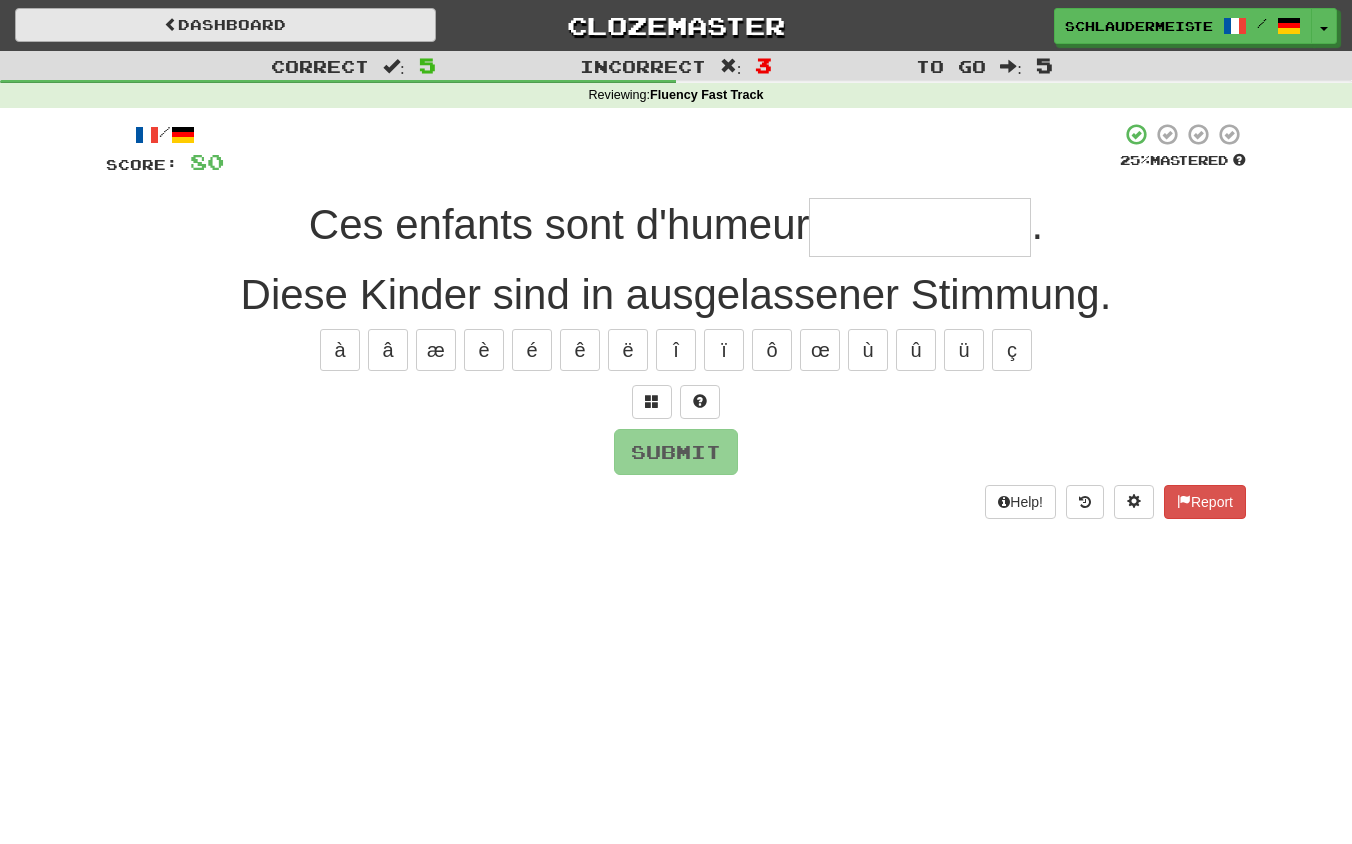 type on "*" 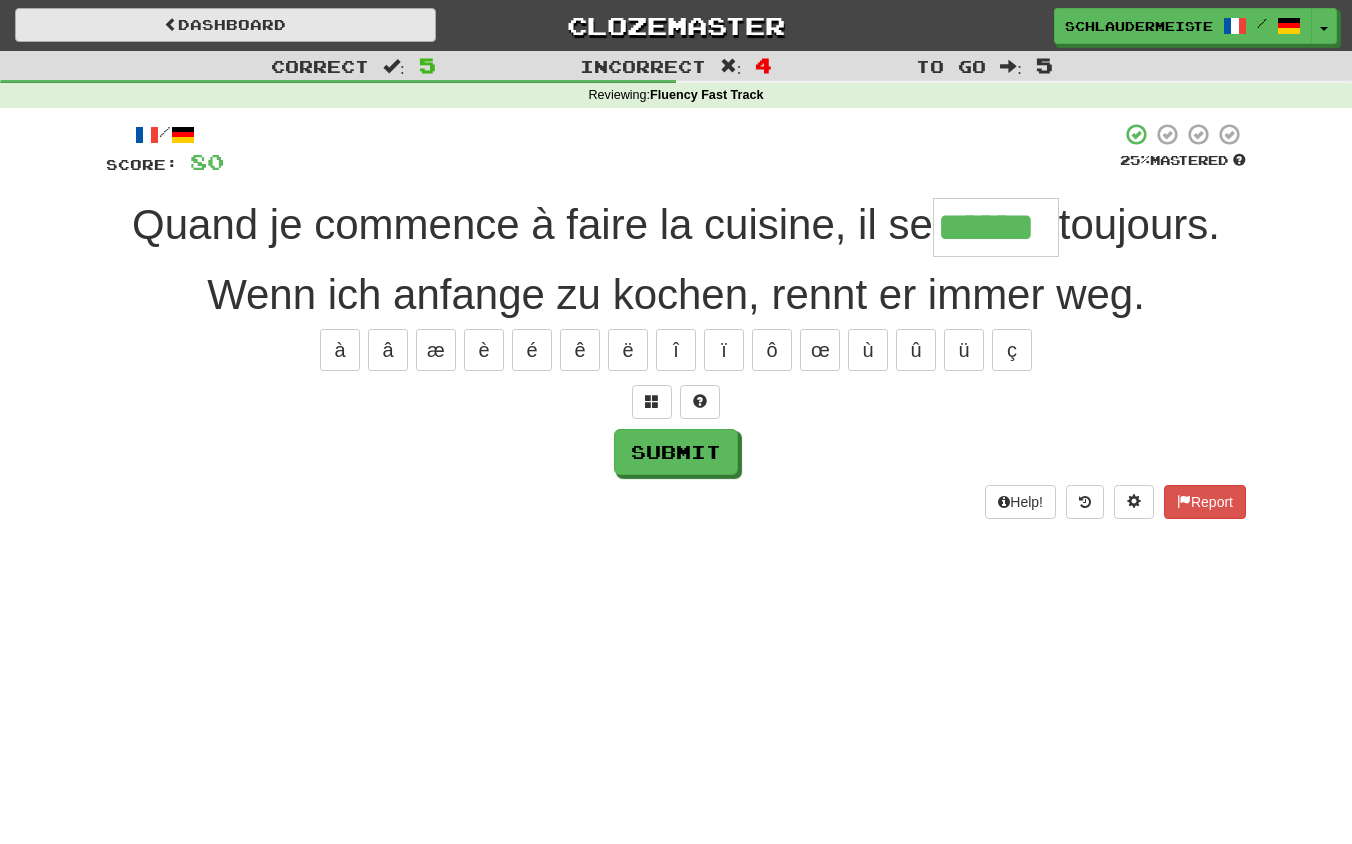 type on "******" 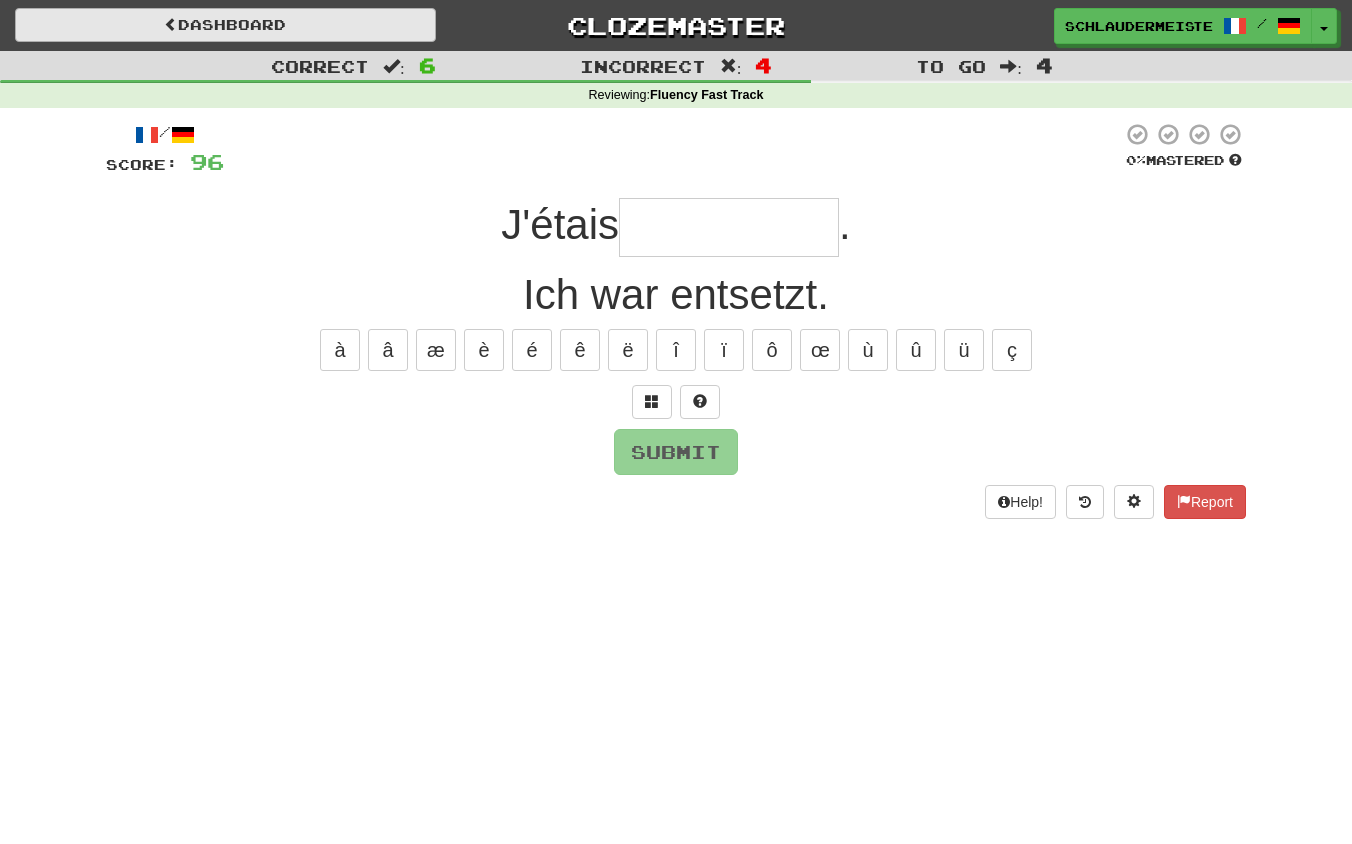 type on "**********" 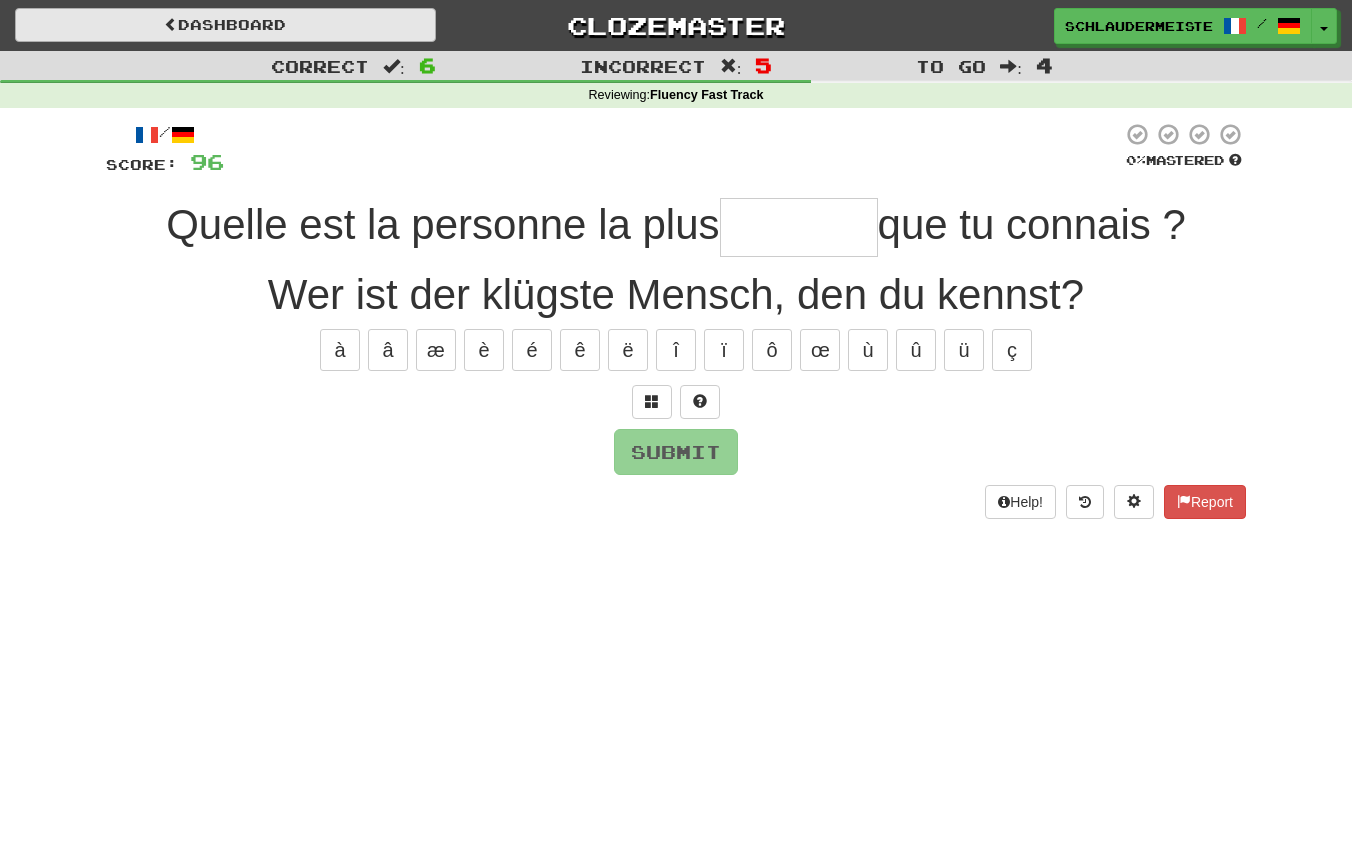 type on "*******" 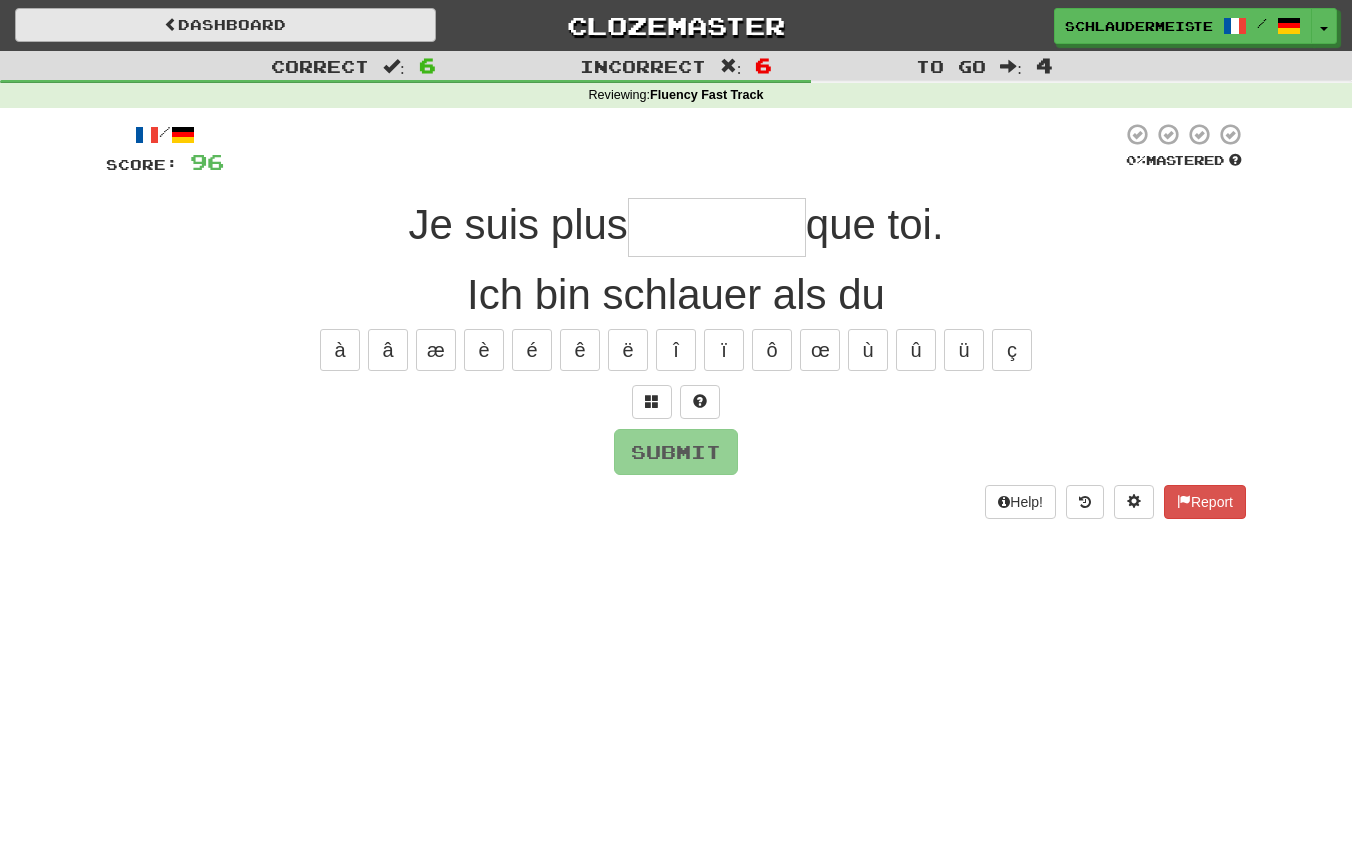 type on "*" 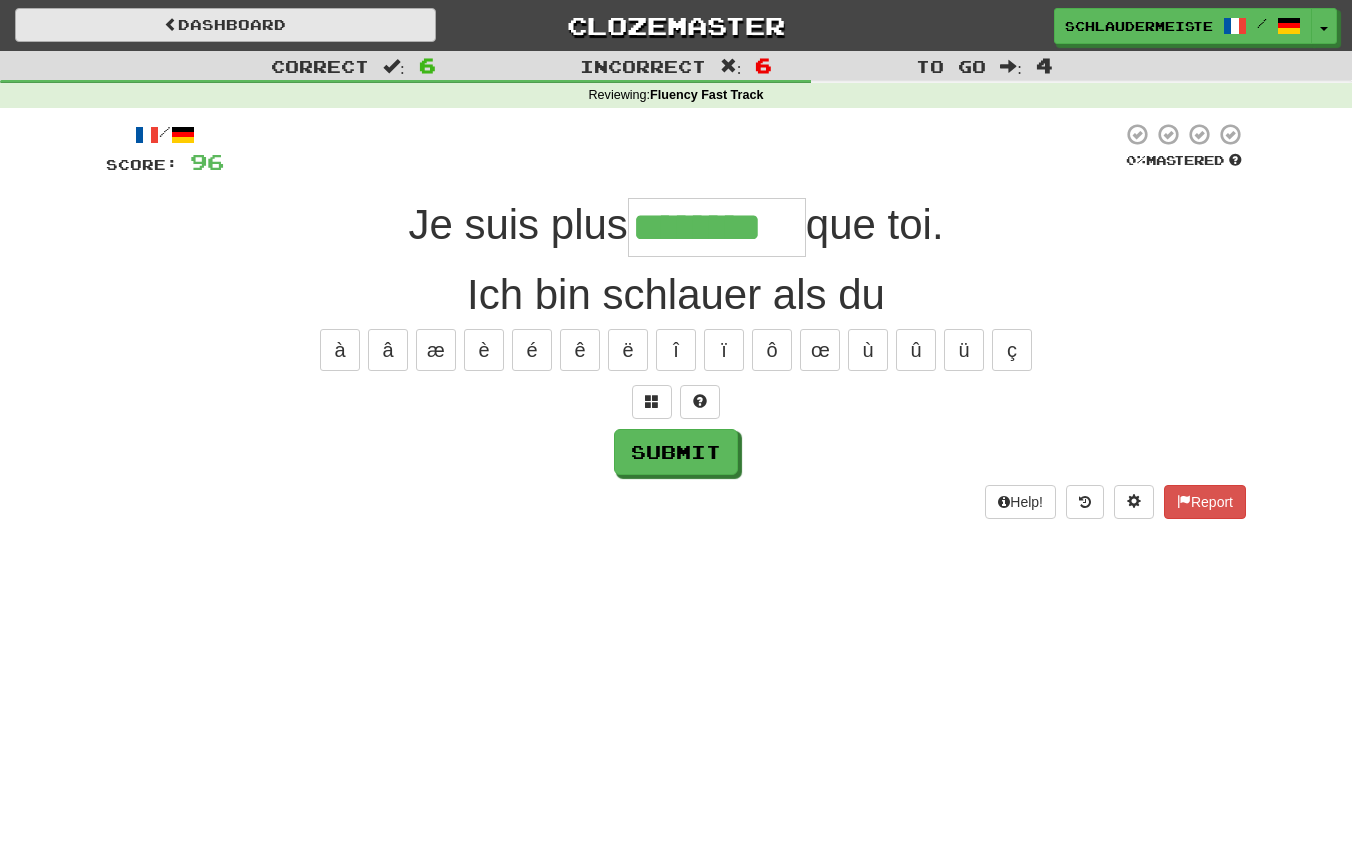 type on "********" 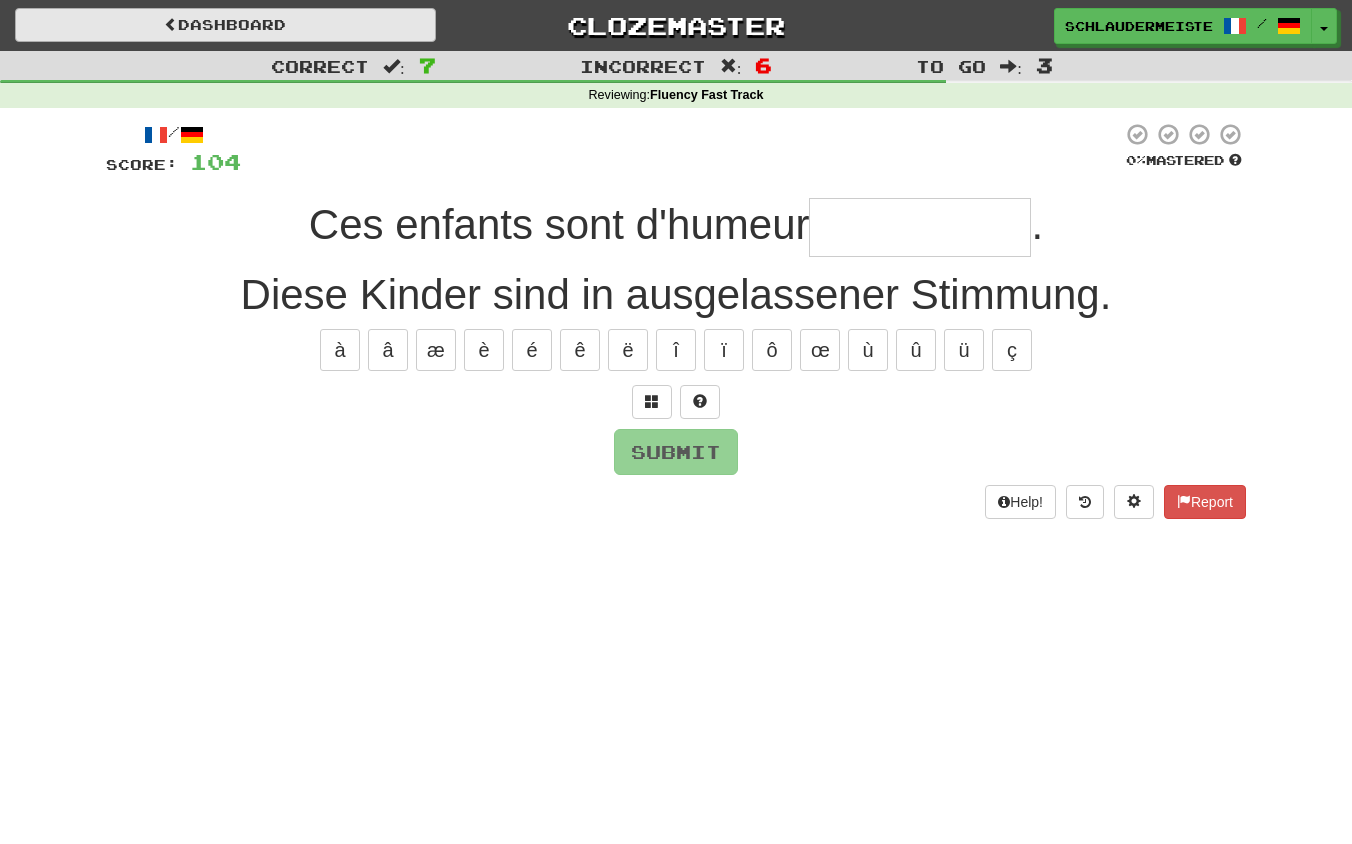 type on "**********" 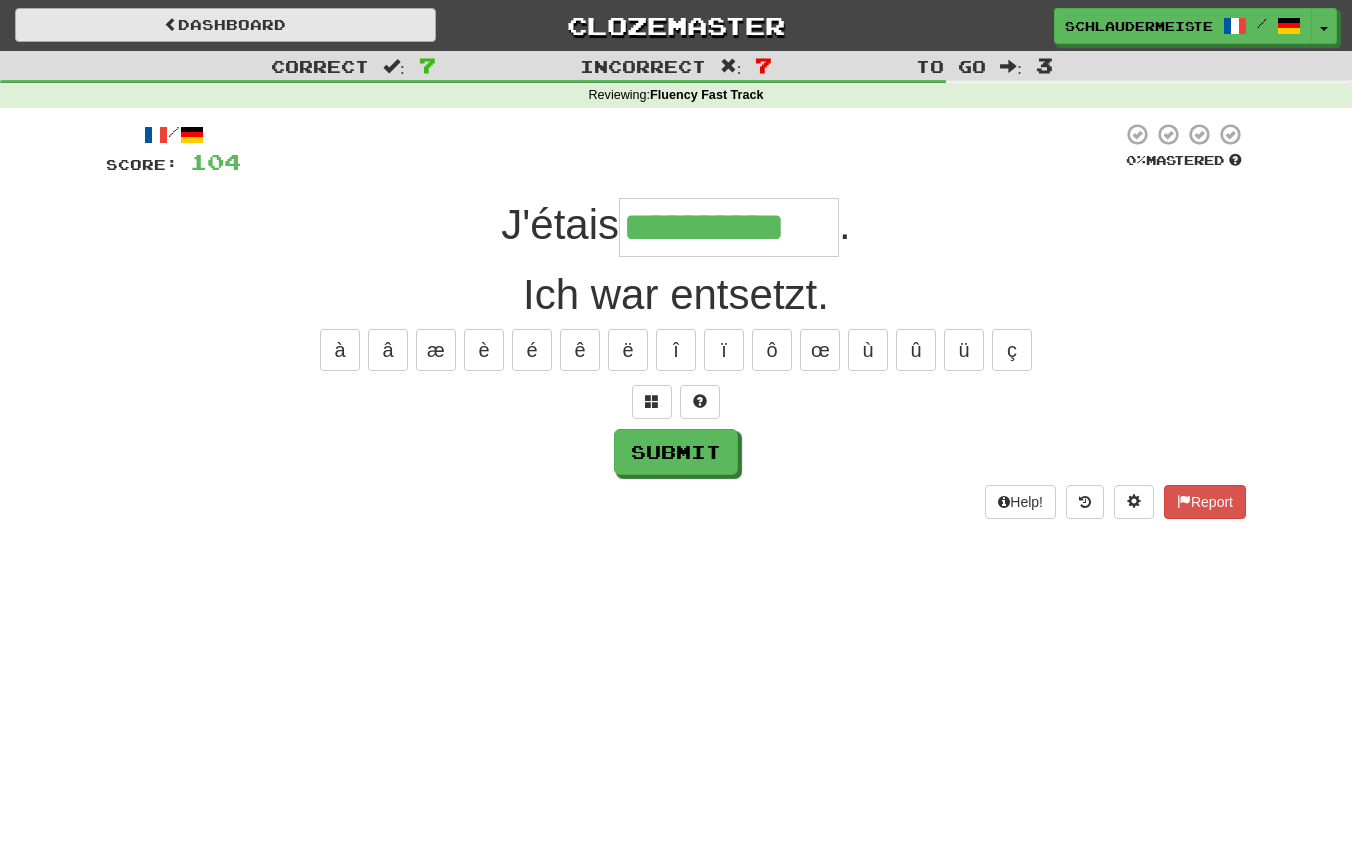 type on "**********" 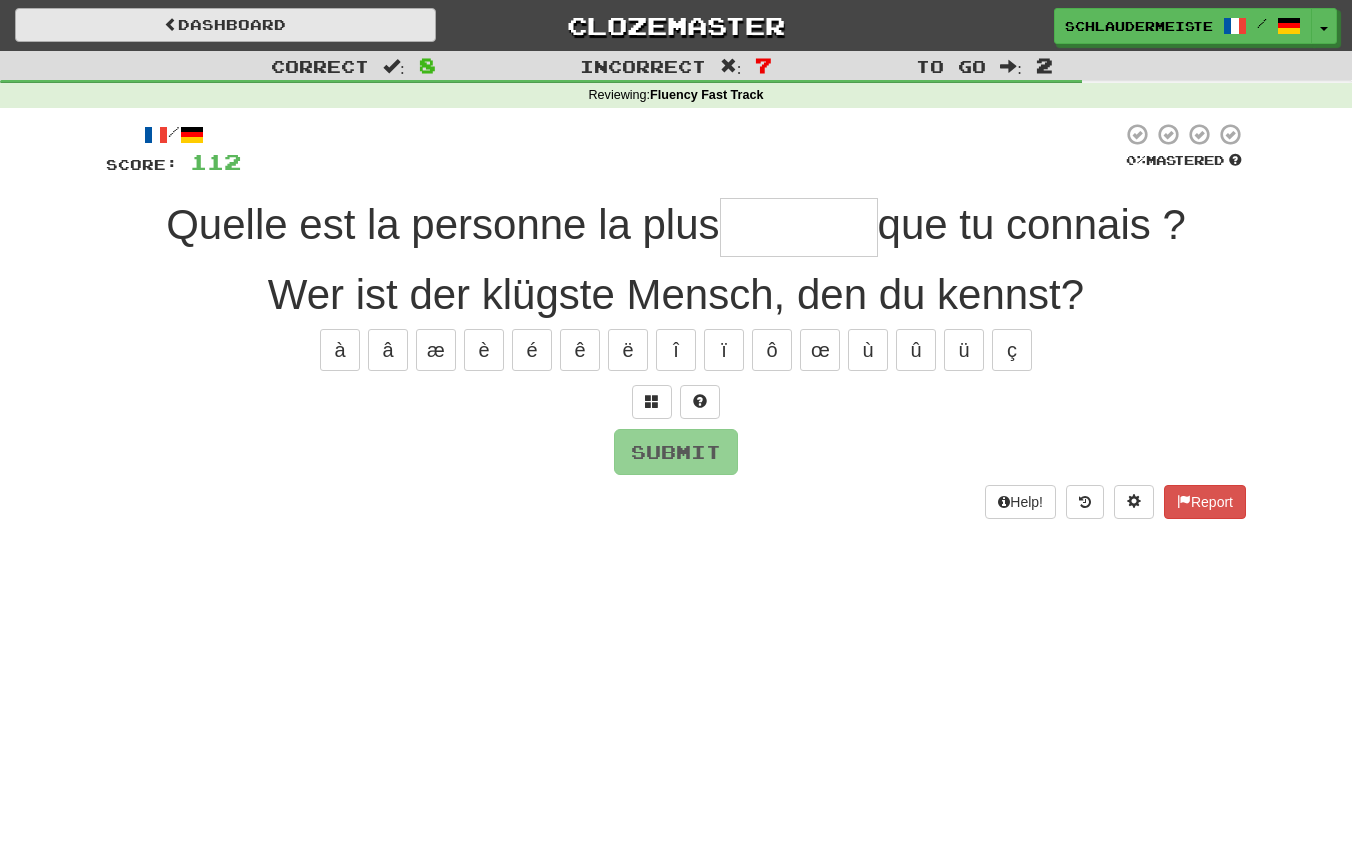 type on "*" 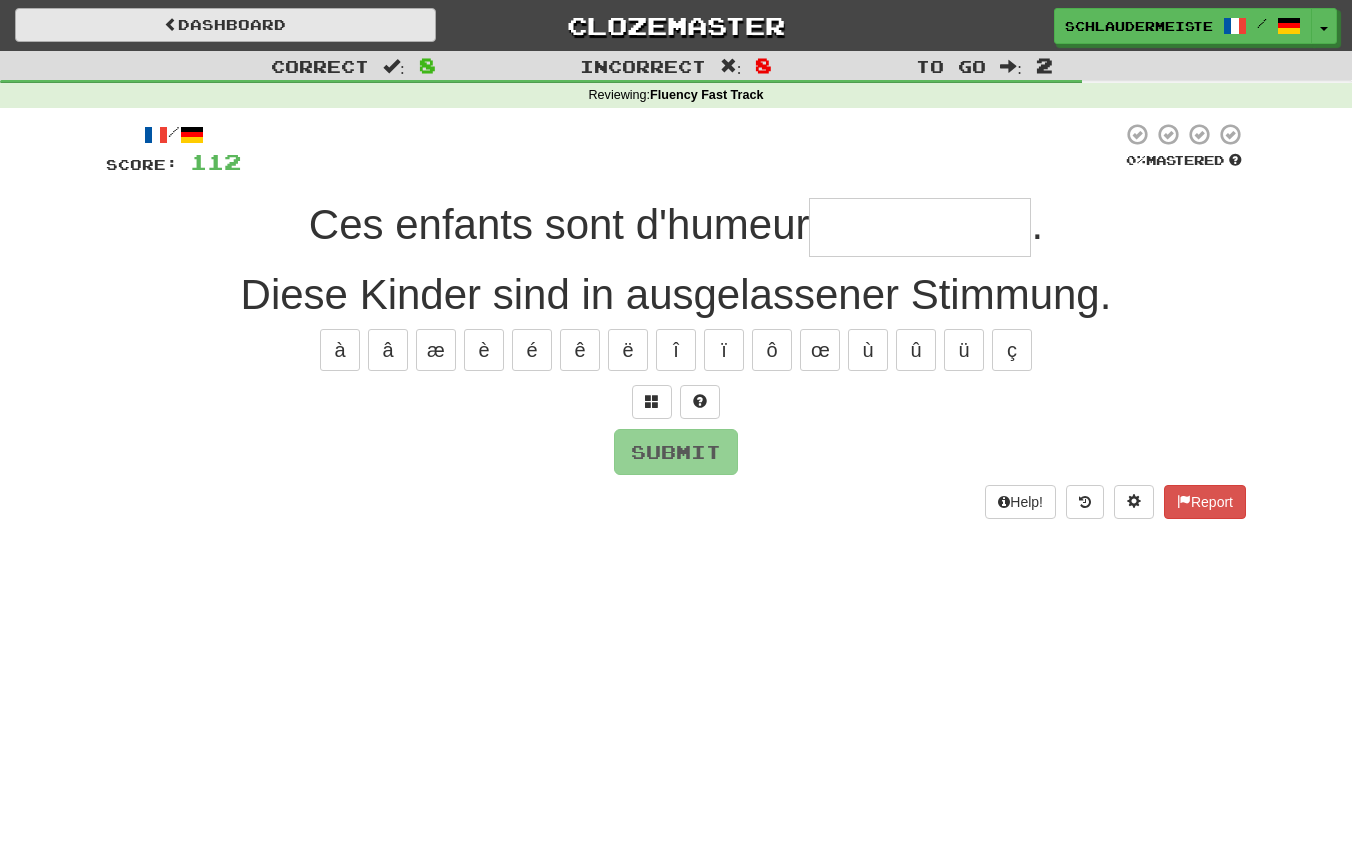 type on "**********" 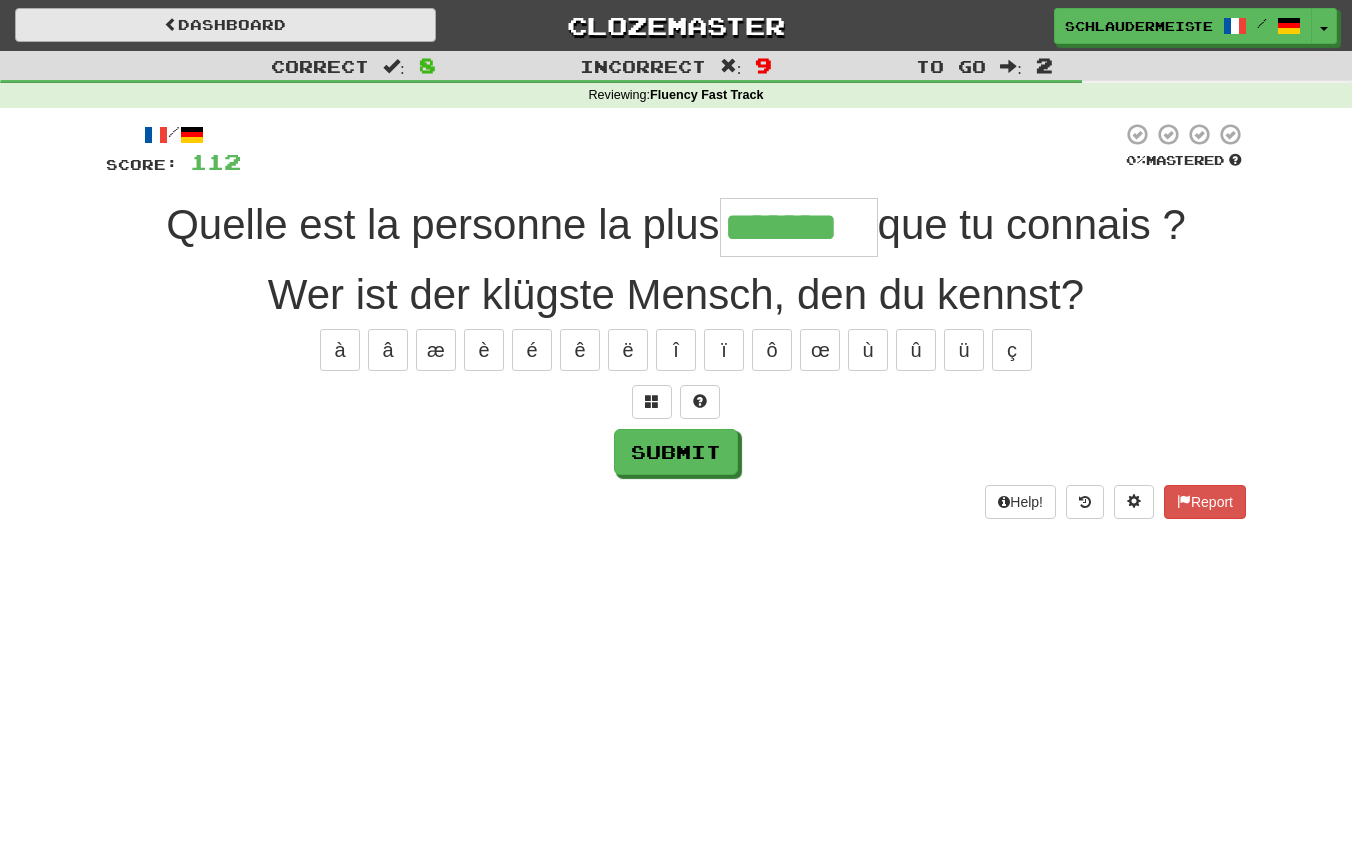 type on "*******" 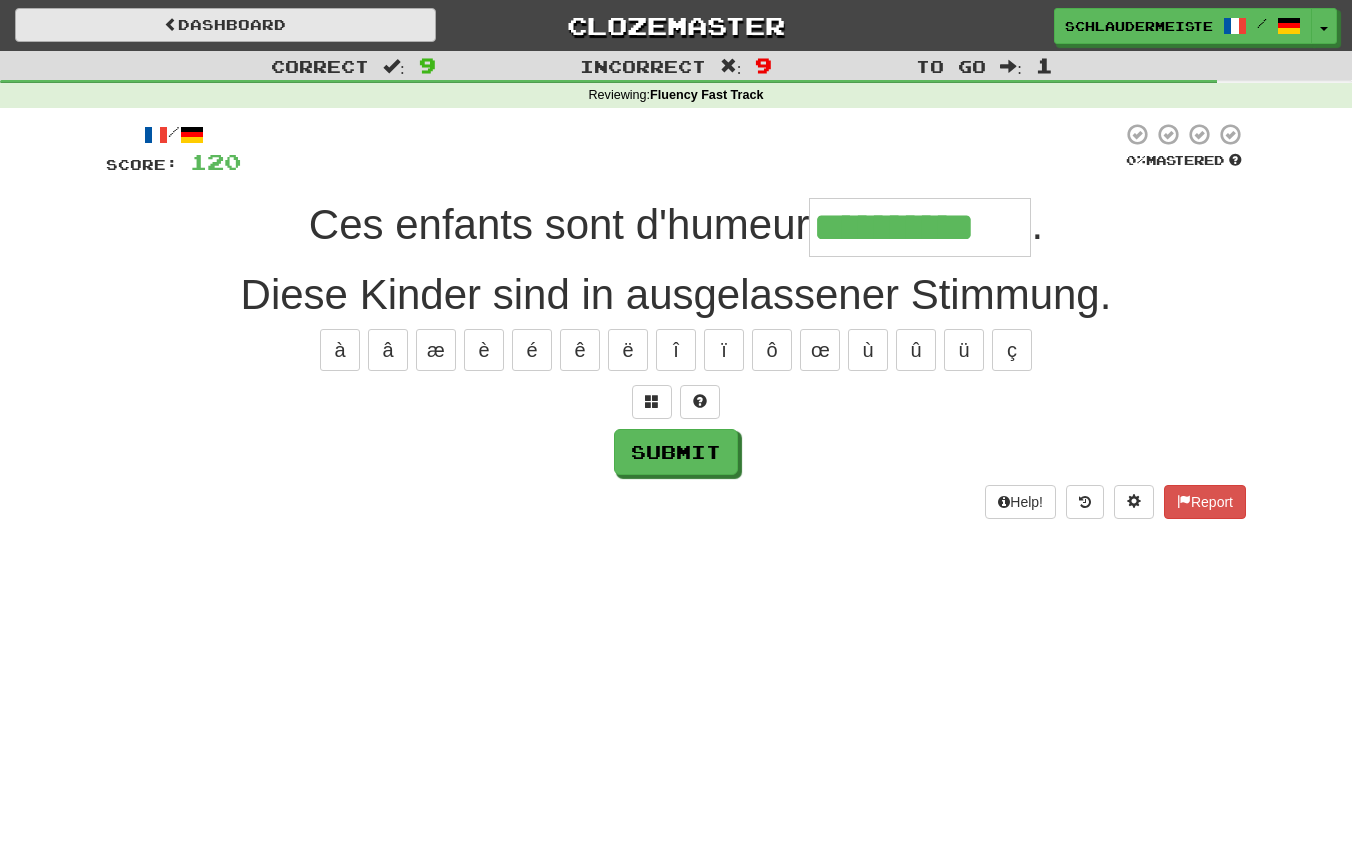 type on "**********" 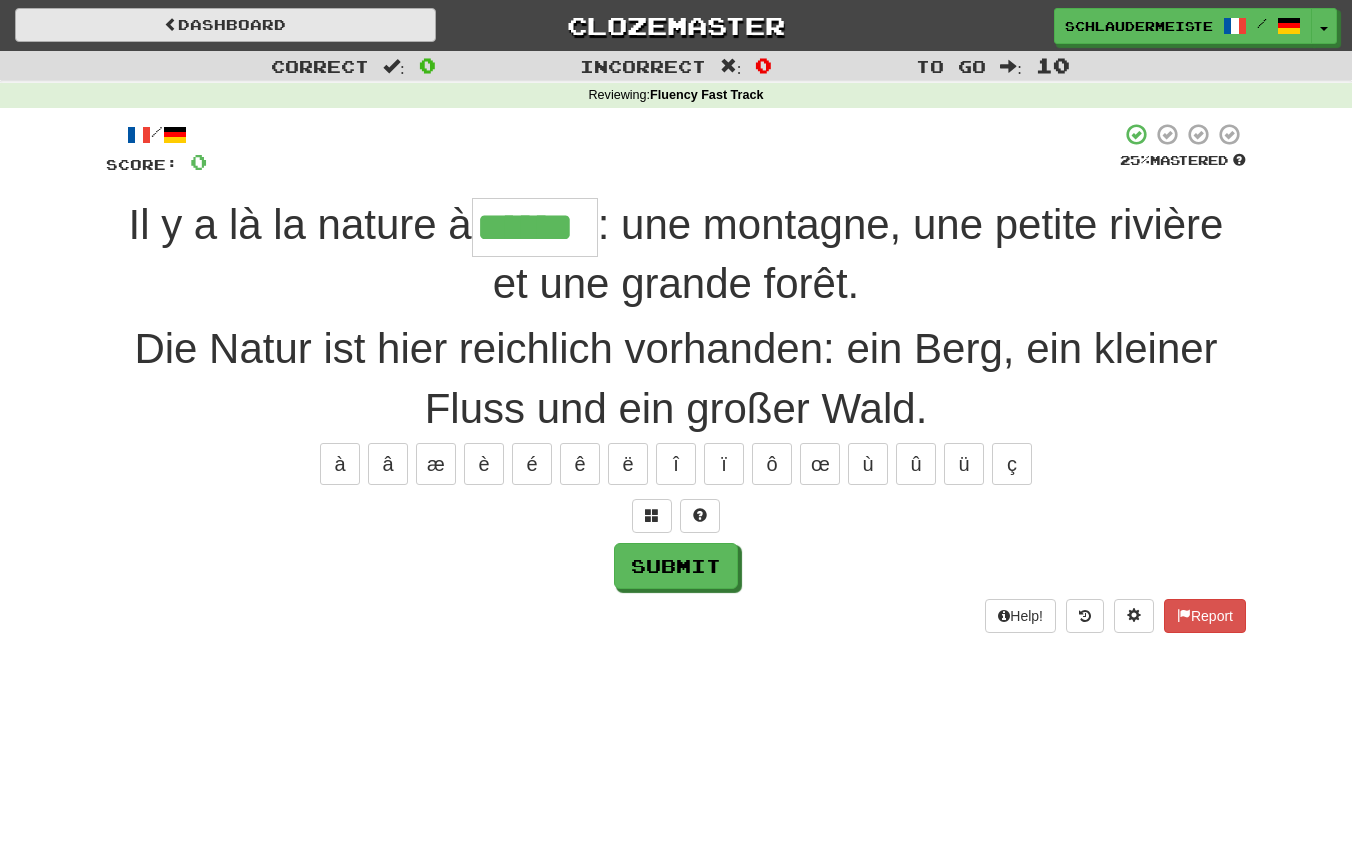 type on "******" 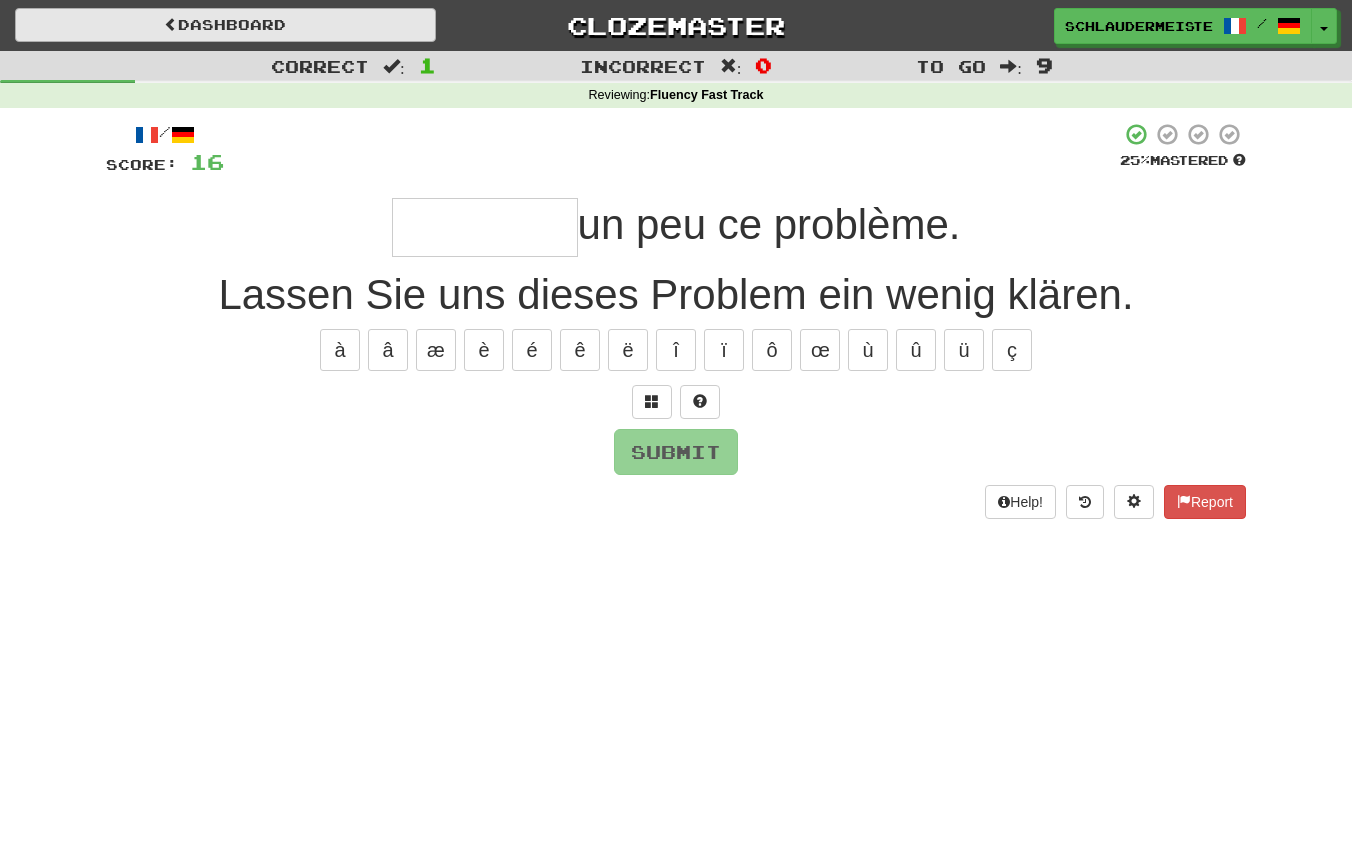 type on "*" 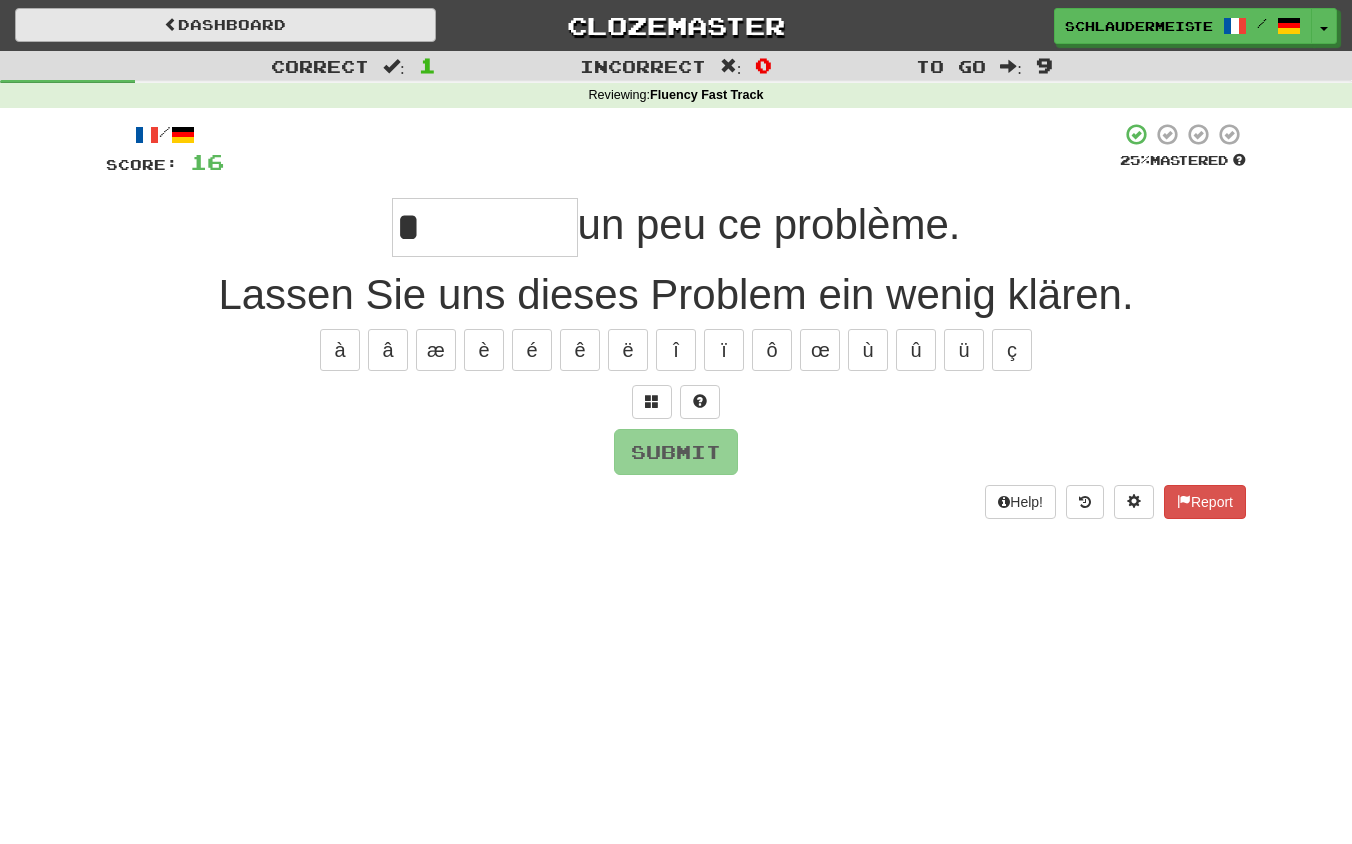 type on "*" 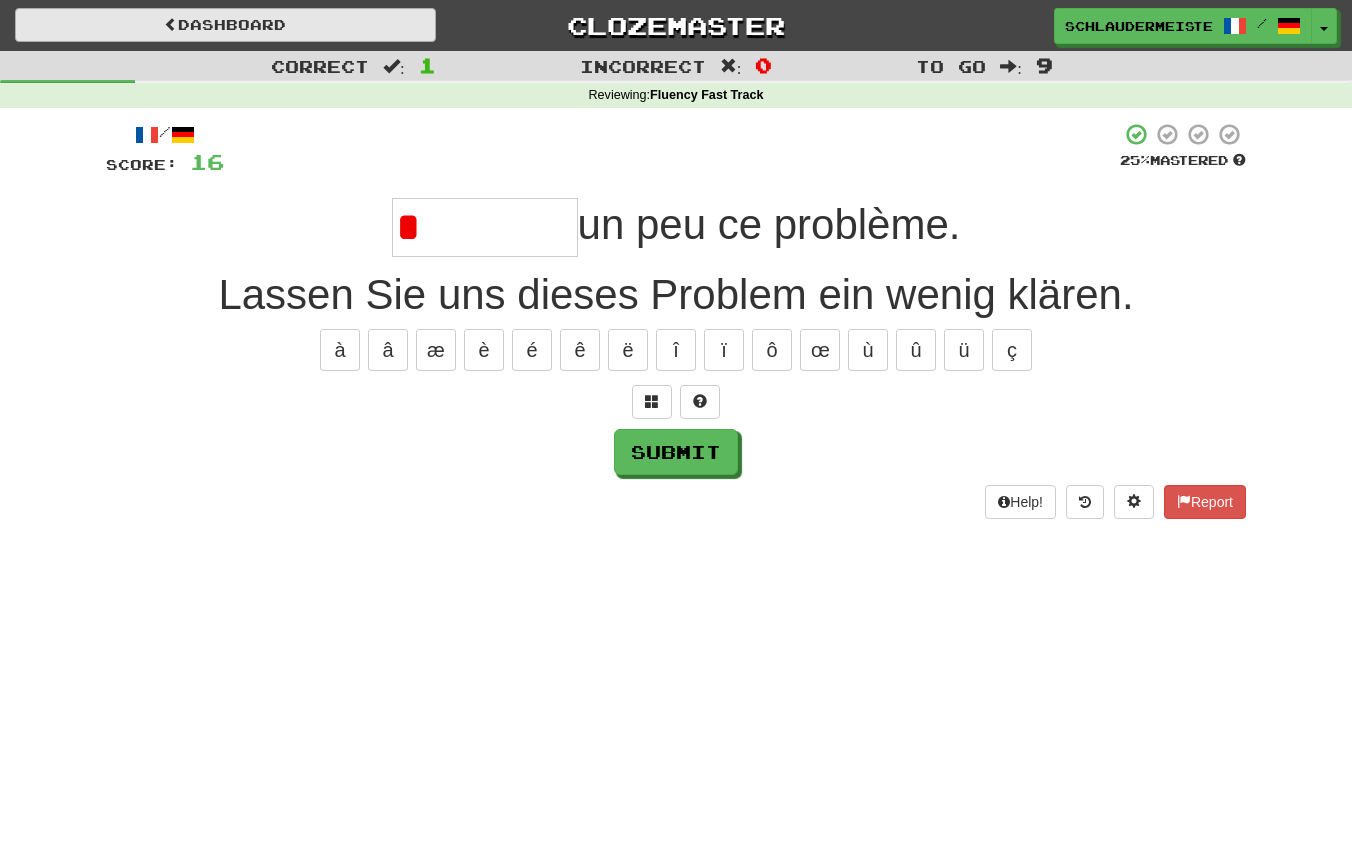 type on "**********" 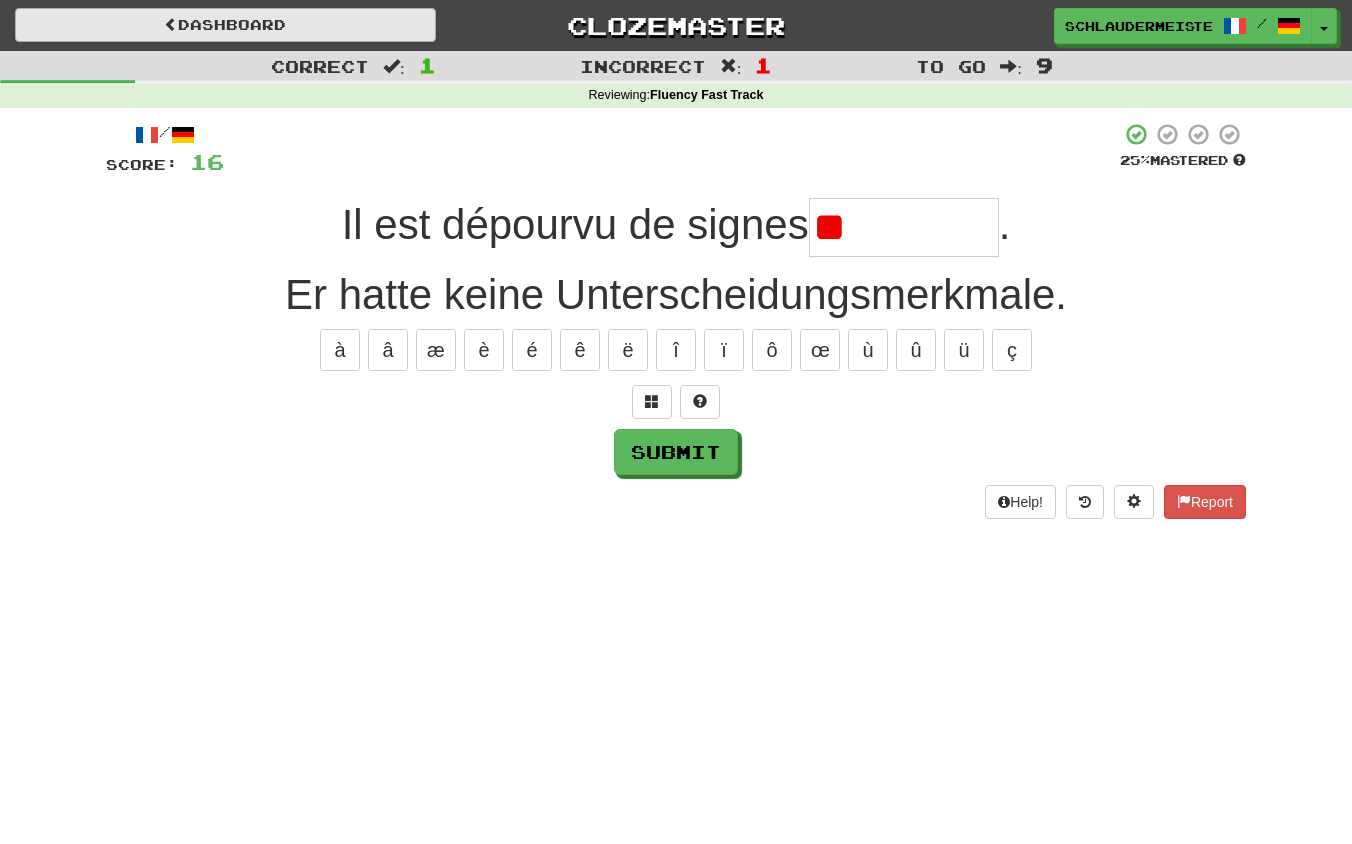 type on "*" 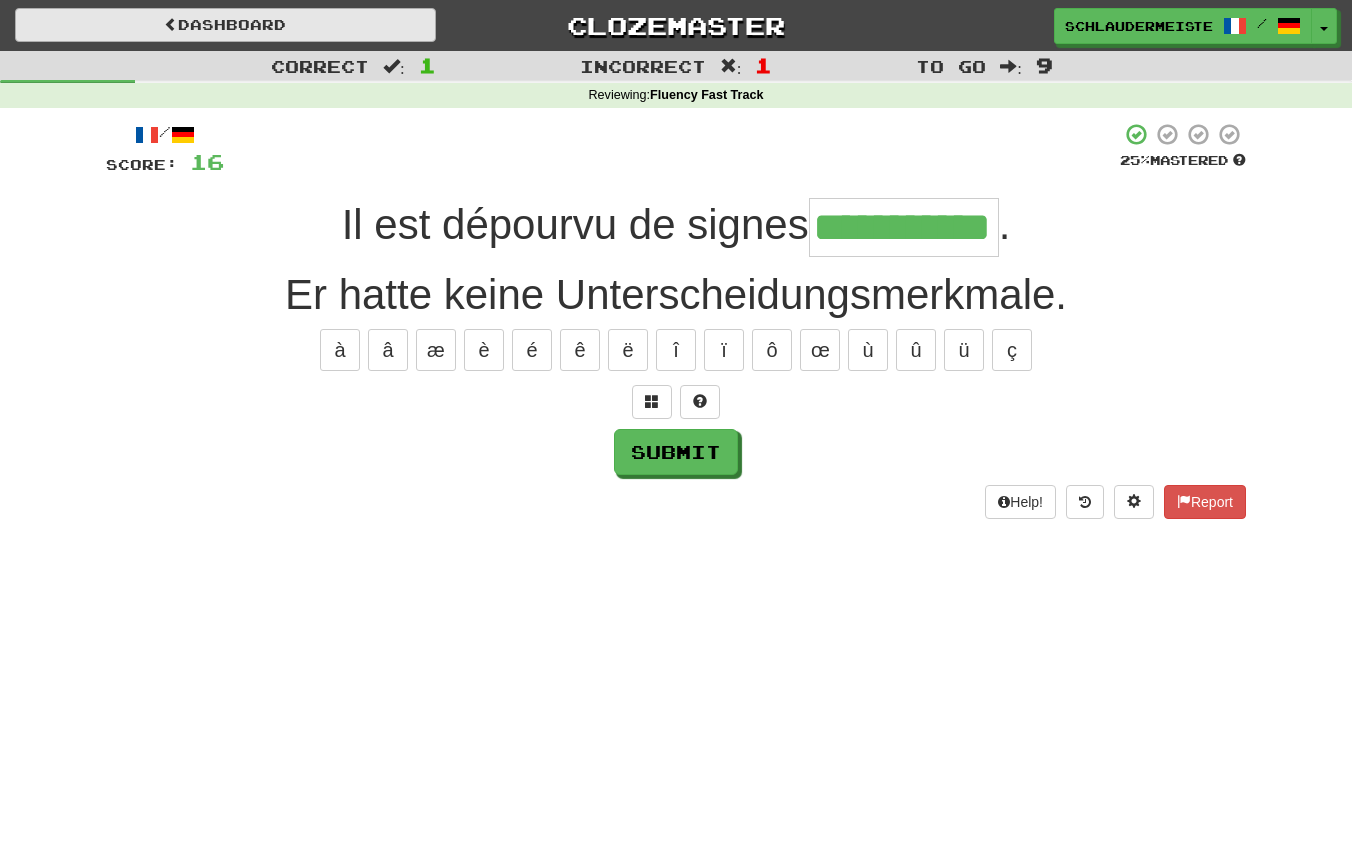 type on "**********" 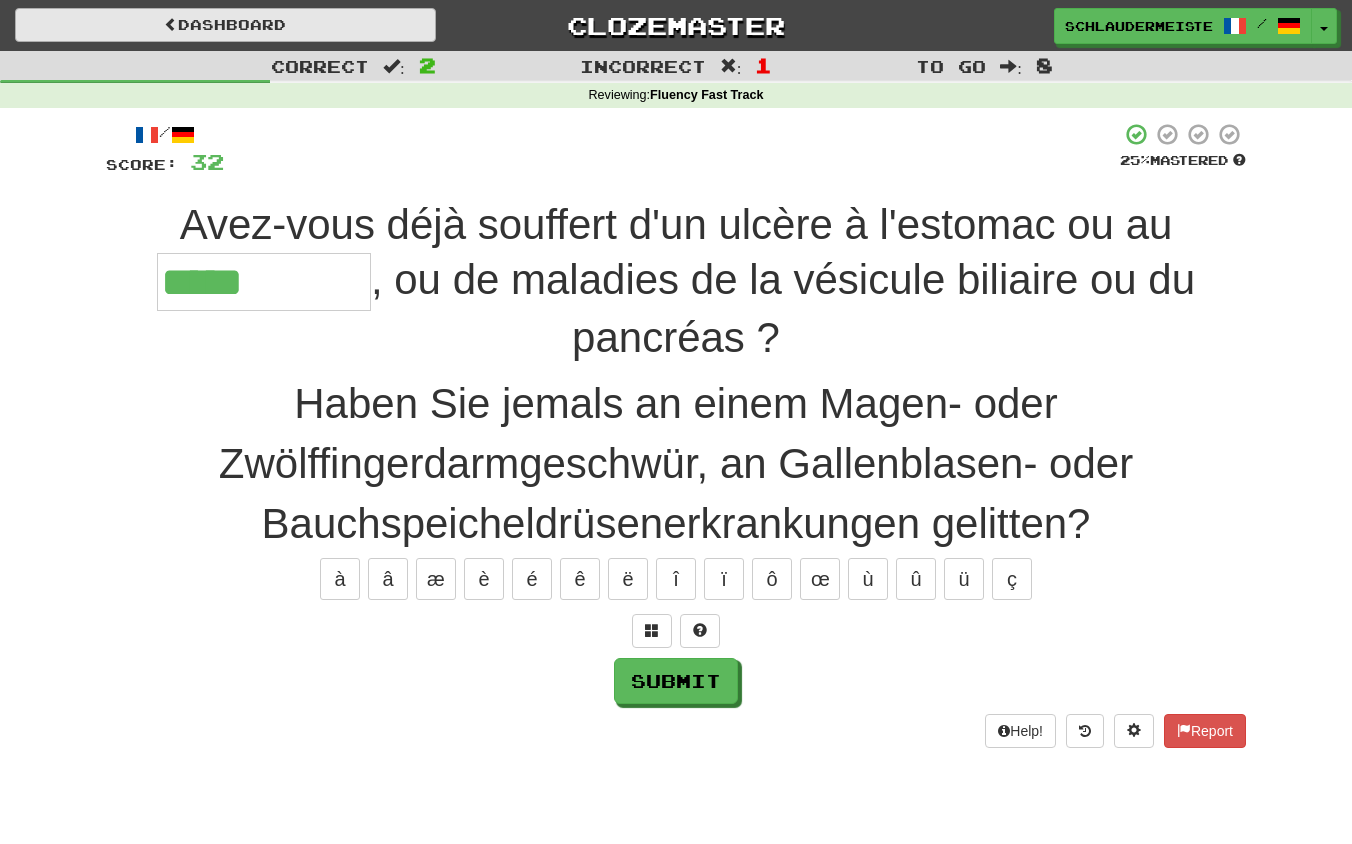 type on "********" 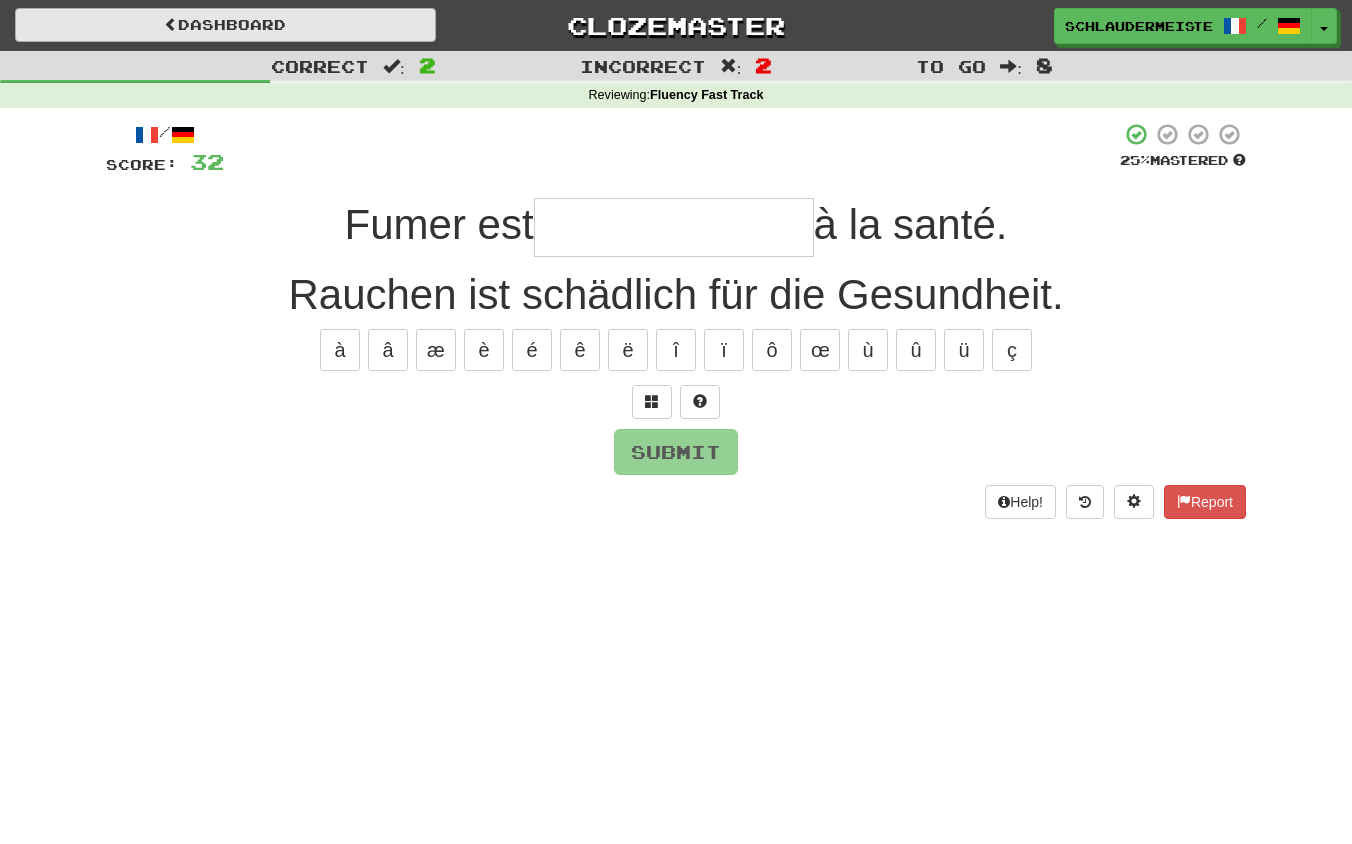 type on "**********" 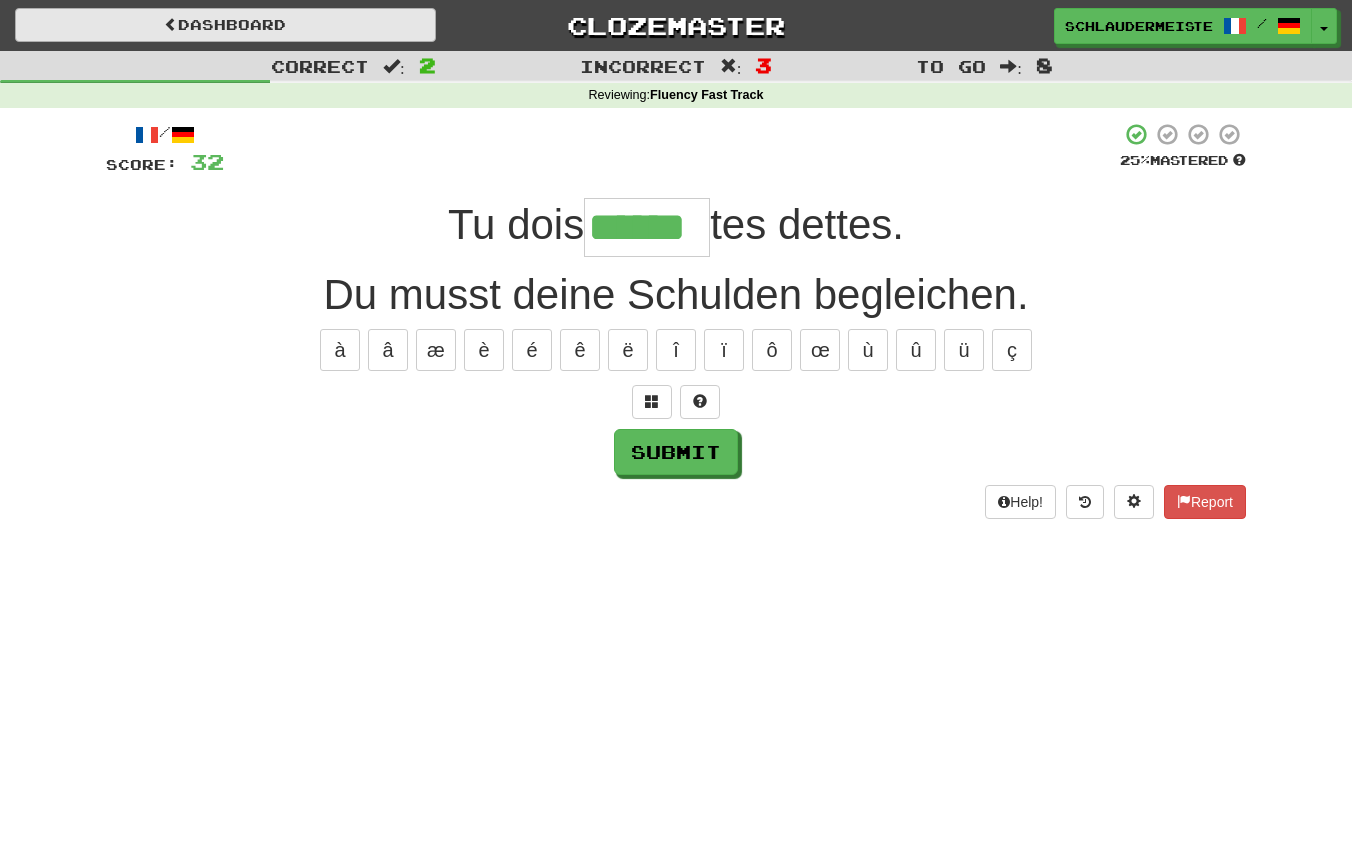 type on "******" 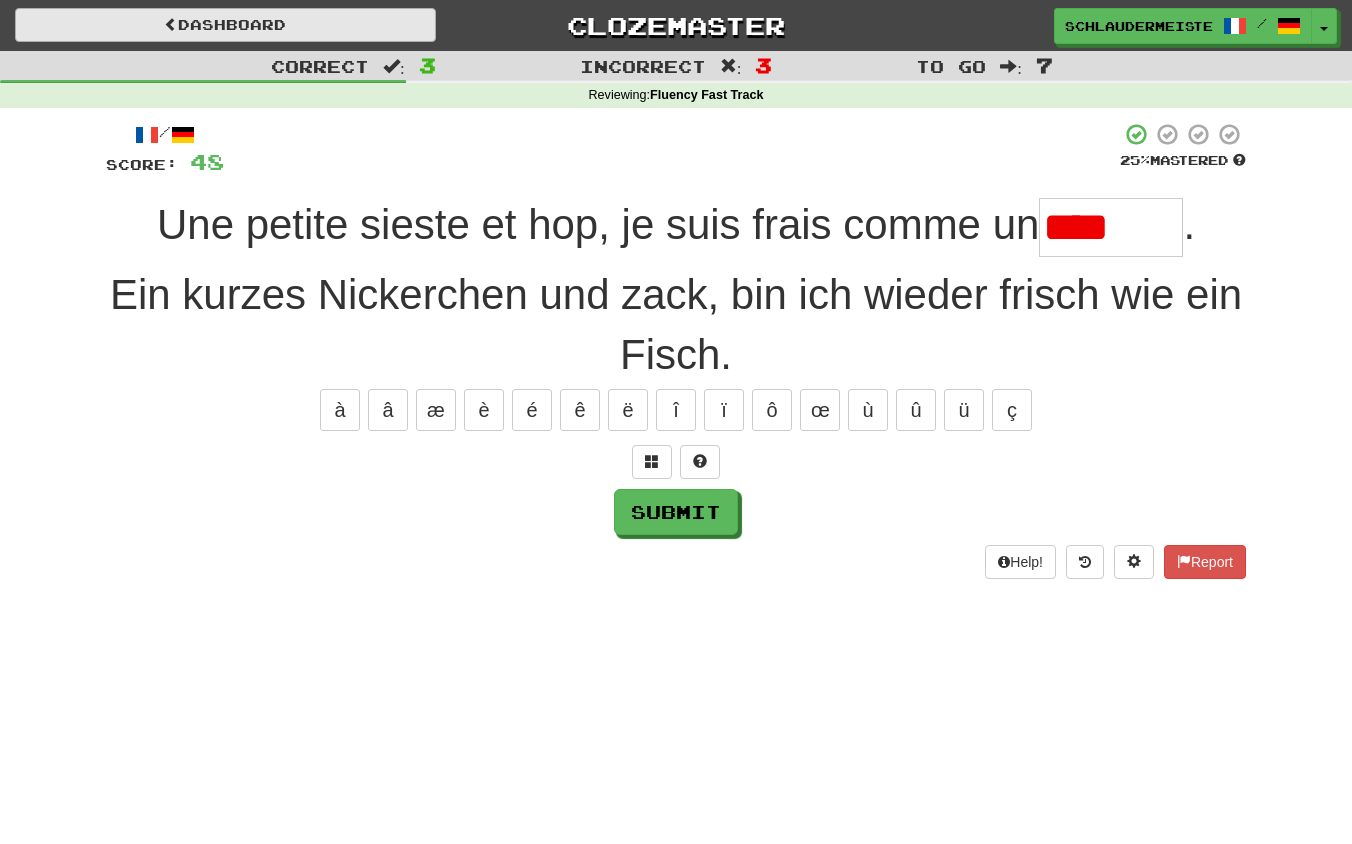 type on "******" 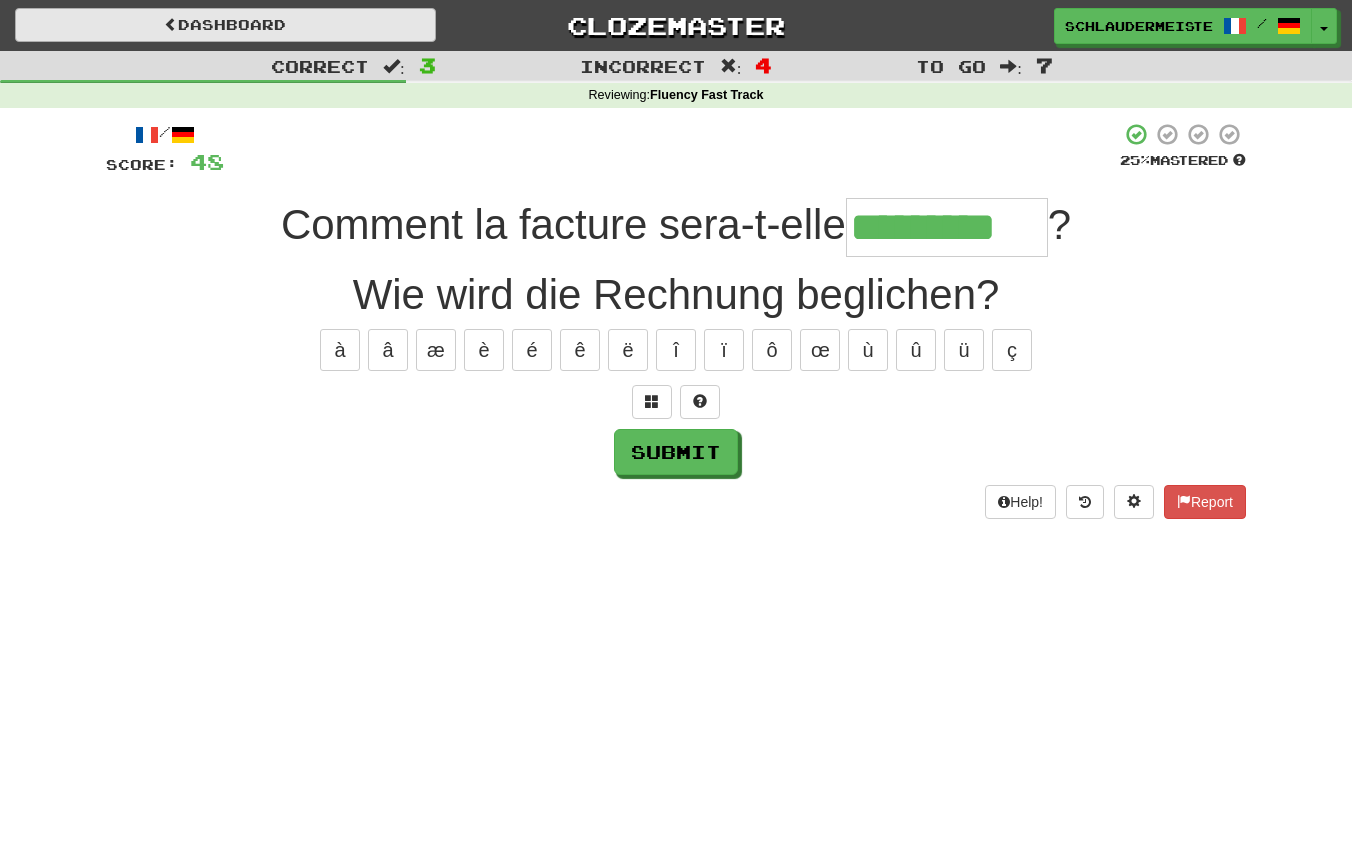 type on "*********" 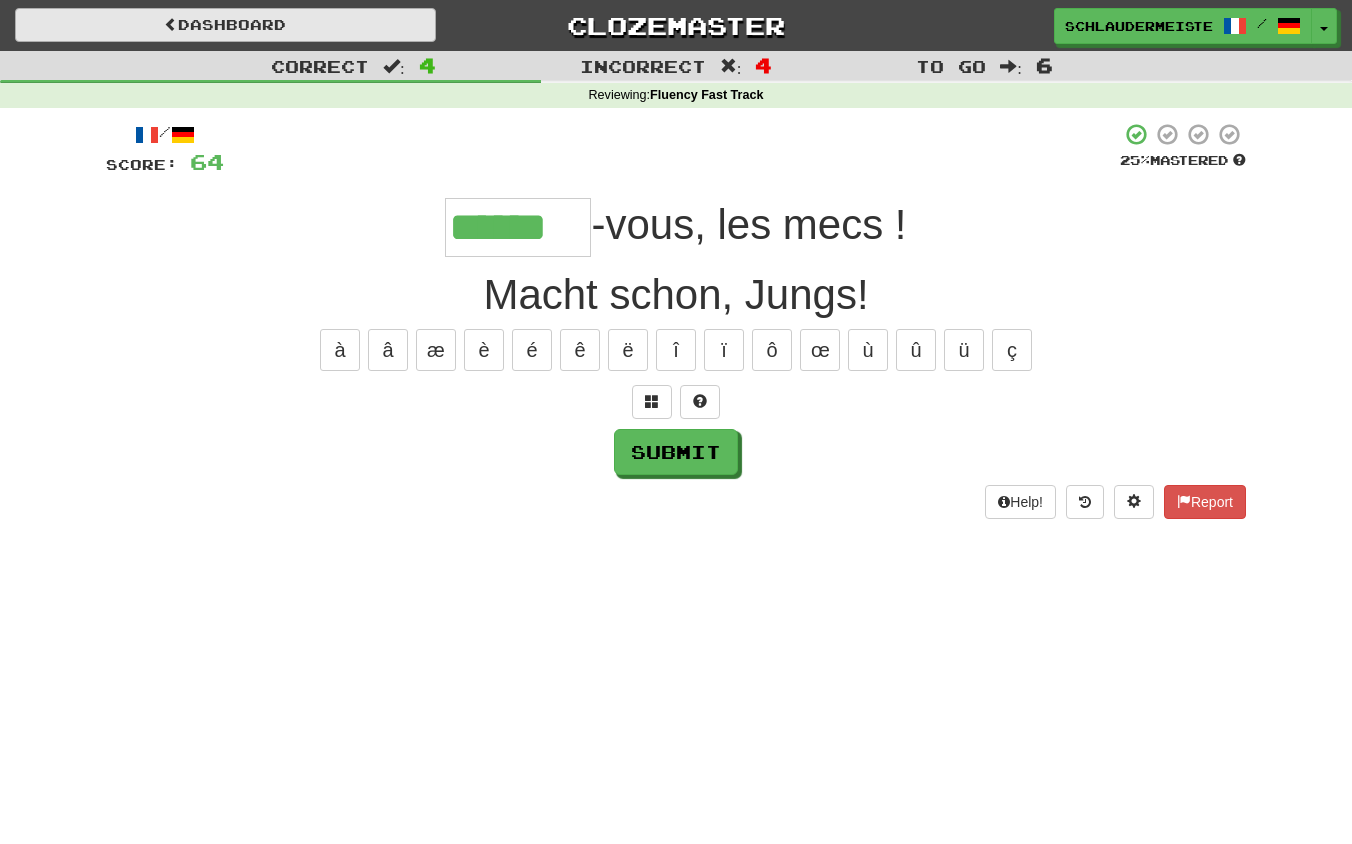 type on "******" 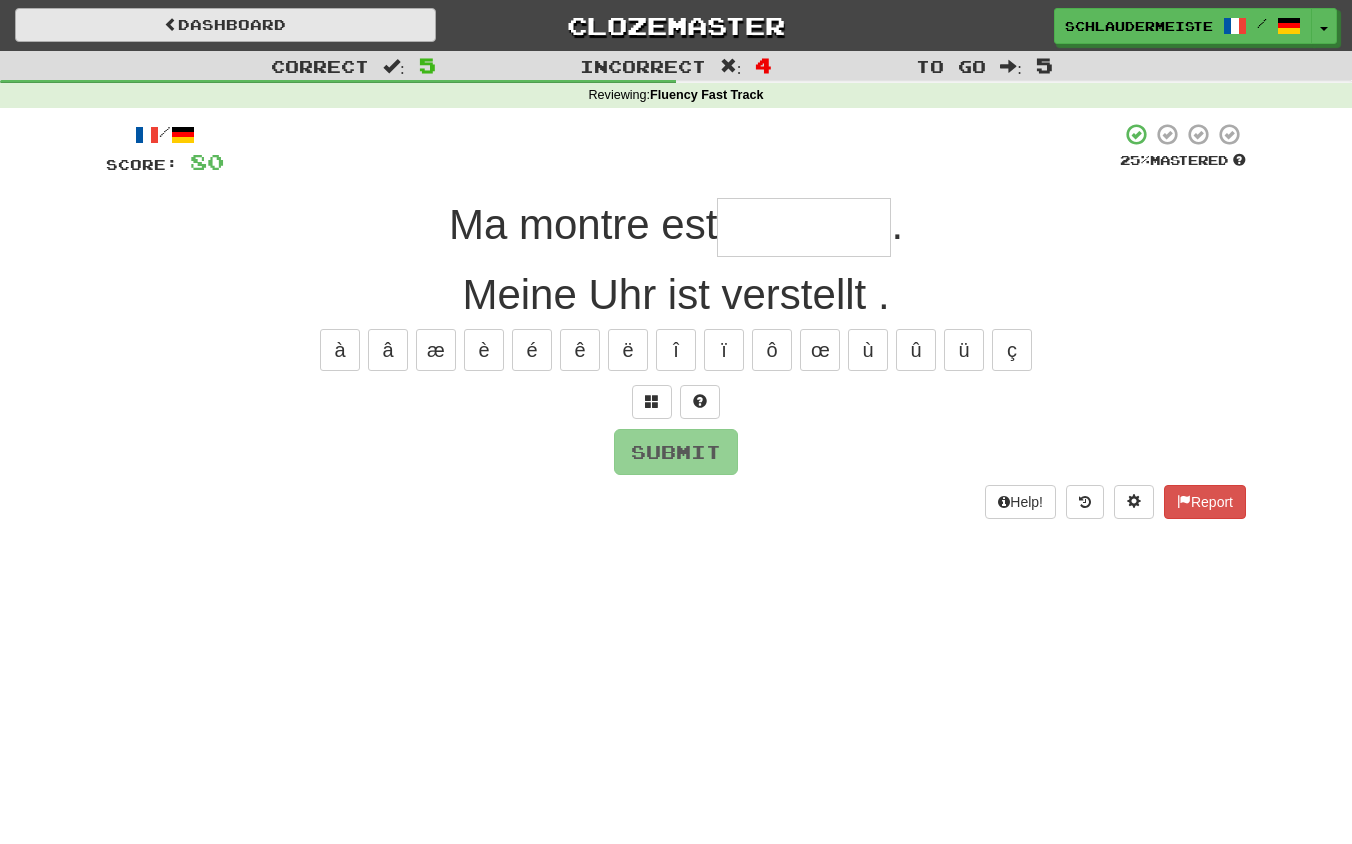 type on "*" 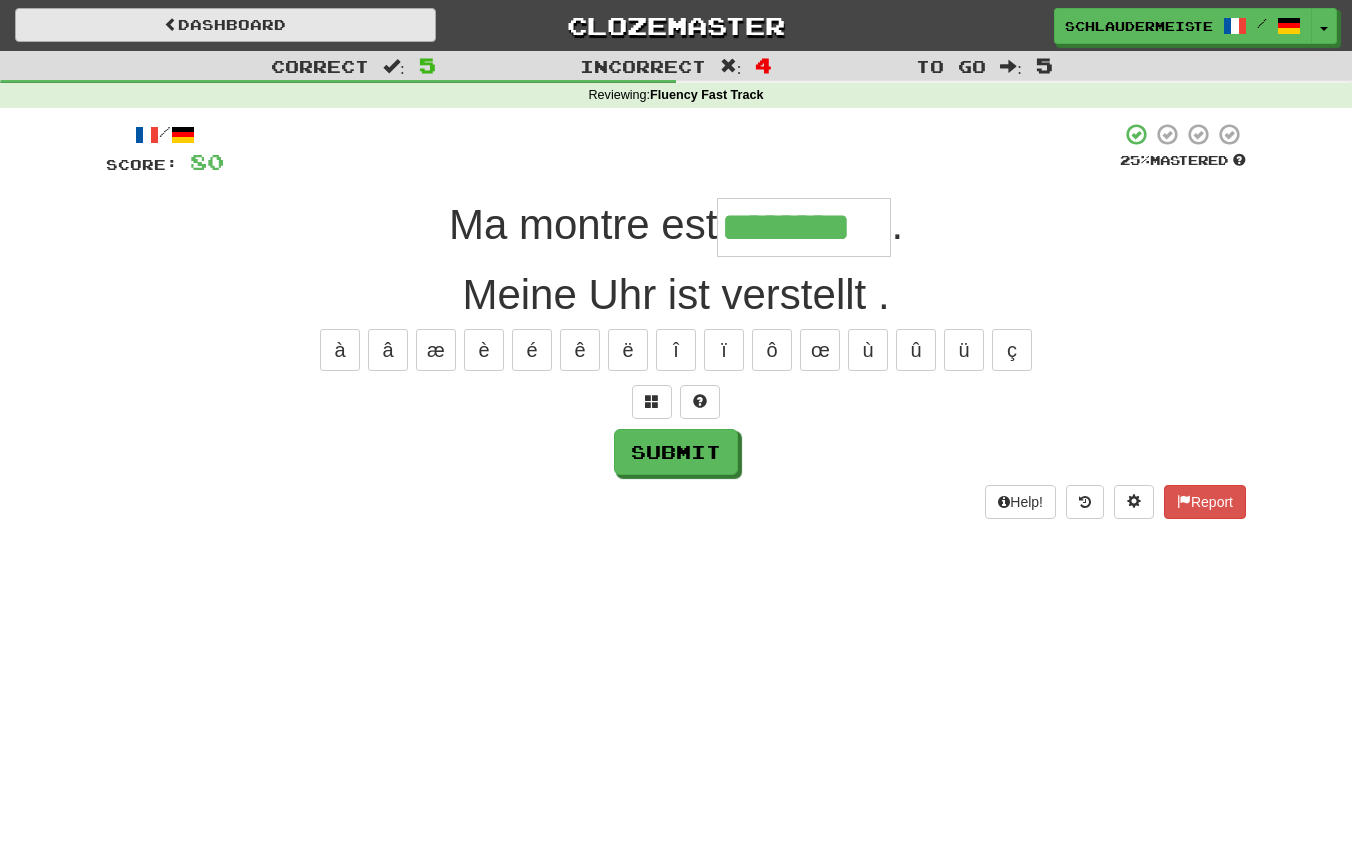 type on "********" 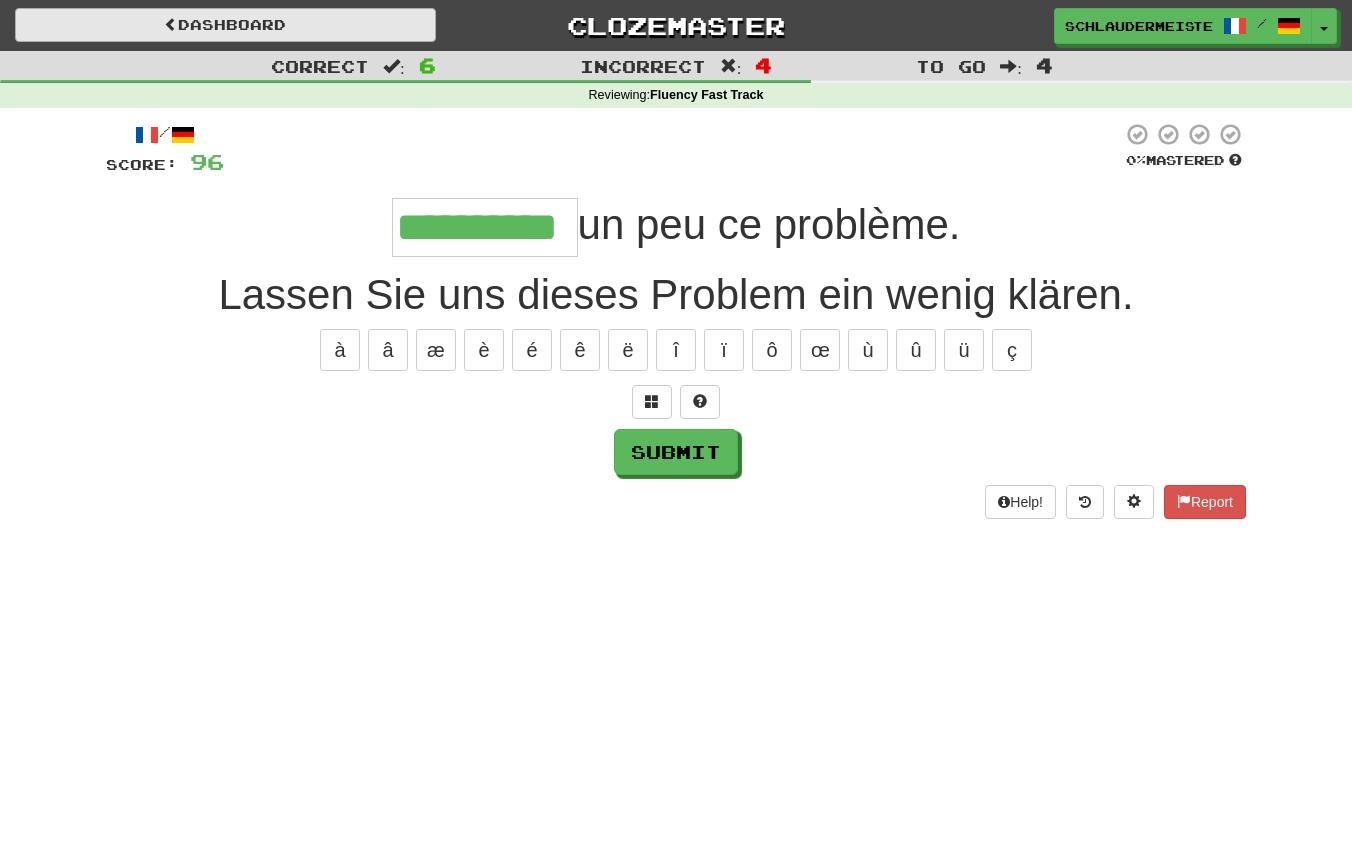 type on "**********" 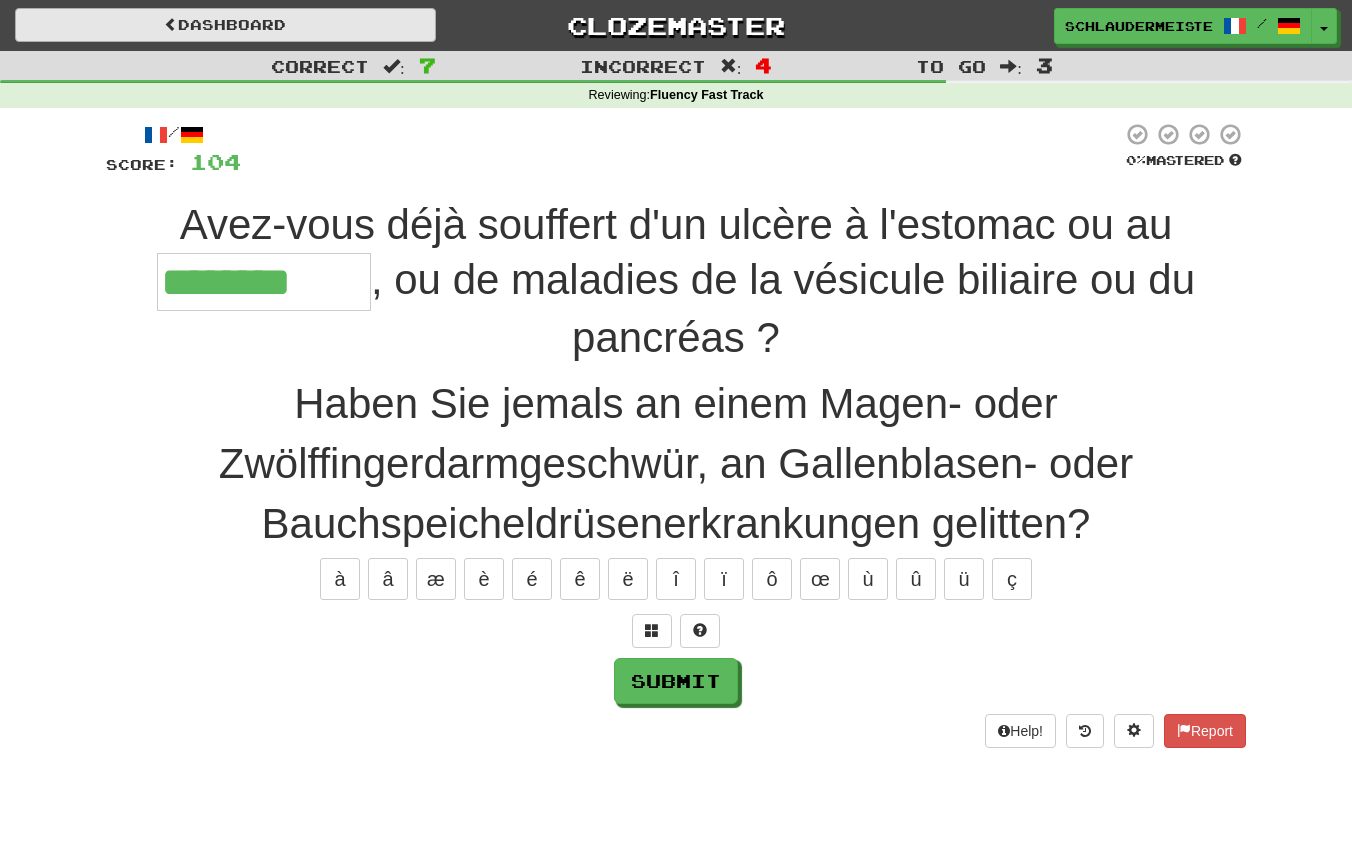 type on "********" 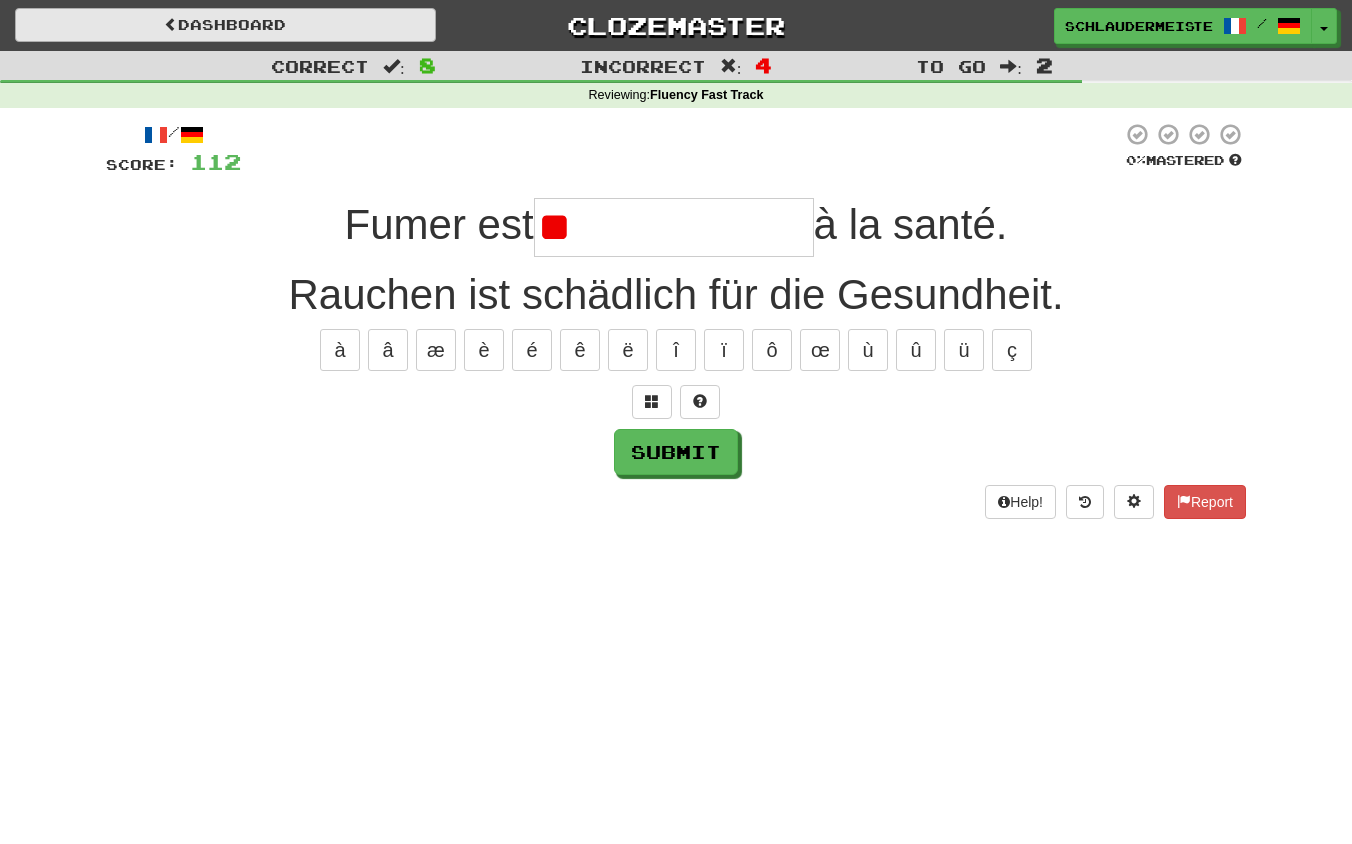 type on "*" 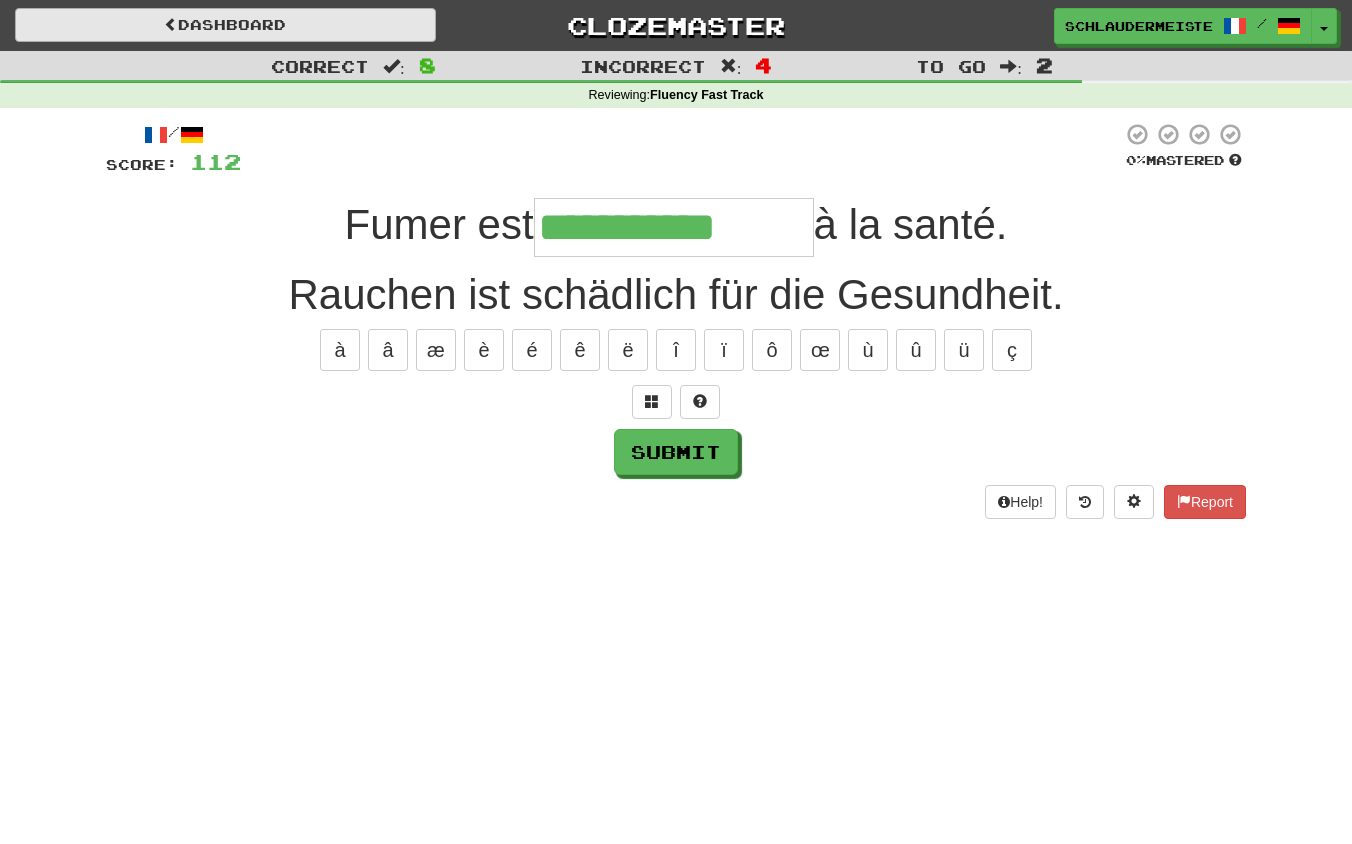 type on "**********" 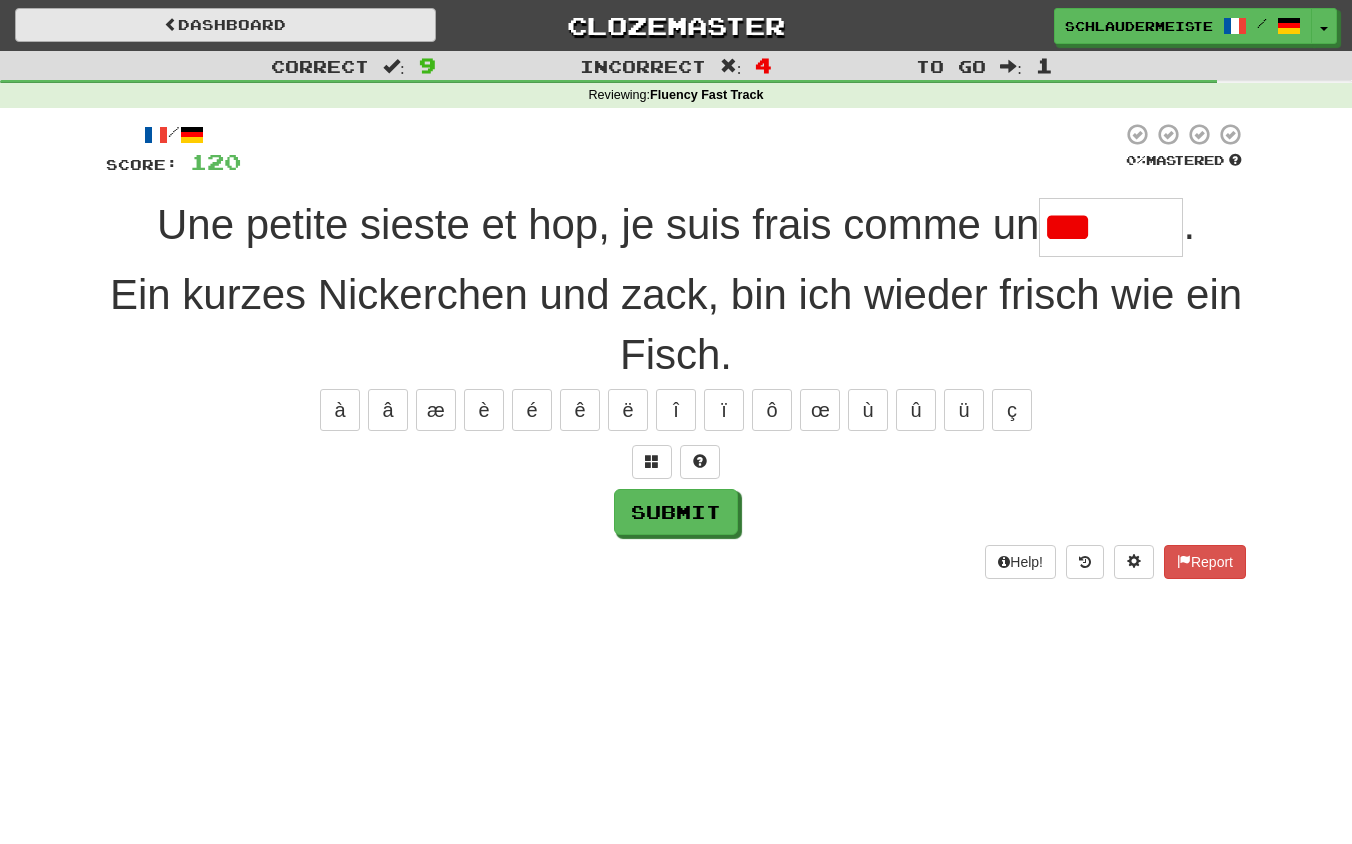 type on "******" 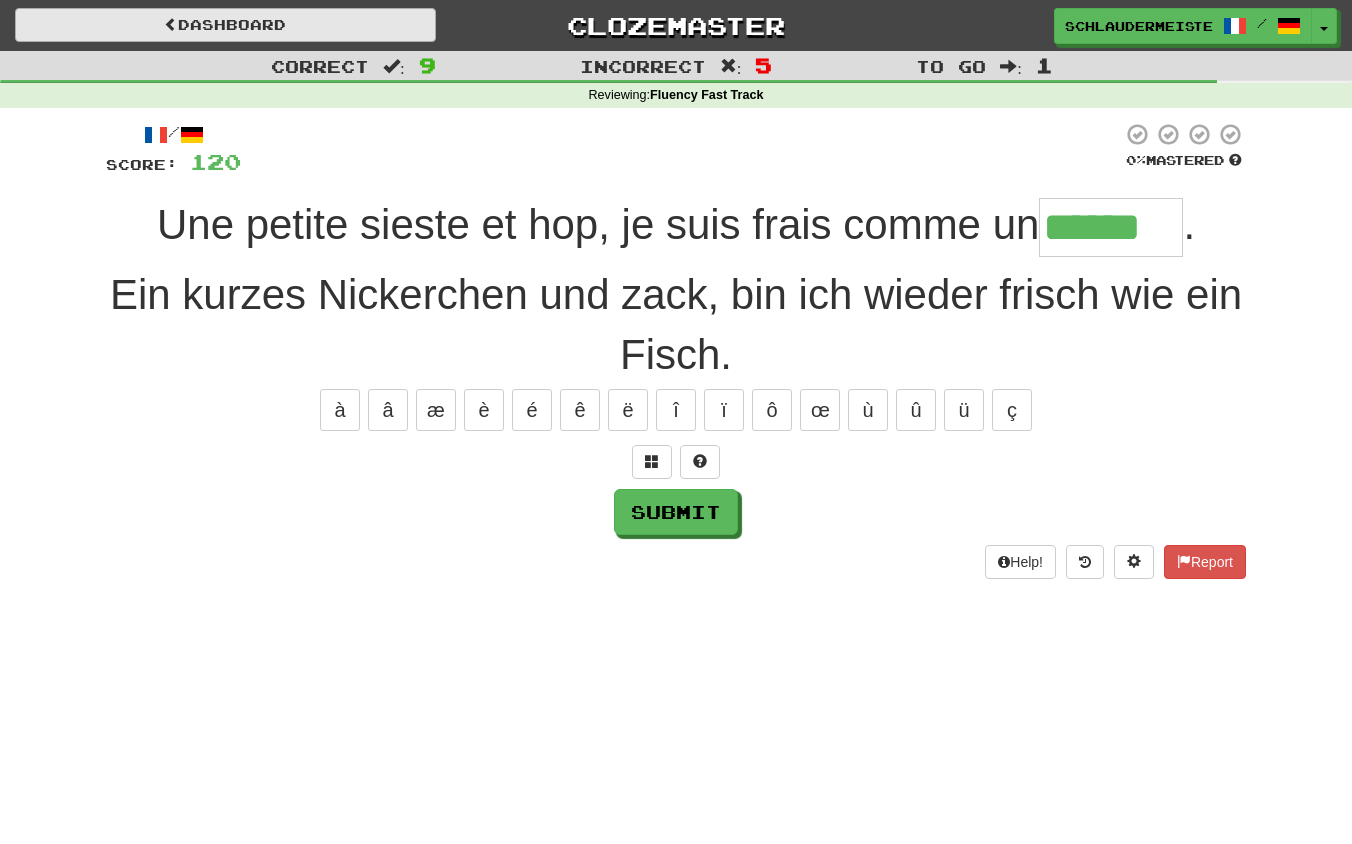 type on "******" 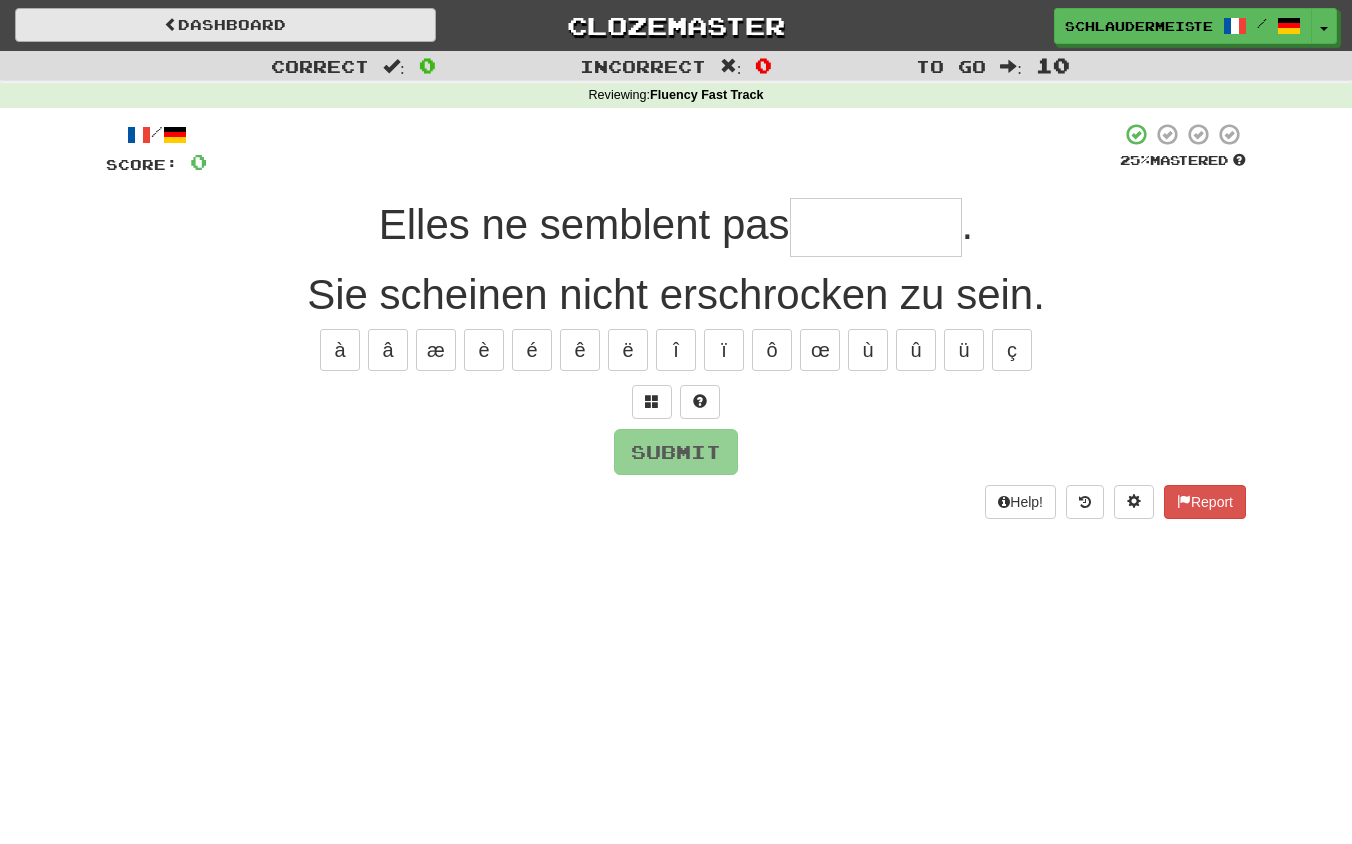 type 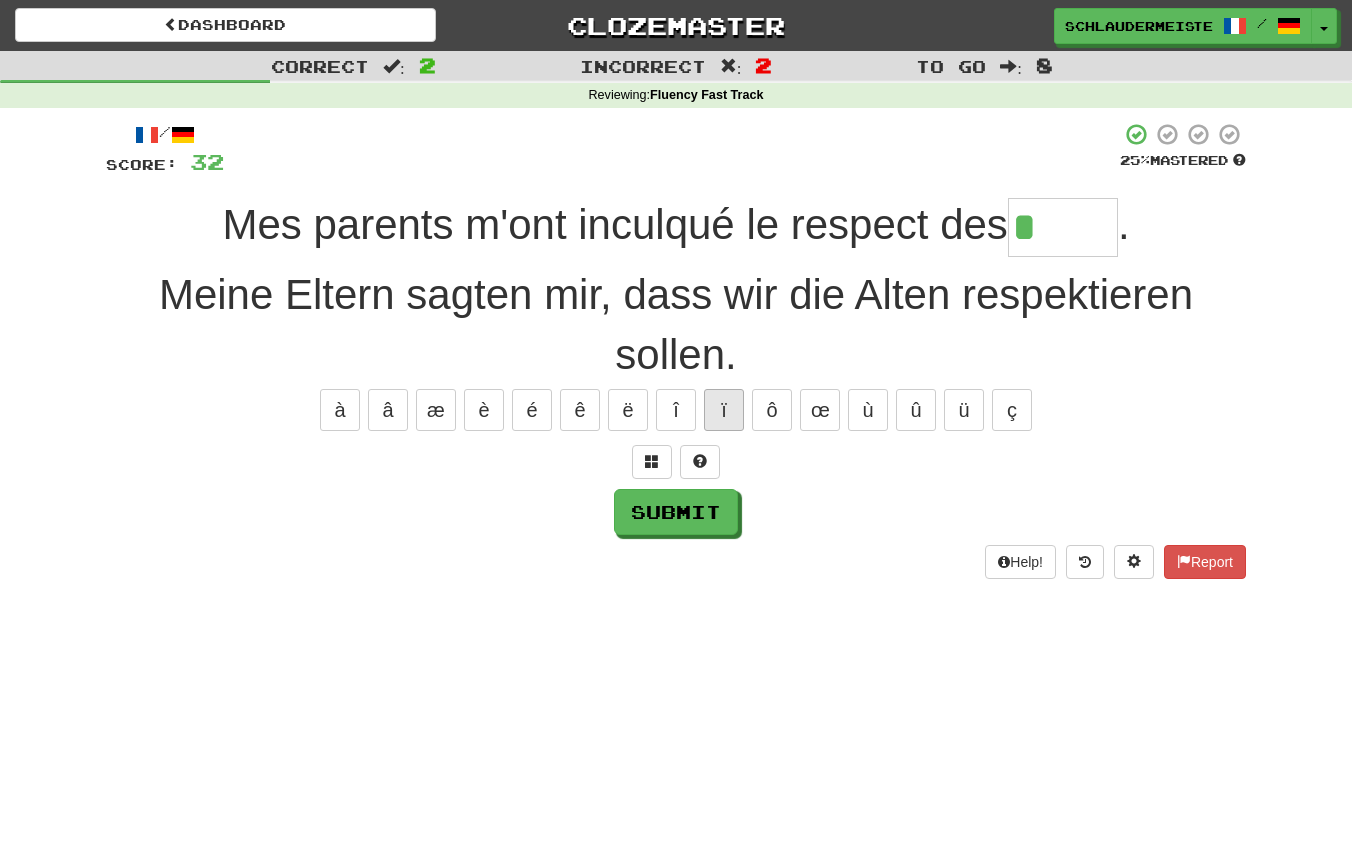 click on "ï" at bounding box center (724, 410) 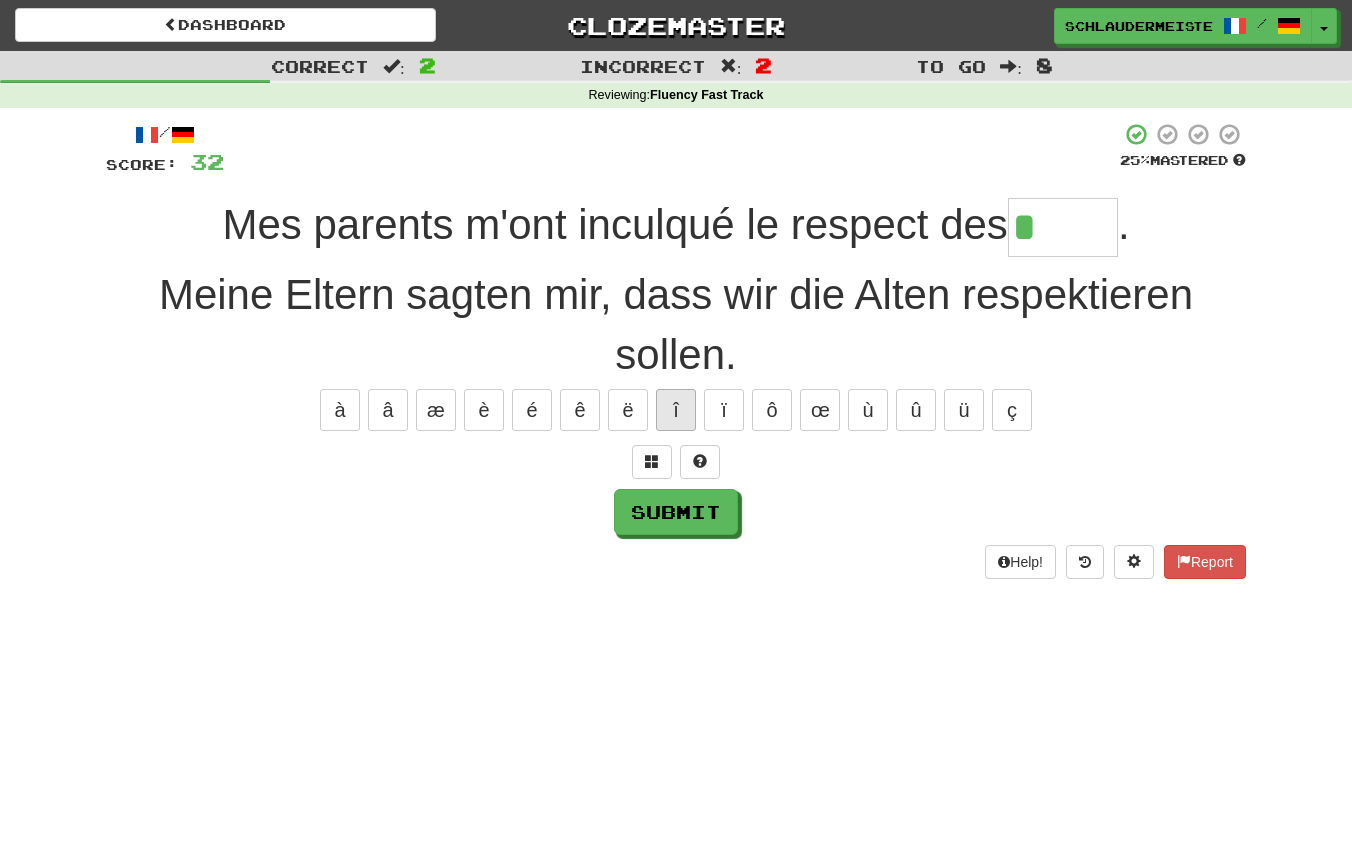 click on "î" at bounding box center [676, 410] 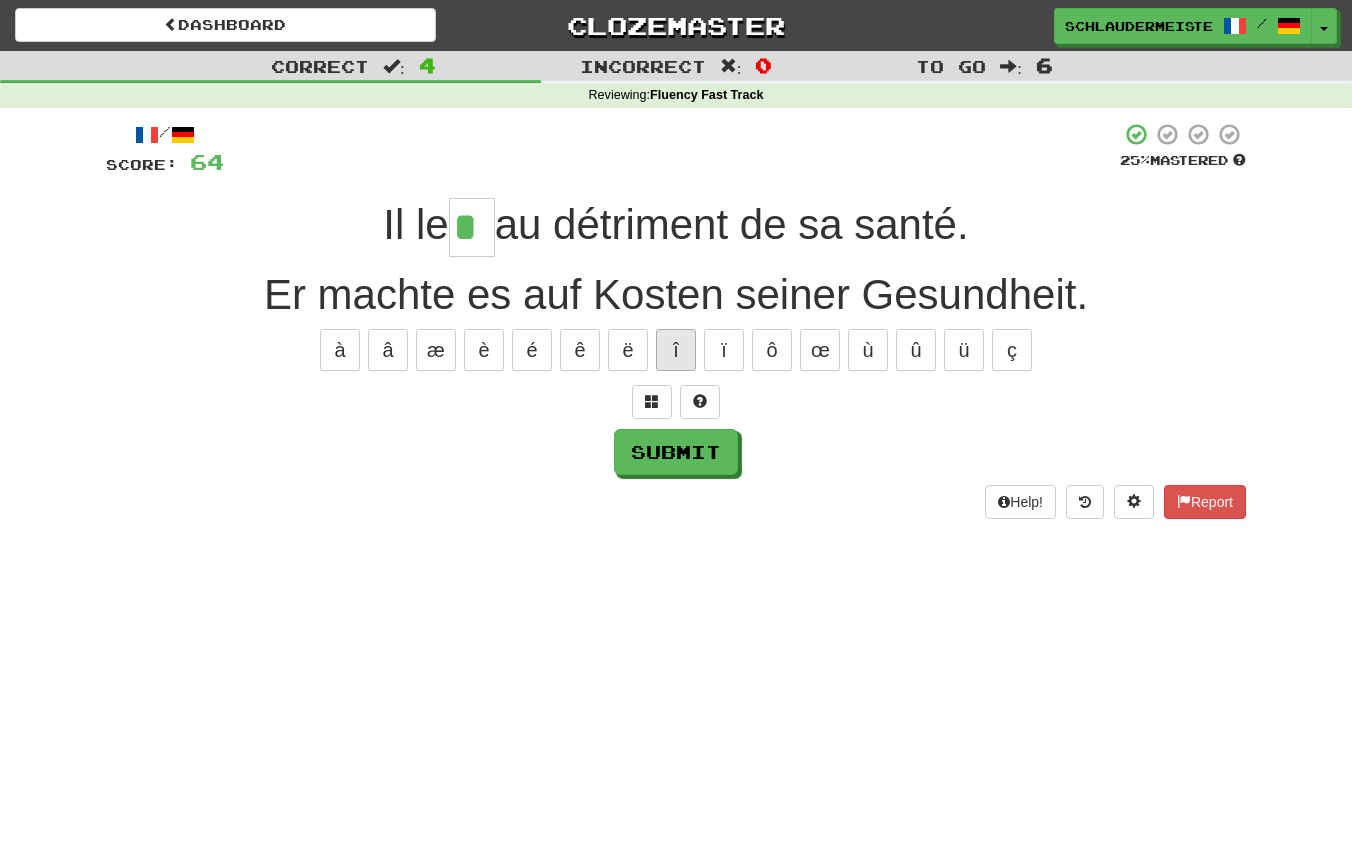 click on "î" at bounding box center (676, 350) 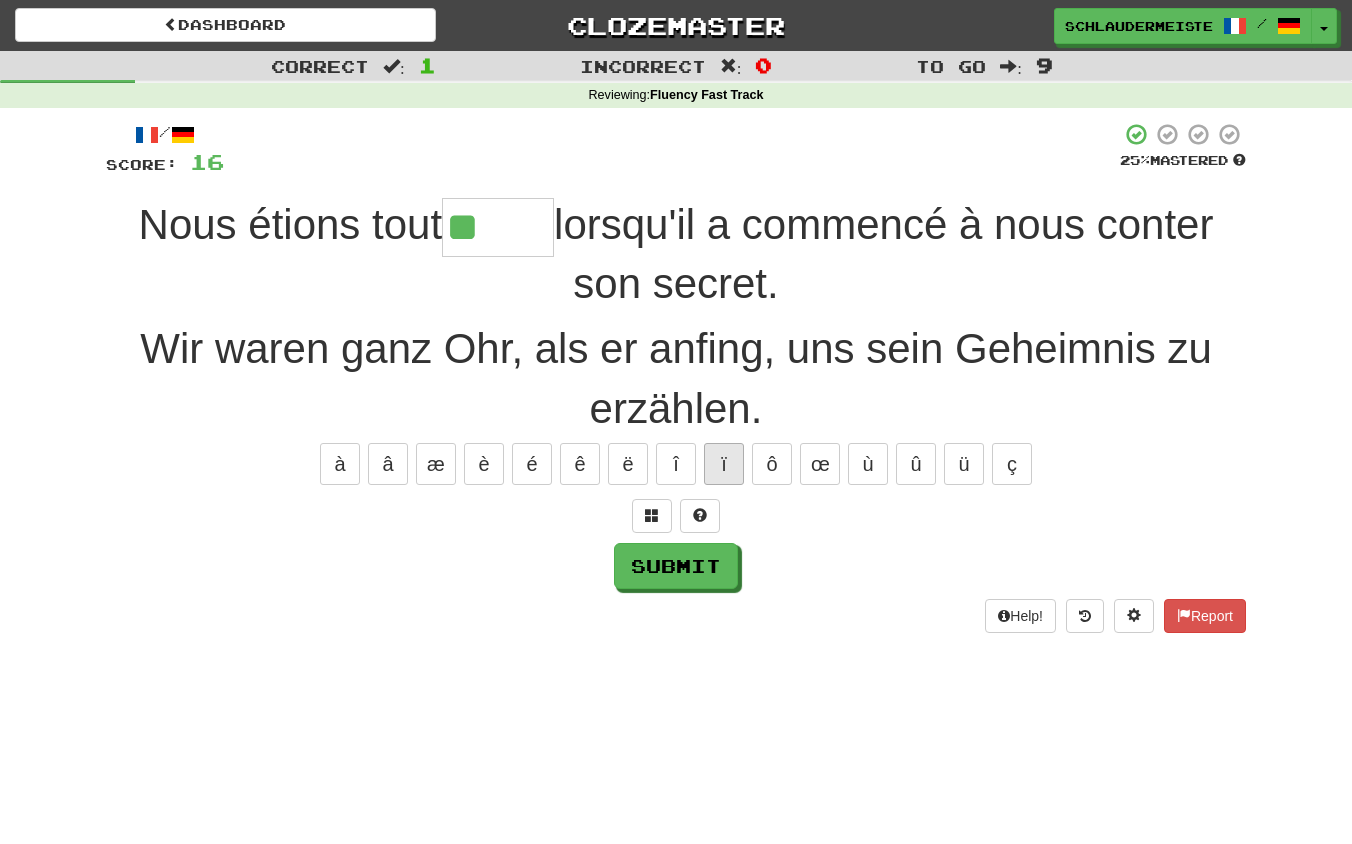 click on "ï" at bounding box center (724, 464) 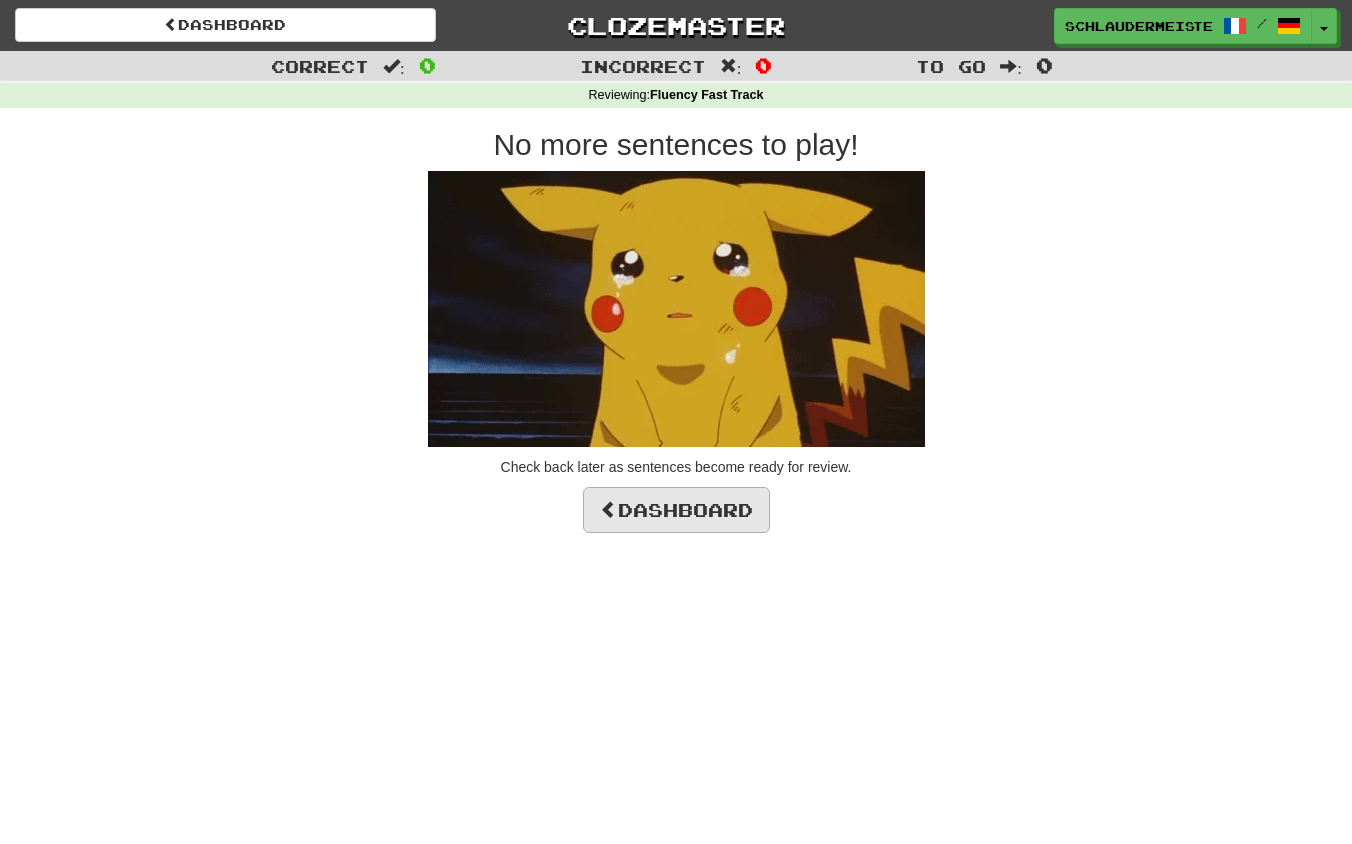 click on "Dashboard" at bounding box center (676, 510) 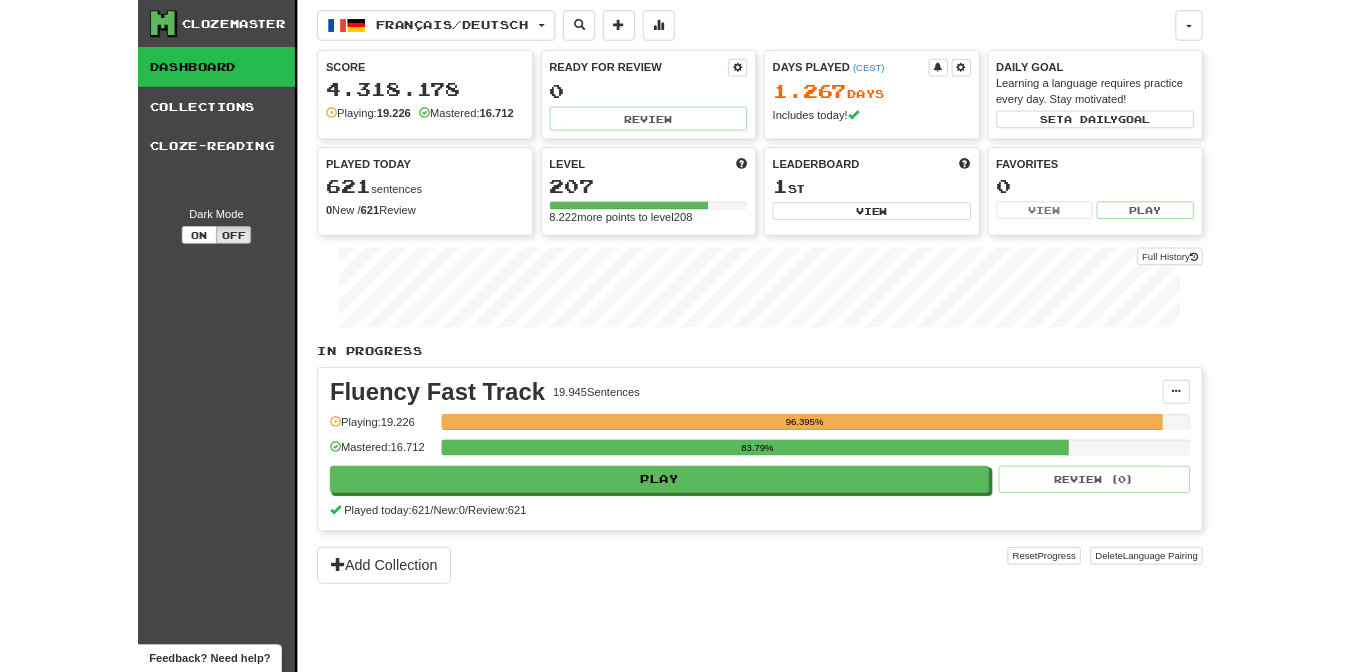 scroll, scrollTop: 0, scrollLeft: 0, axis: both 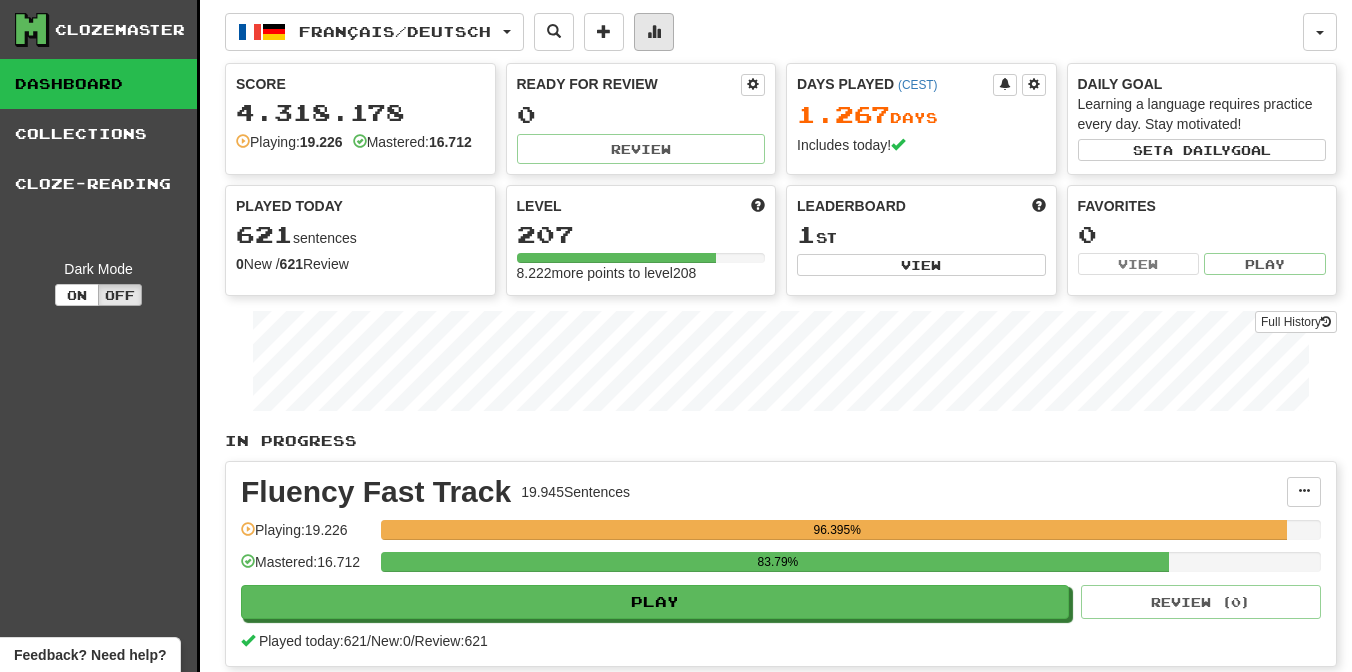 click at bounding box center (654, 31) 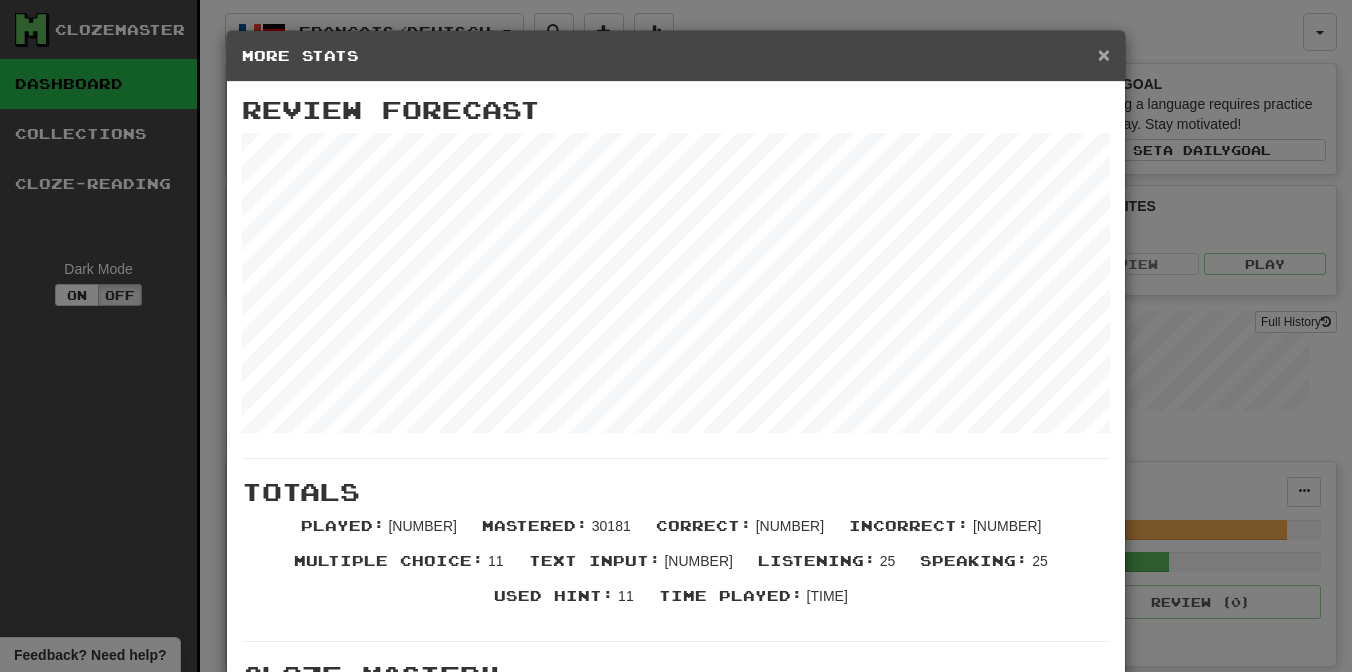 click on "×" at bounding box center [1104, 54] 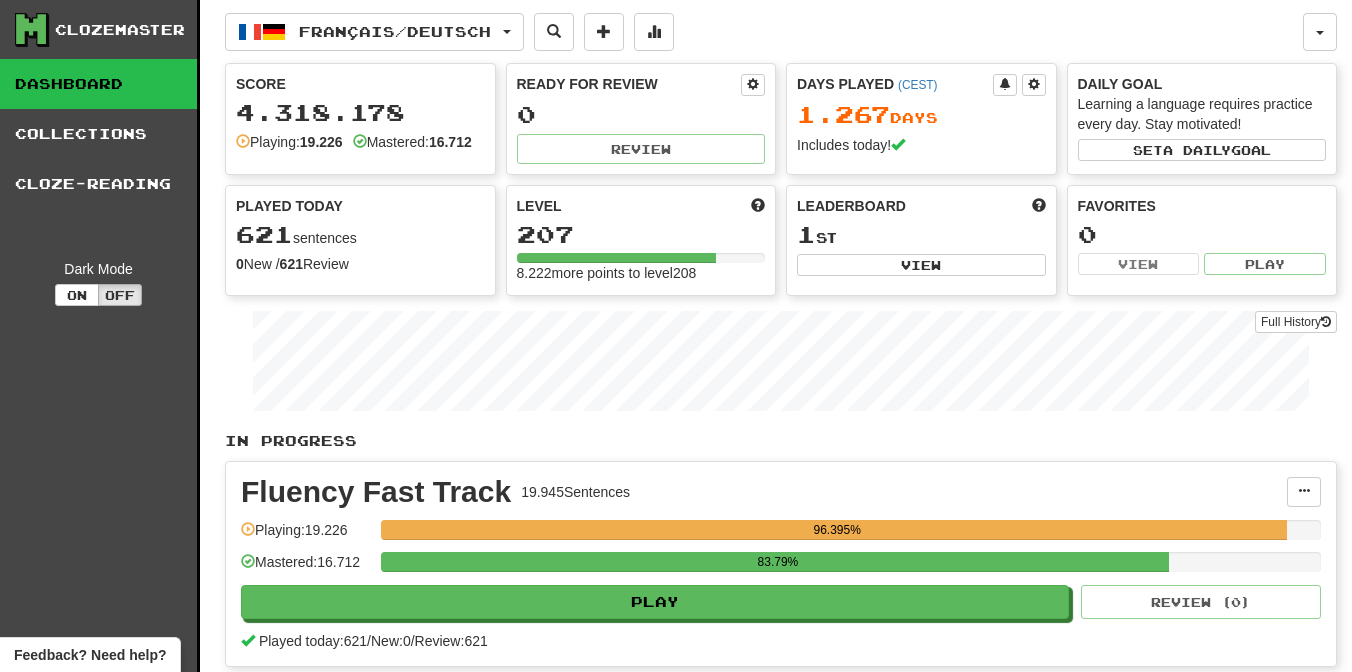 scroll, scrollTop: 0, scrollLeft: 0, axis: both 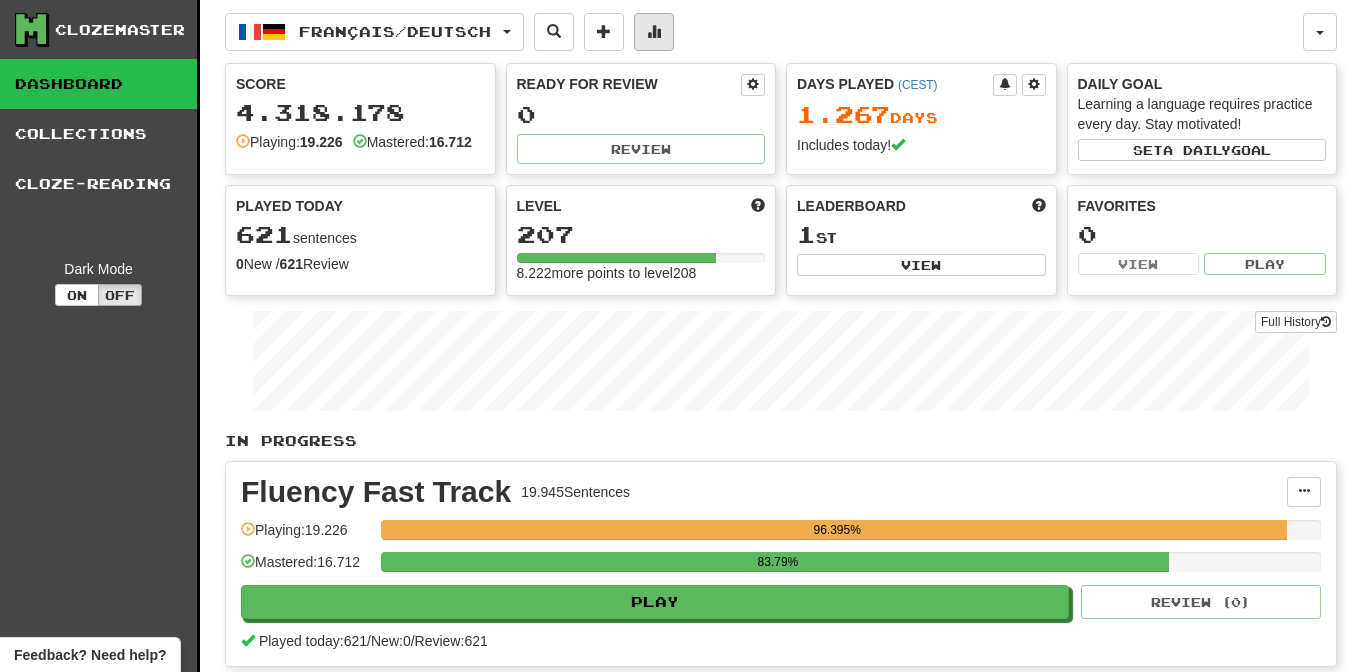 click at bounding box center [654, 31] 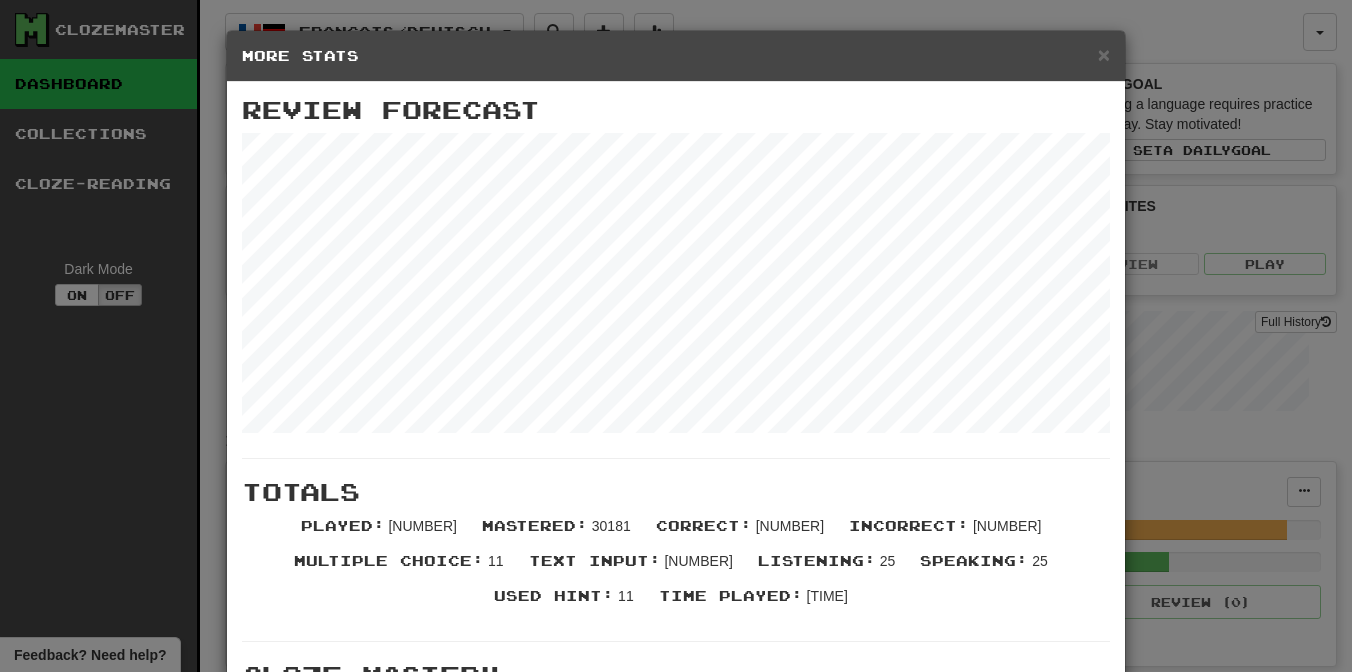 scroll, scrollTop: 0, scrollLeft: 0, axis: both 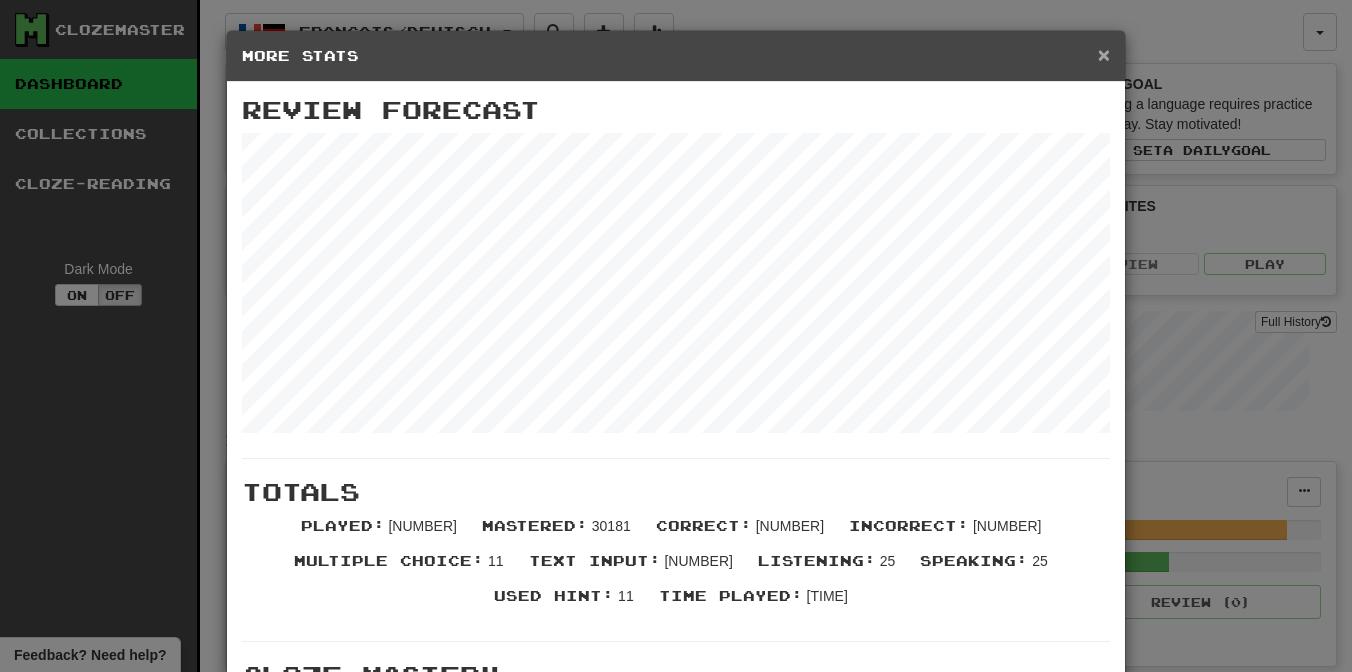 click on "×" at bounding box center (1104, 54) 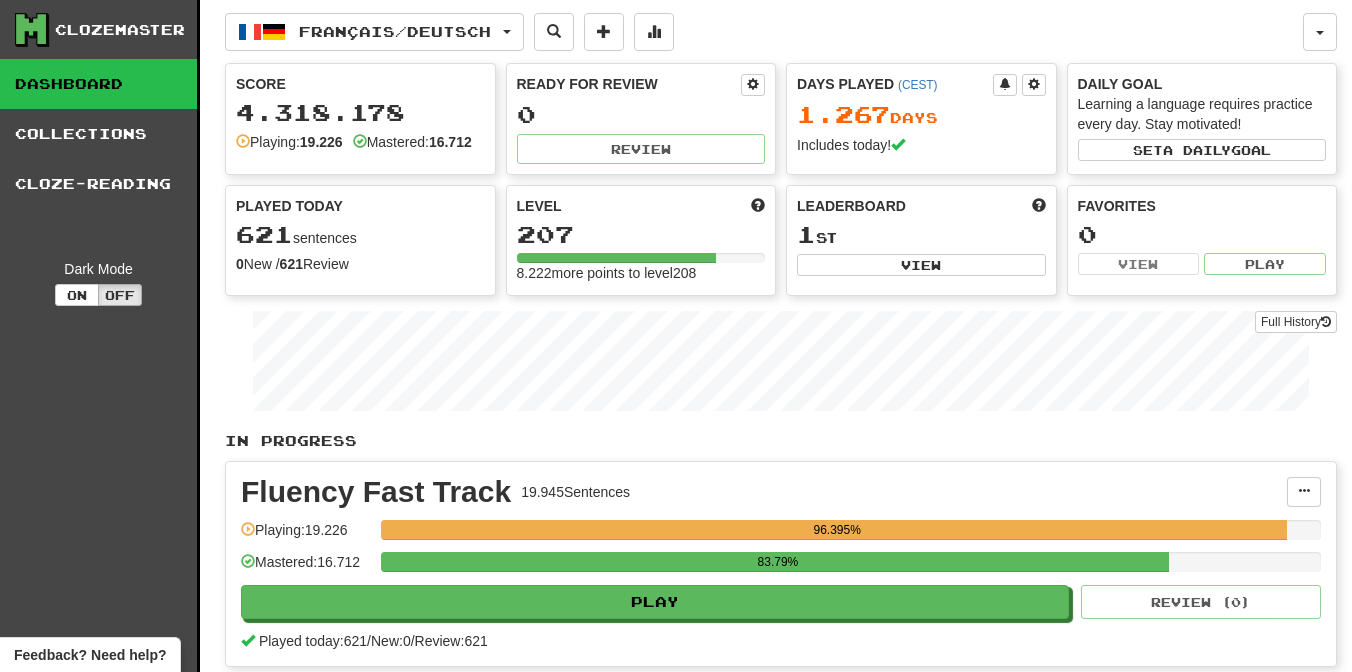 scroll, scrollTop: 0, scrollLeft: 0, axis: both 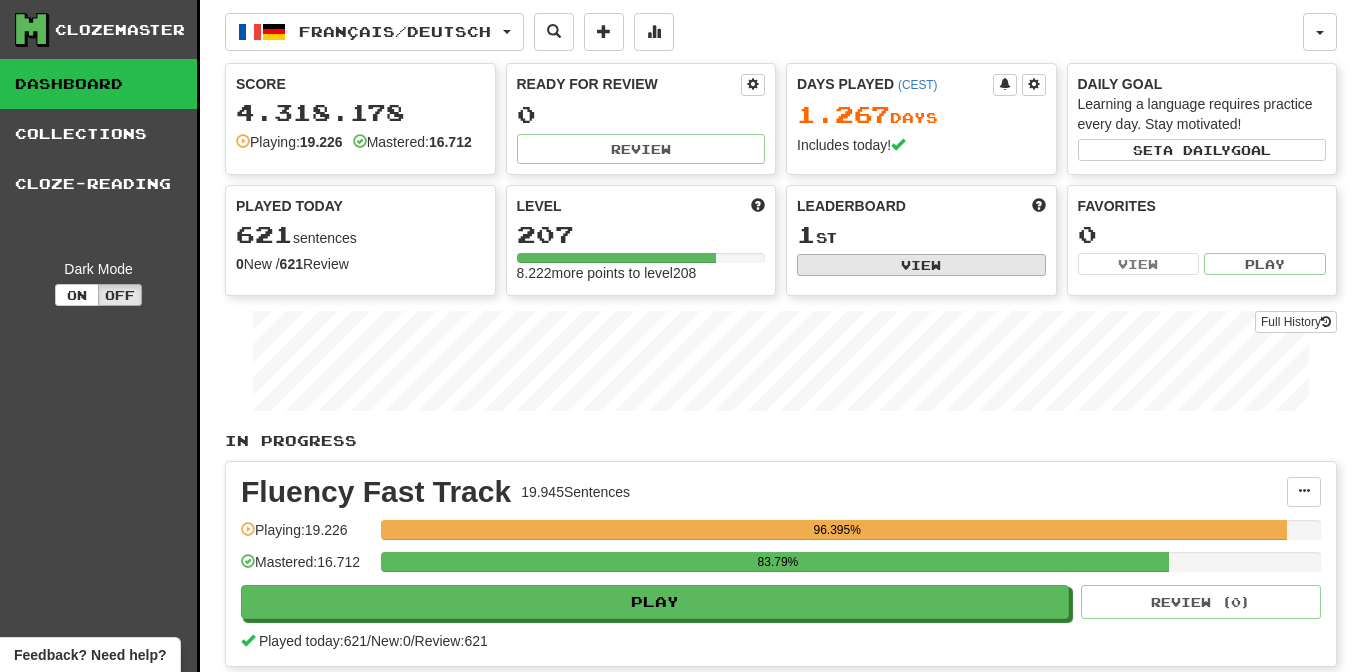click on "View" at bounding box center [921, 265] 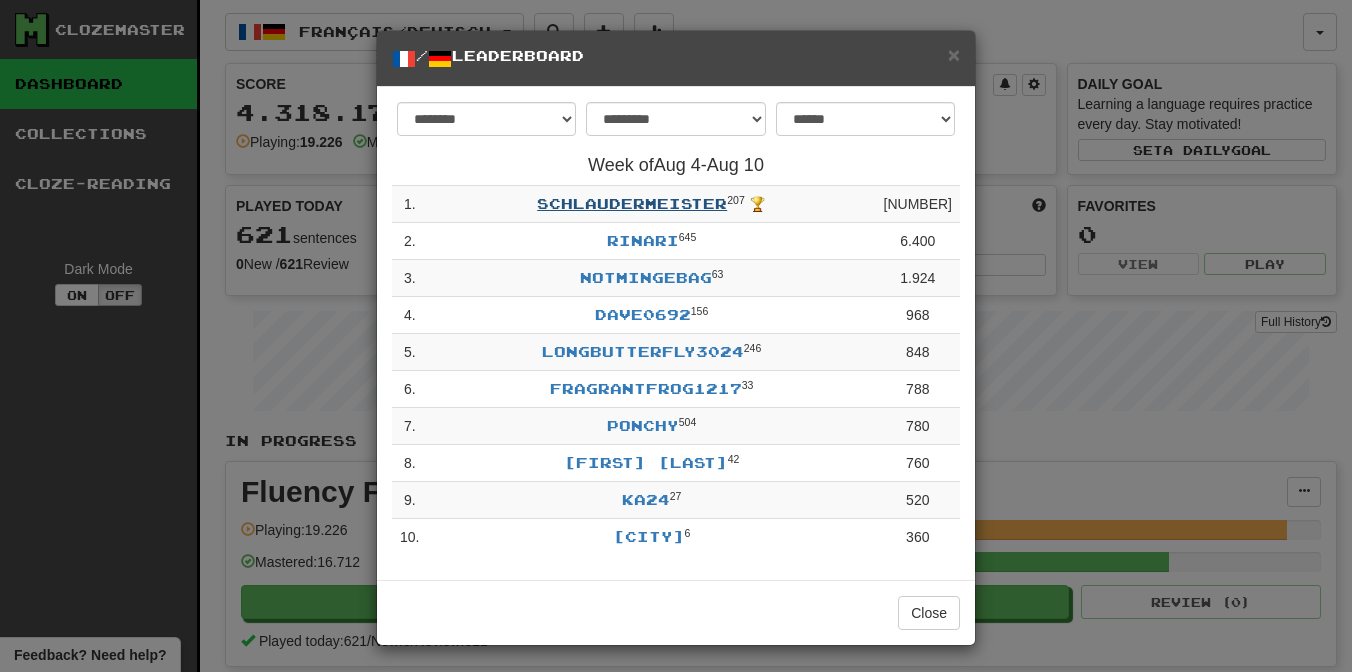 click on "schlaudermeister" at bounding box center (632, 203) 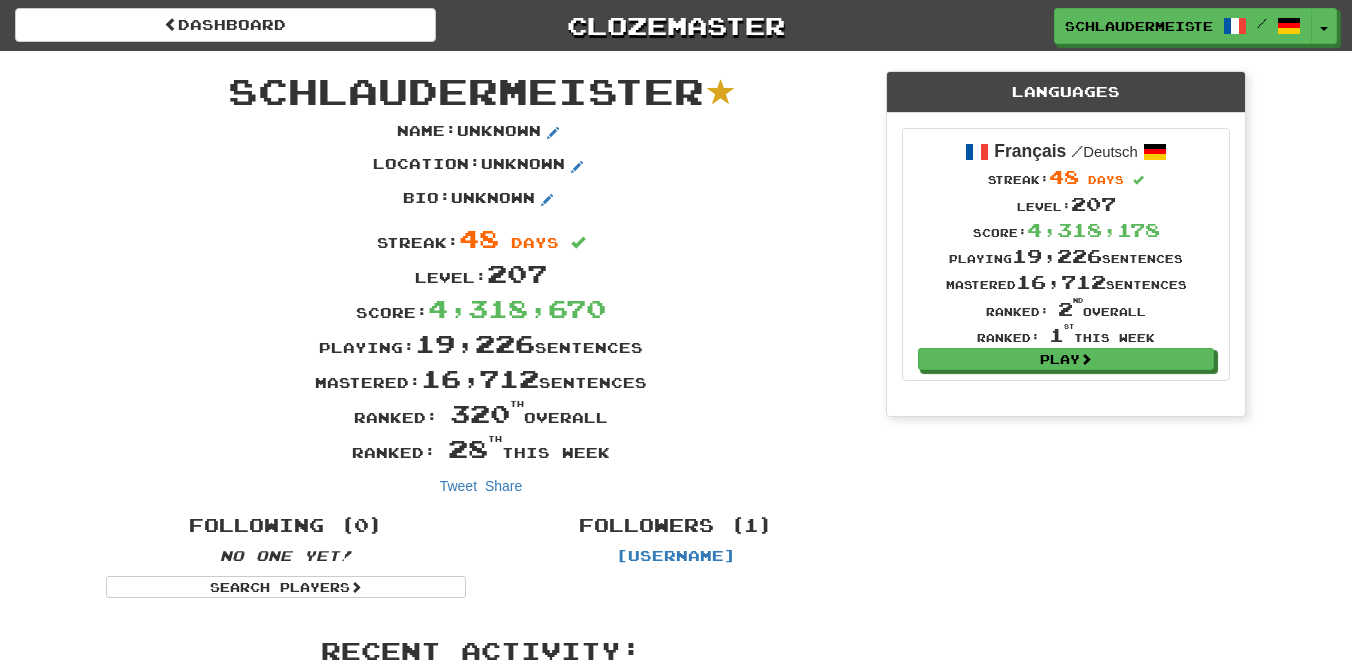 scroll, scrollTop: 0, scrollLeft: 0, axis: both 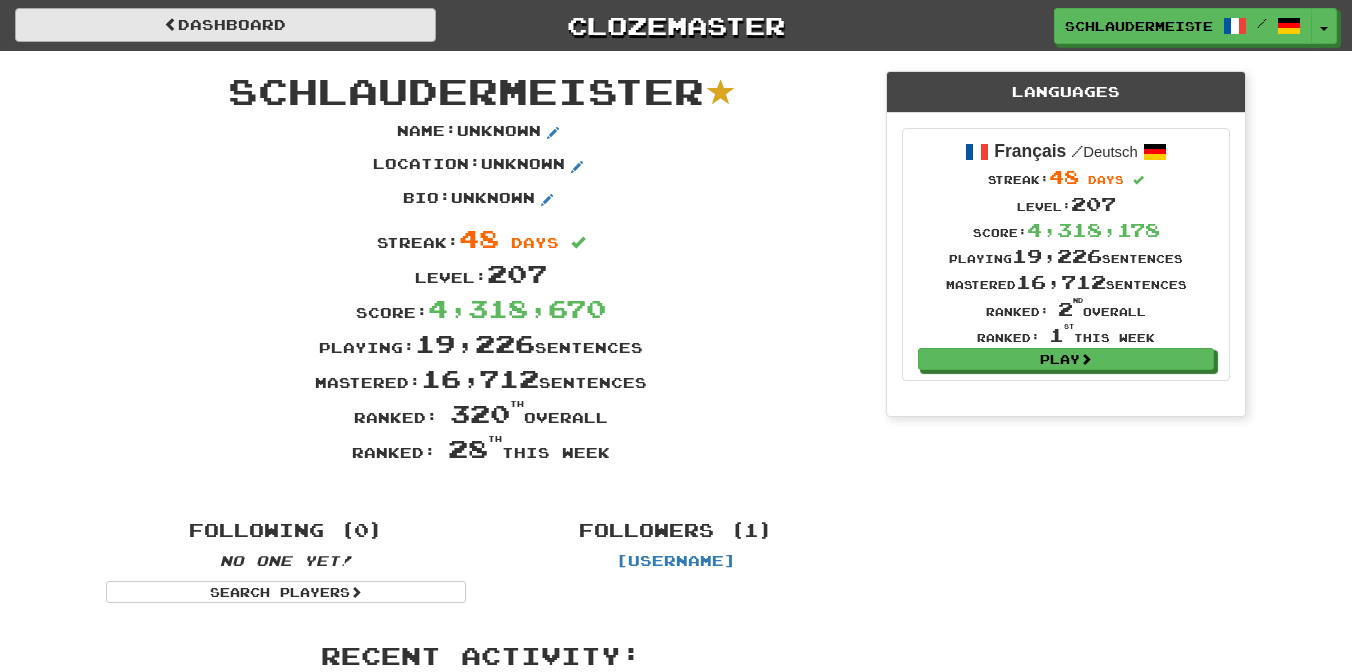 click on "Dashboard" at bounding box center (225, 25) 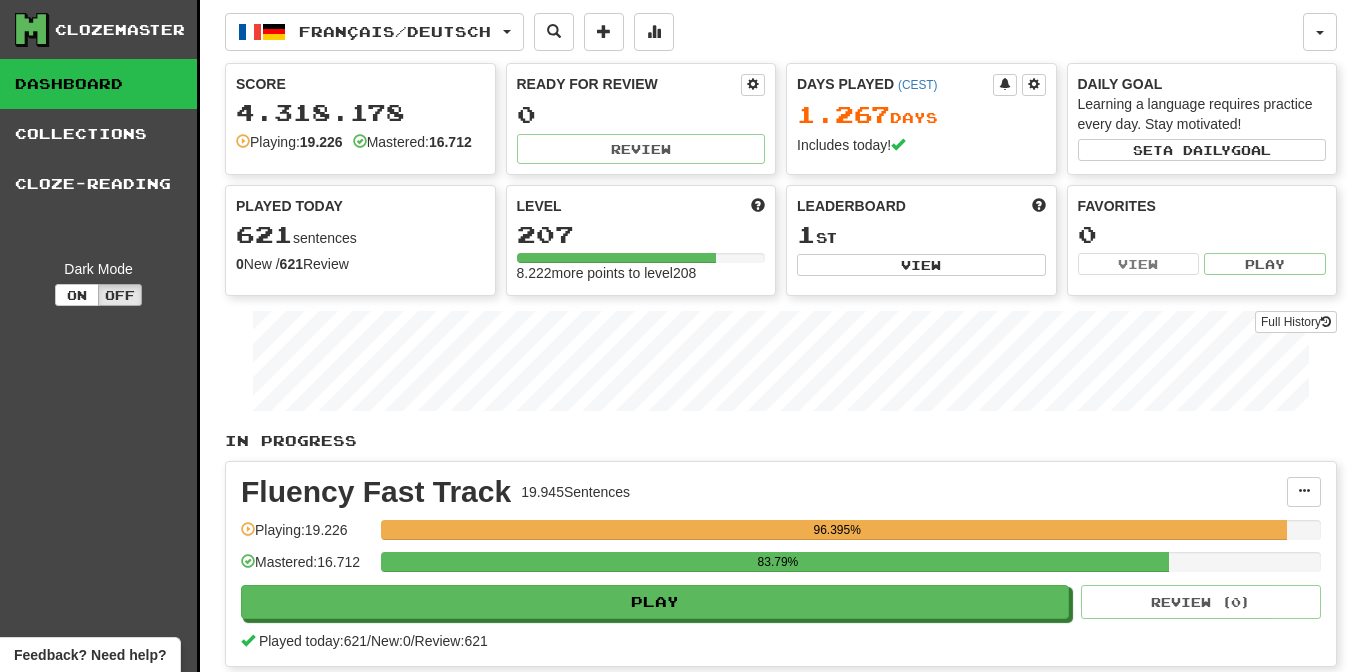 scroll, scrollTop: 0, scrollLeft: 0, axis: both 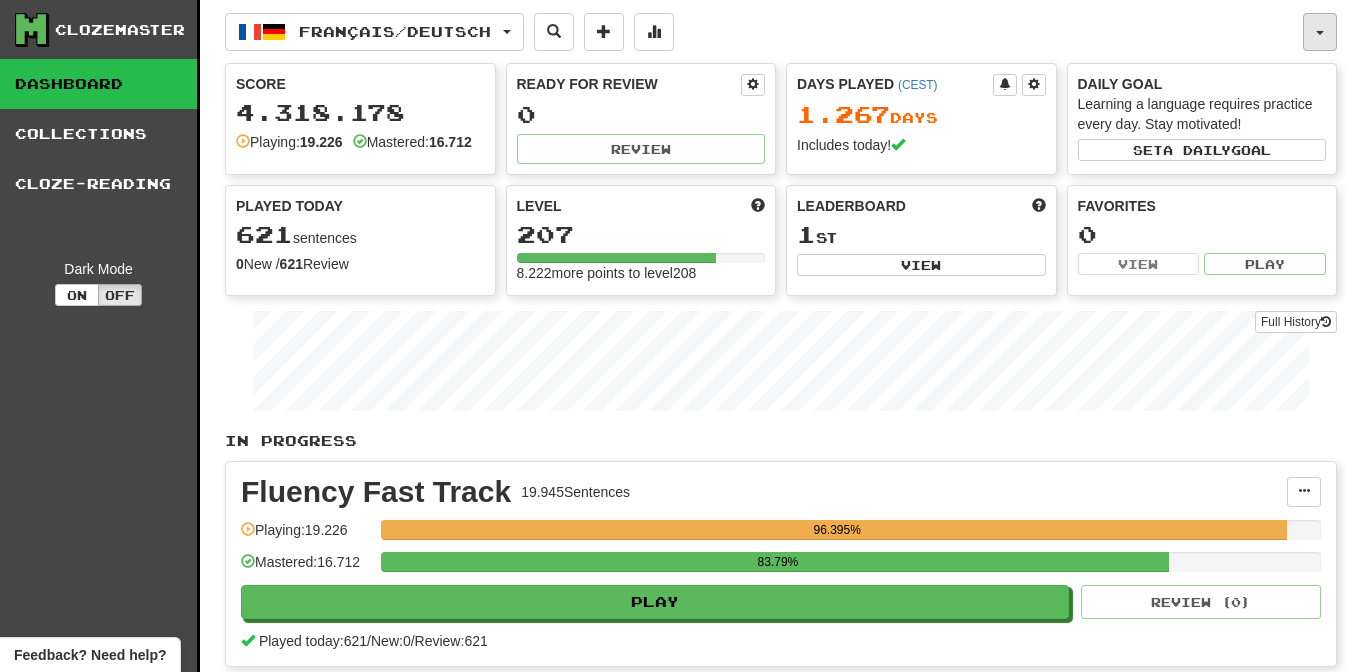 click at bounding box center (1320, 33) 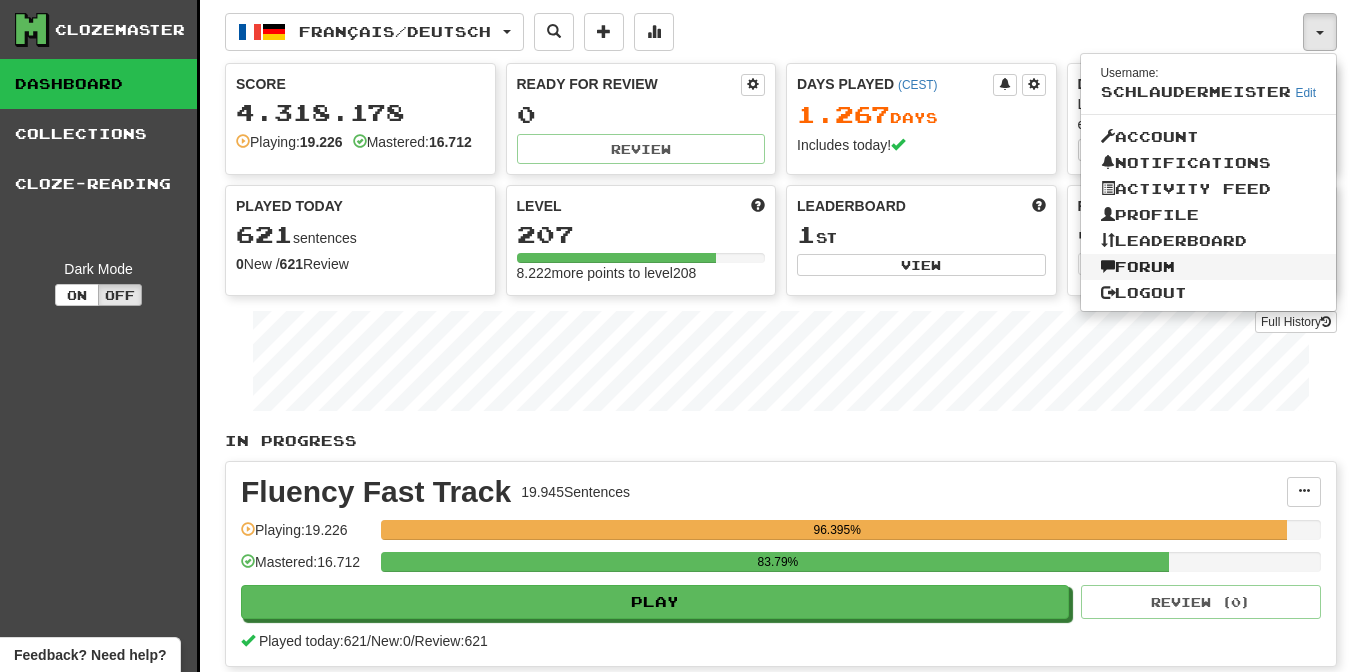 click on "Forum" at bounding box center [1209, 267] 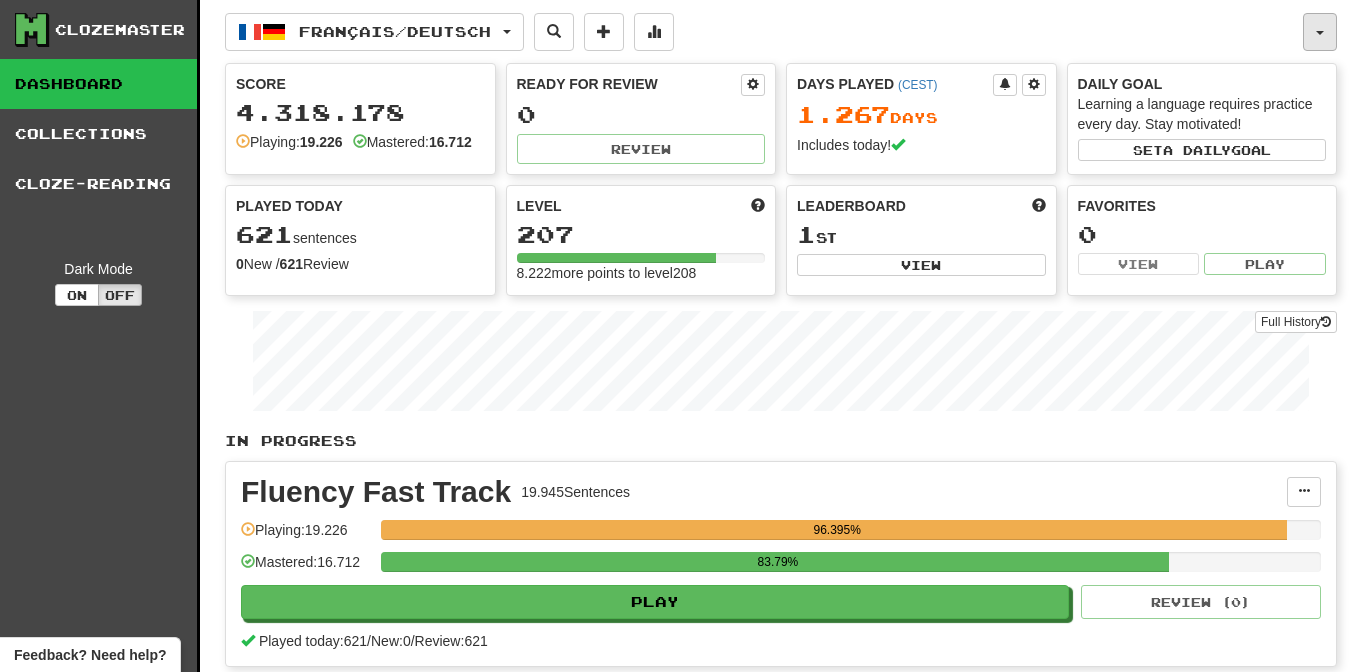 click at bounding box center (1320, 33) 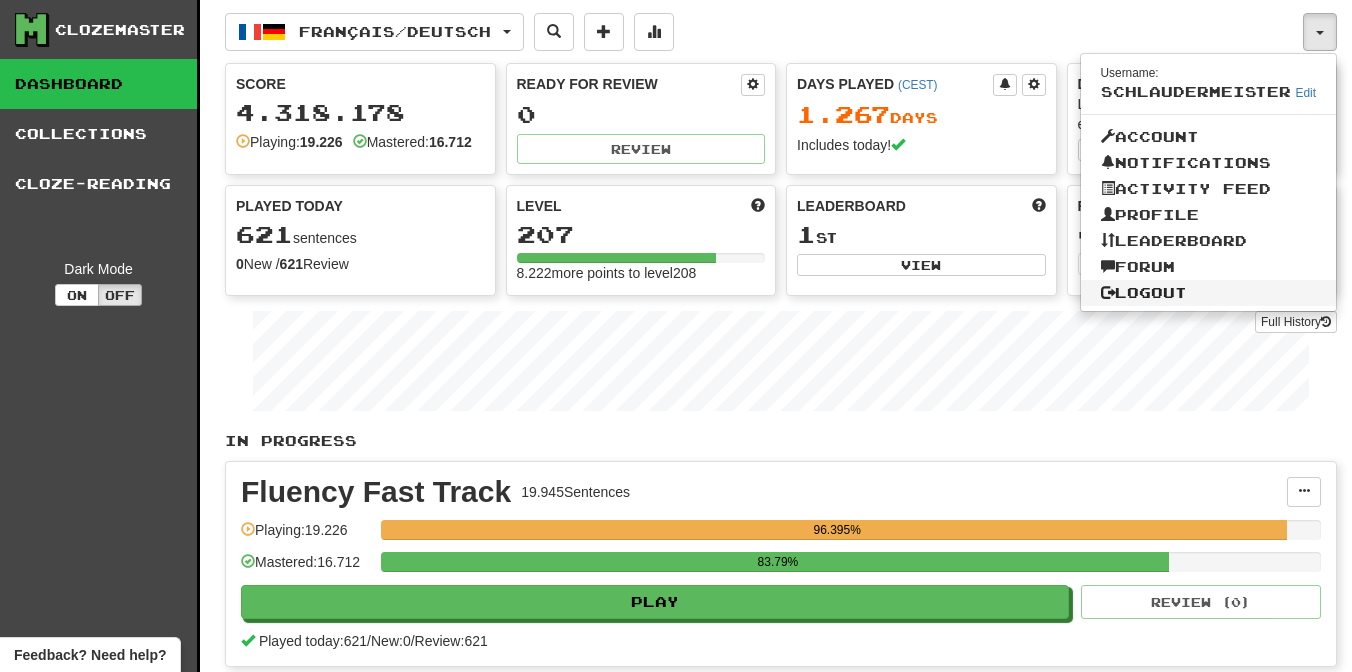 click on "Logout" at bounding box center (1209, 293) 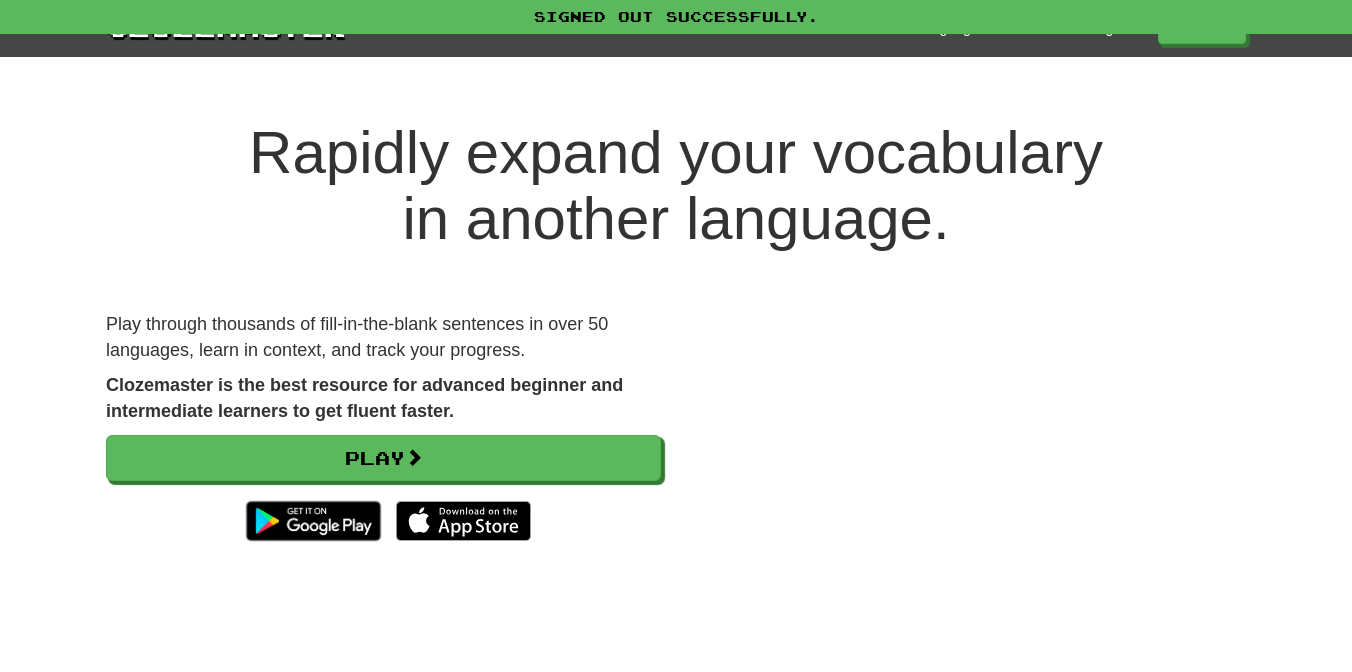 scroll, scrollTop: 0, scrollLeft: 0, axis: both 